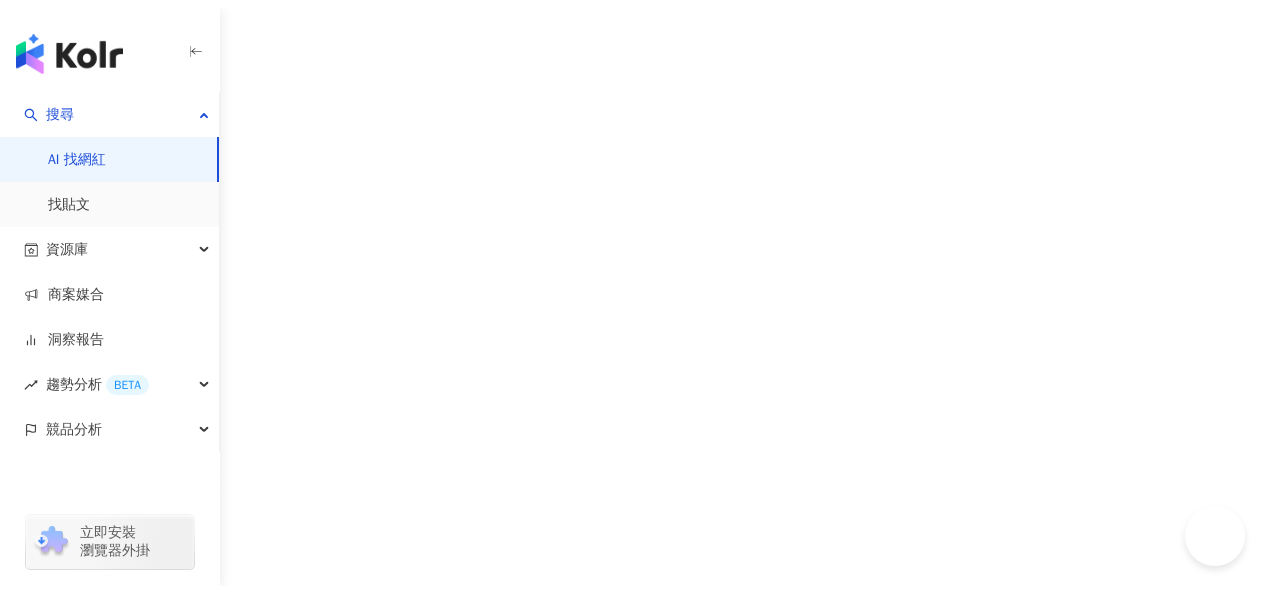 scroll, scrollTop: 0, scrollLeft: 0, axis: both 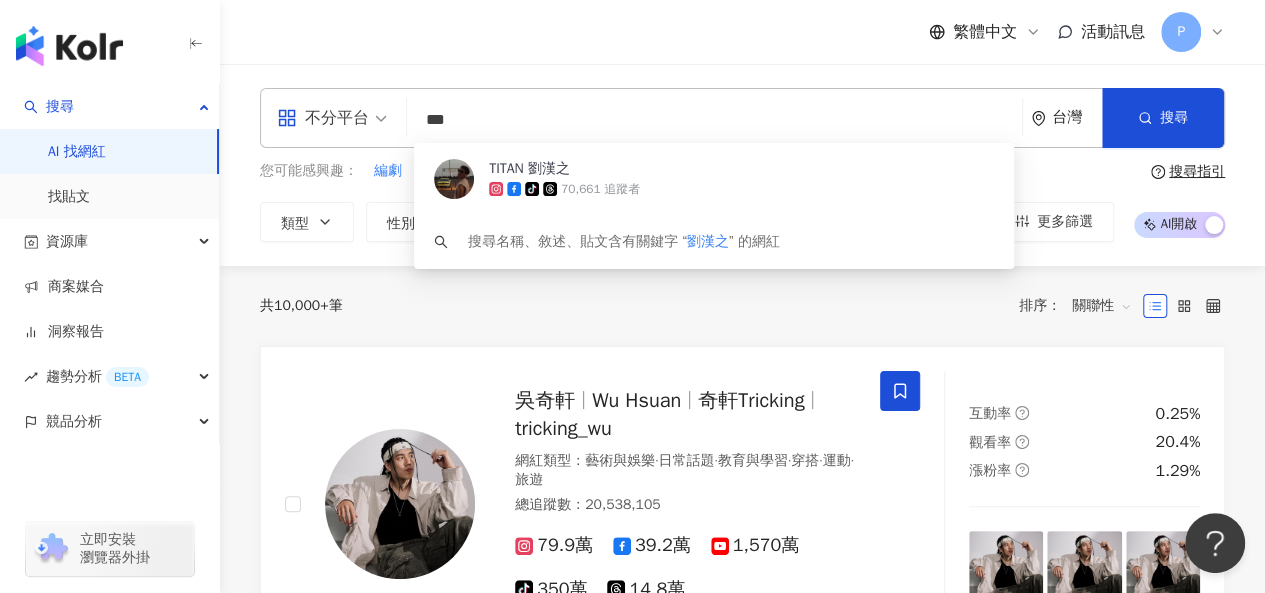 drag, startPoint x: 420, startPoint y: 123, endPoint x: 384, endPoint y: 123, distance: 36 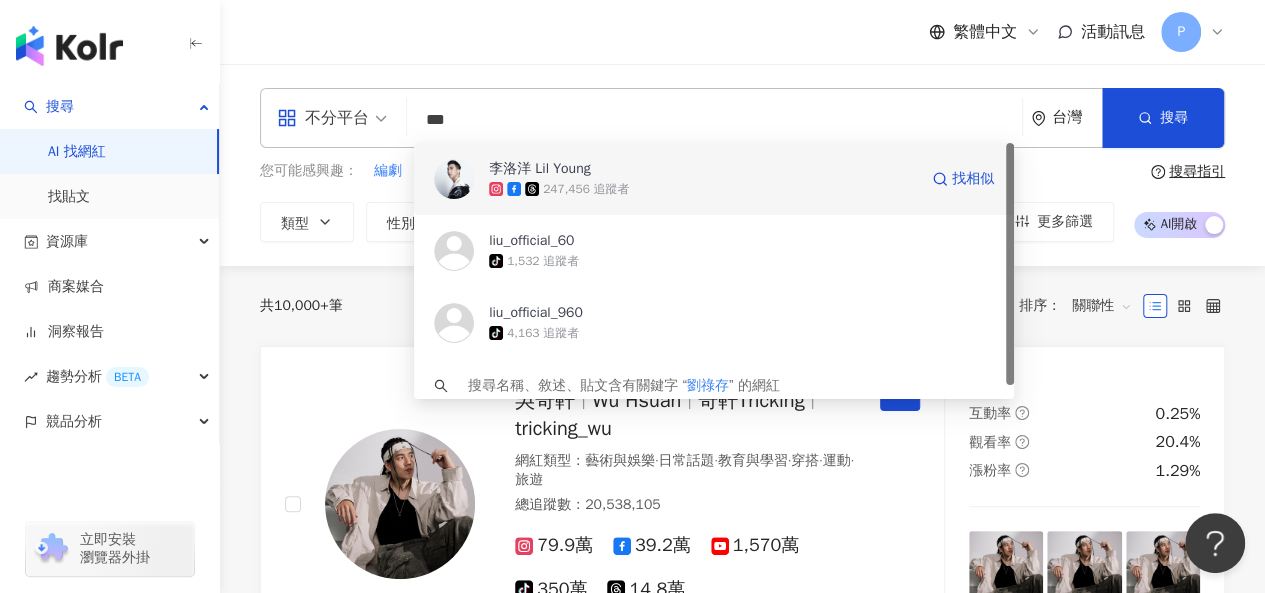 click on "247,456   追蹤者" at bounding box center (703, 189) 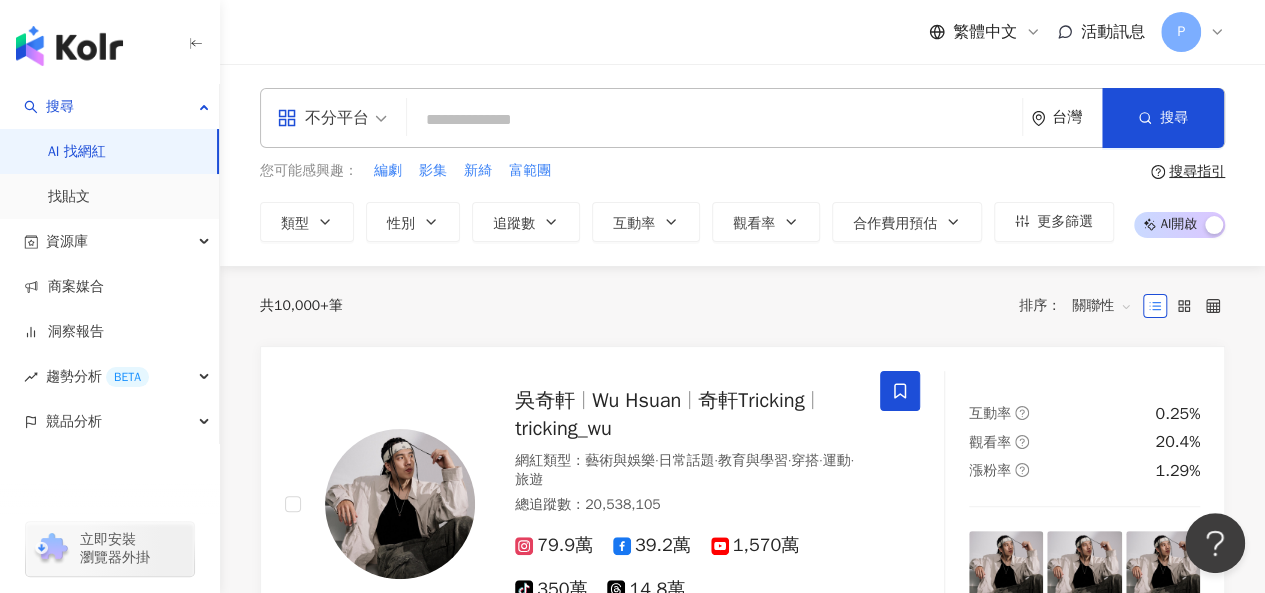 paste on "***" 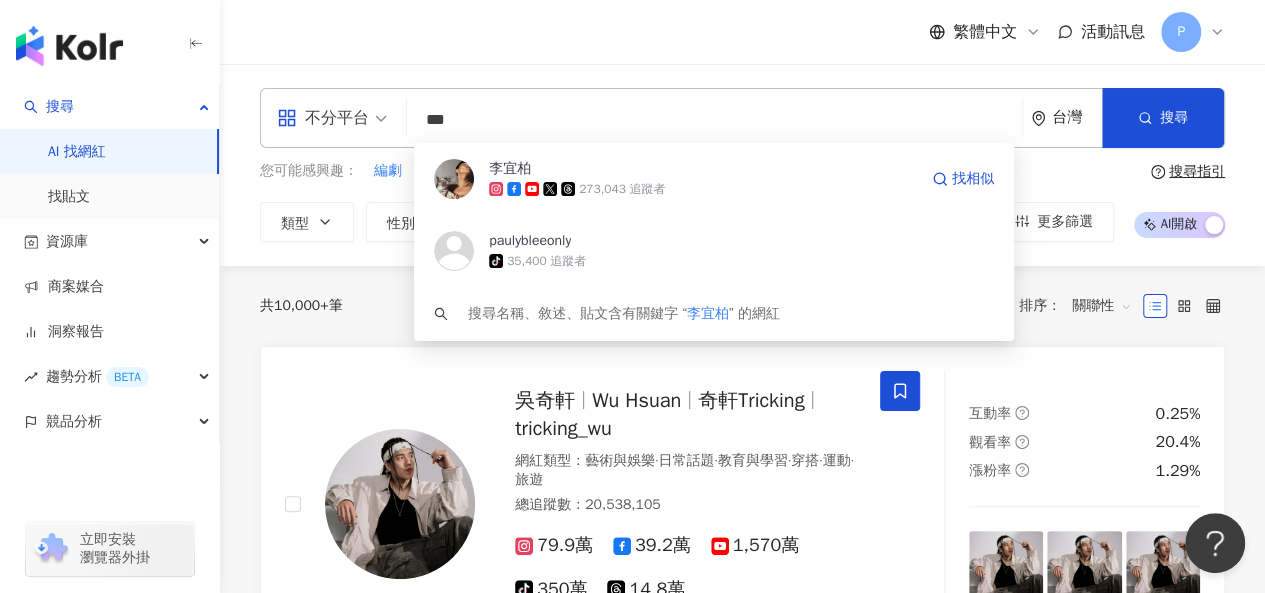 click on "李宜柏" at bounding box center [703, 169] 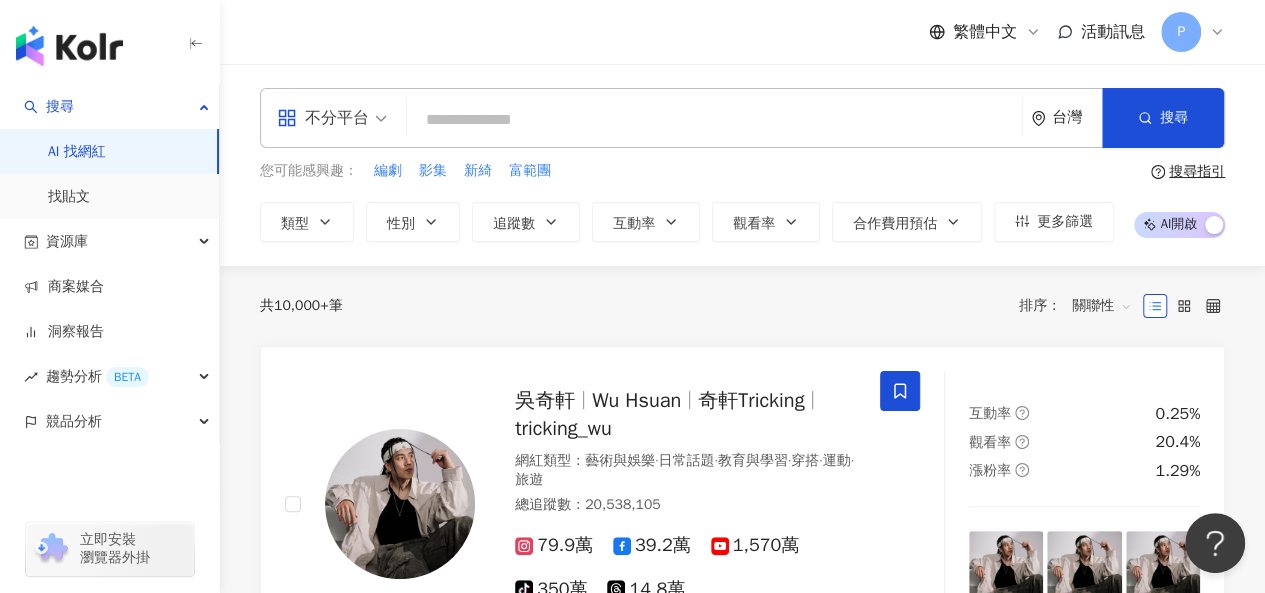 paste on "**" 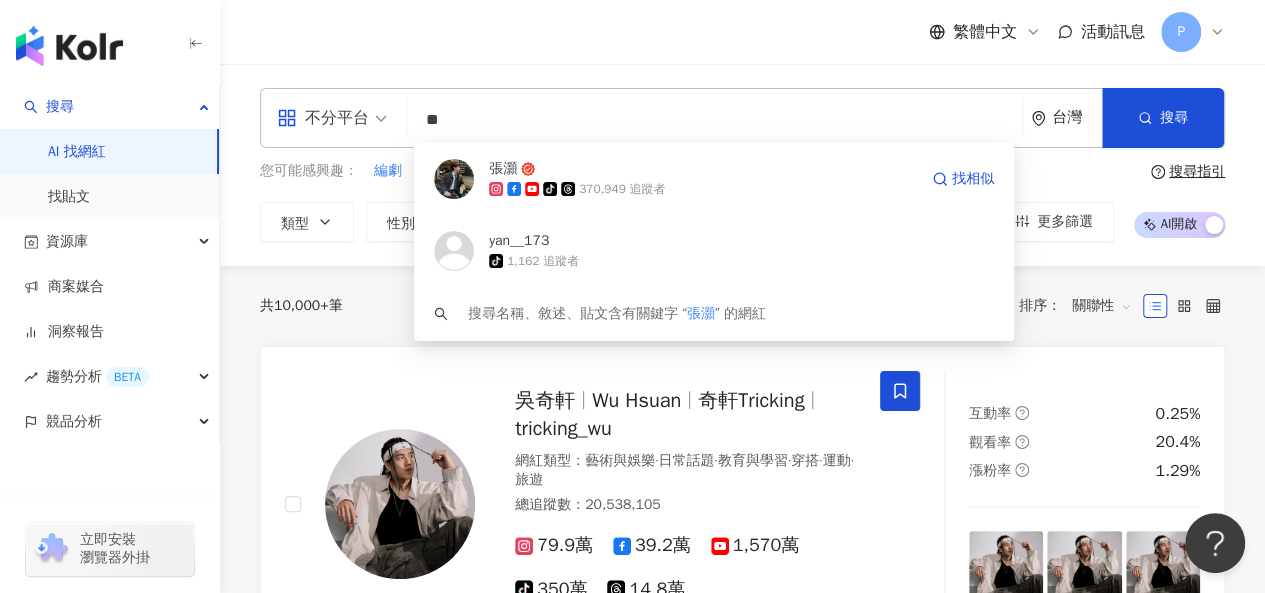 click on "370,949   追蹤者" at bounding box center (622, 189) 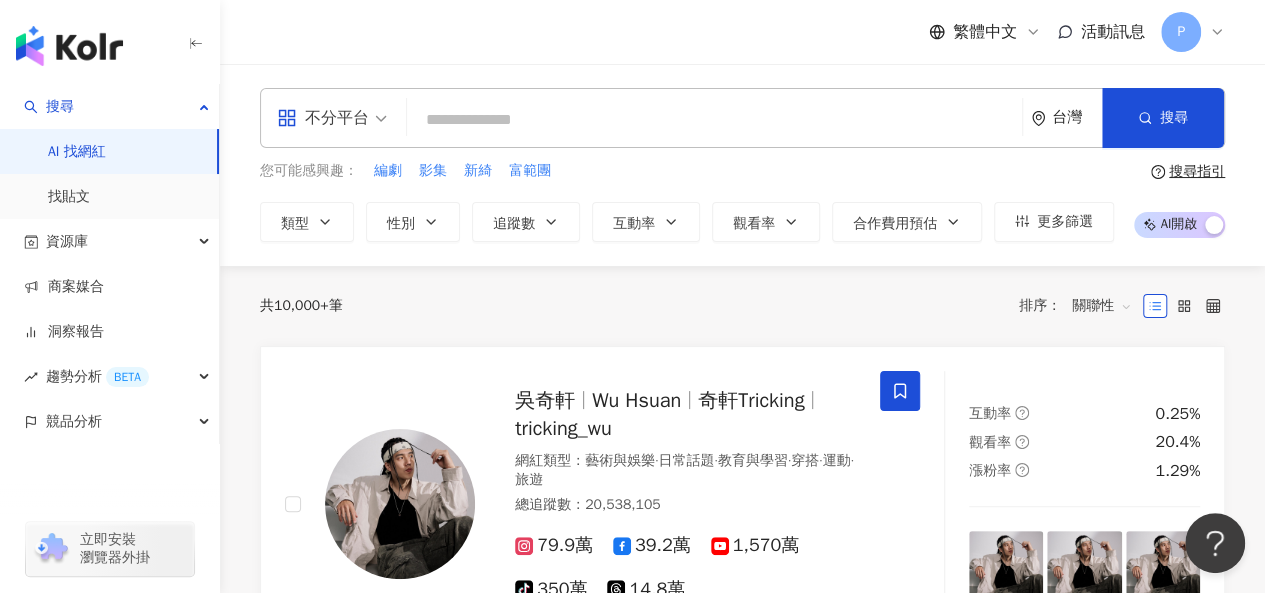 paste on "*********" 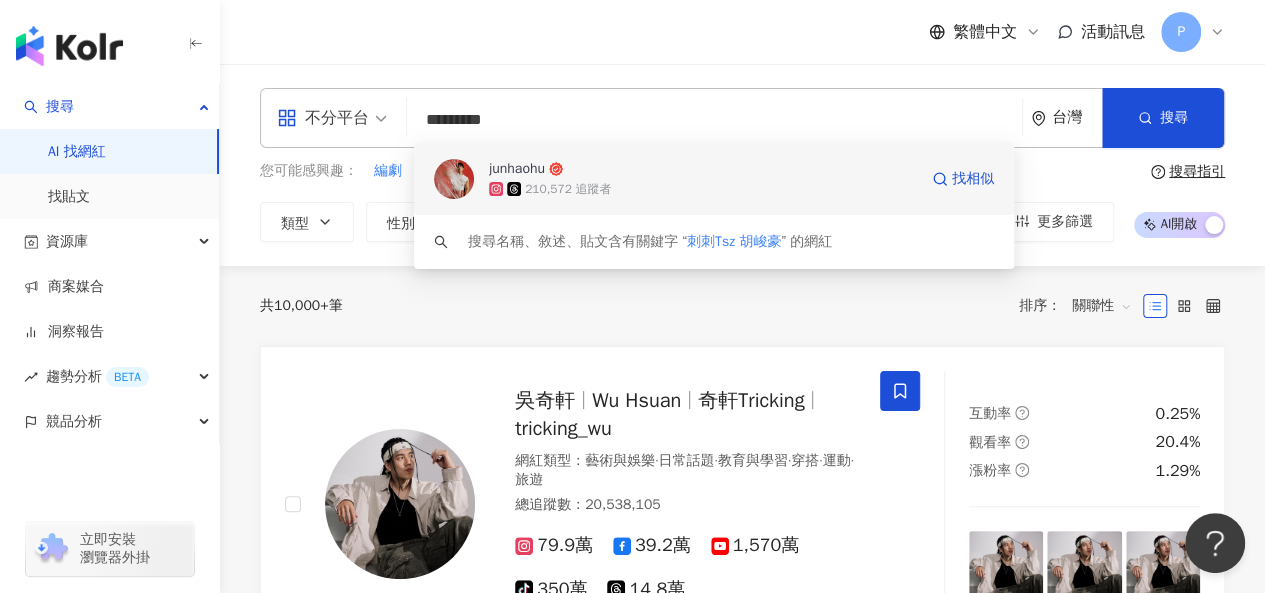 click on "210,572   追蹤者" at bounding box center [703, 189] 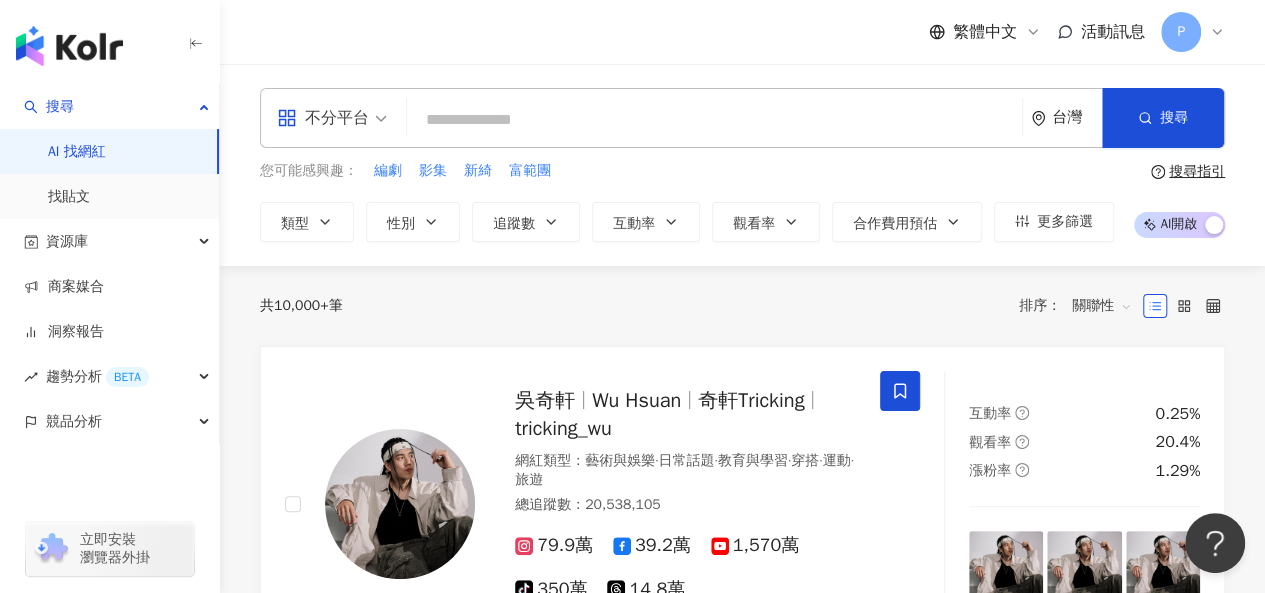 paste on "**********" 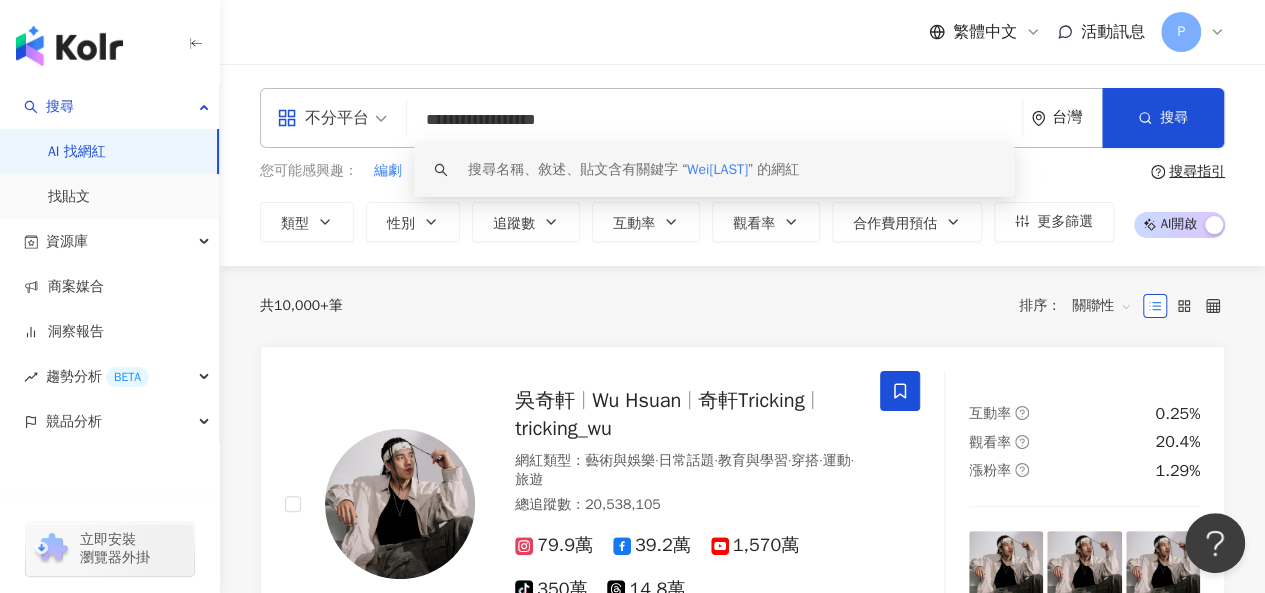 drag, startPoint x: 598, startPoint y: 126, endPoint x: 500, endPoint y: 127, distance: 98.005104 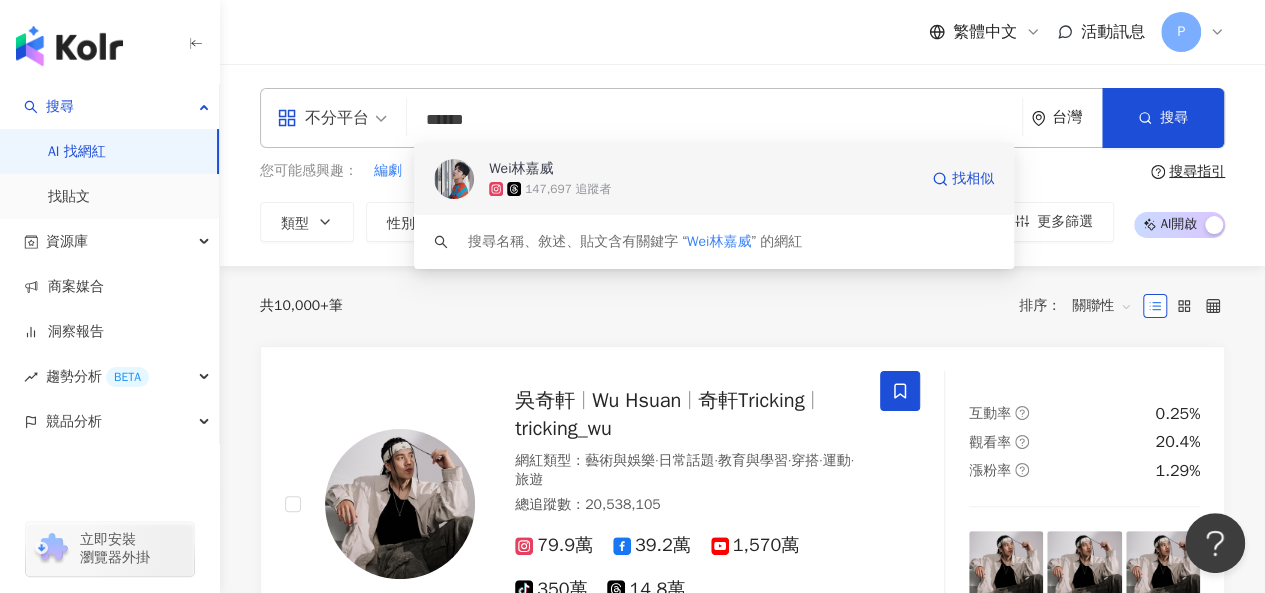 click on "147,697   追蹤者" at bounding box center (568, 189) 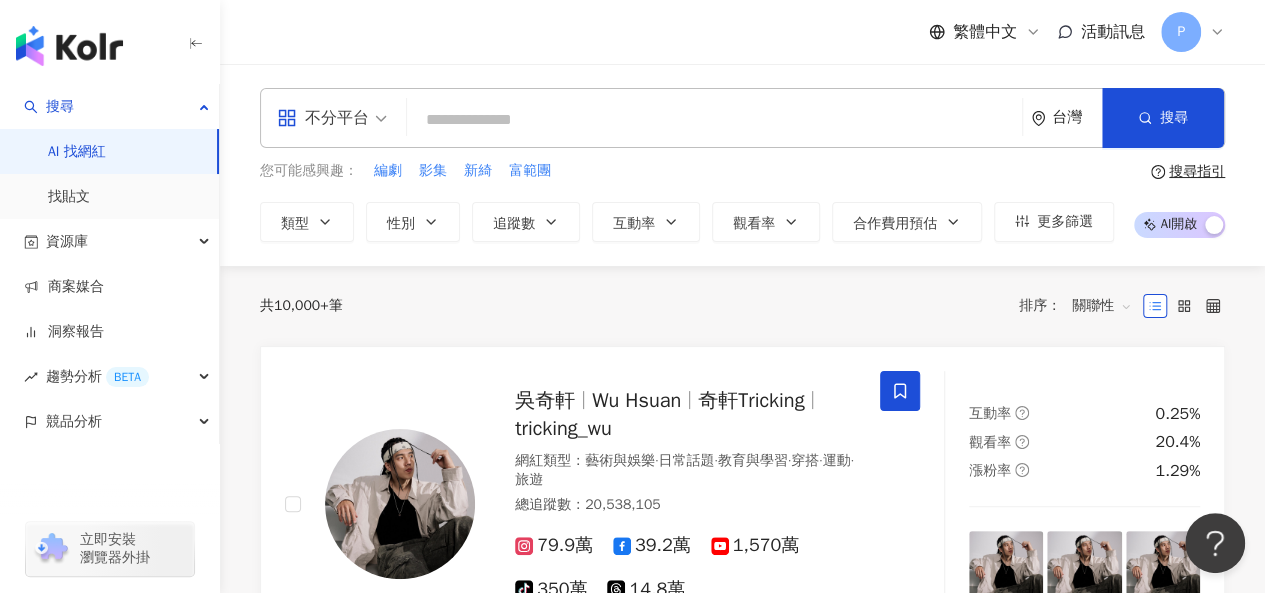 paste on "**********" 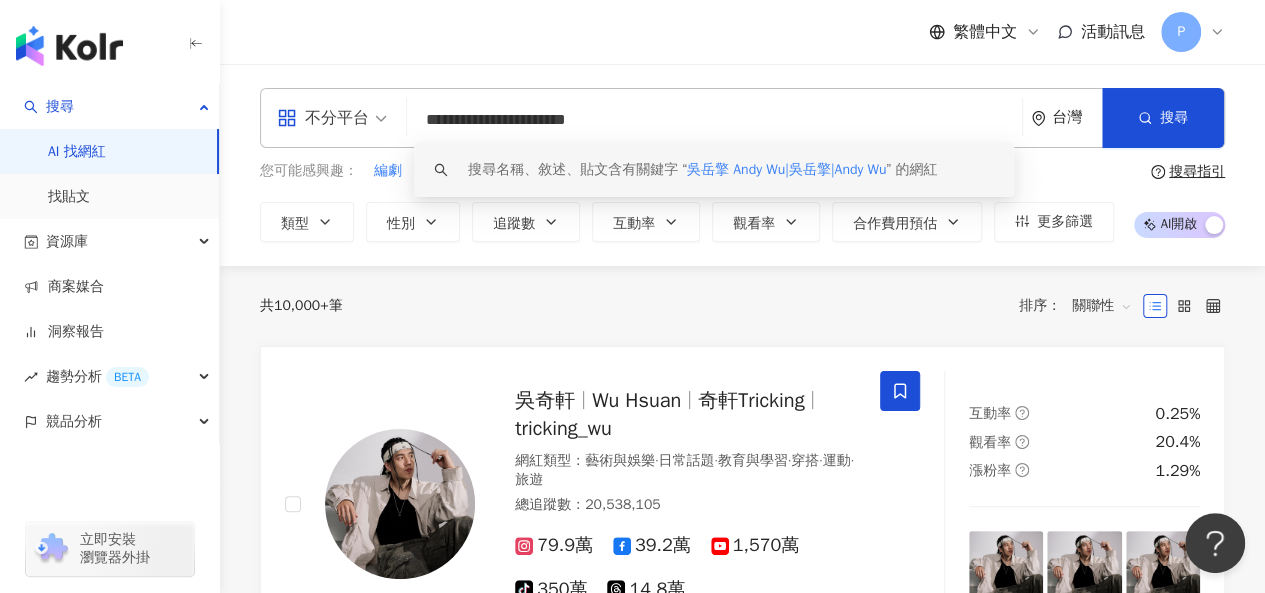 drag, startPoint x: 682, startPoint y: 121, endPoint x: 544, endPoint y: 123, distance: 138.0145 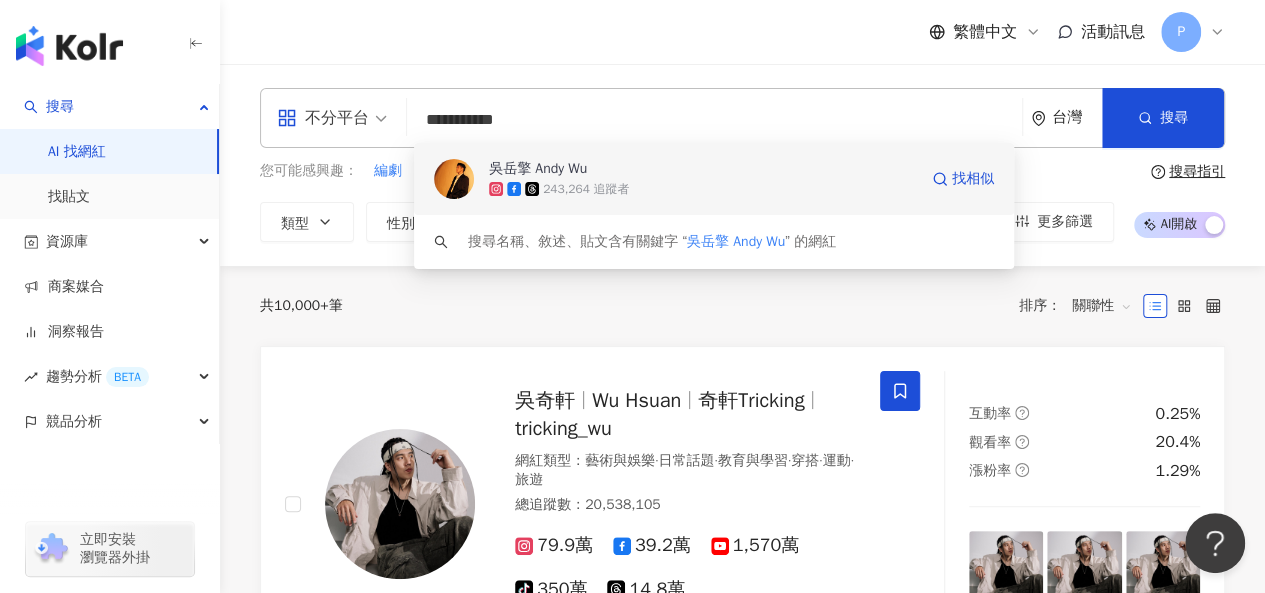 click on "243,264   追蹤者" at bounding box center [703, 189] 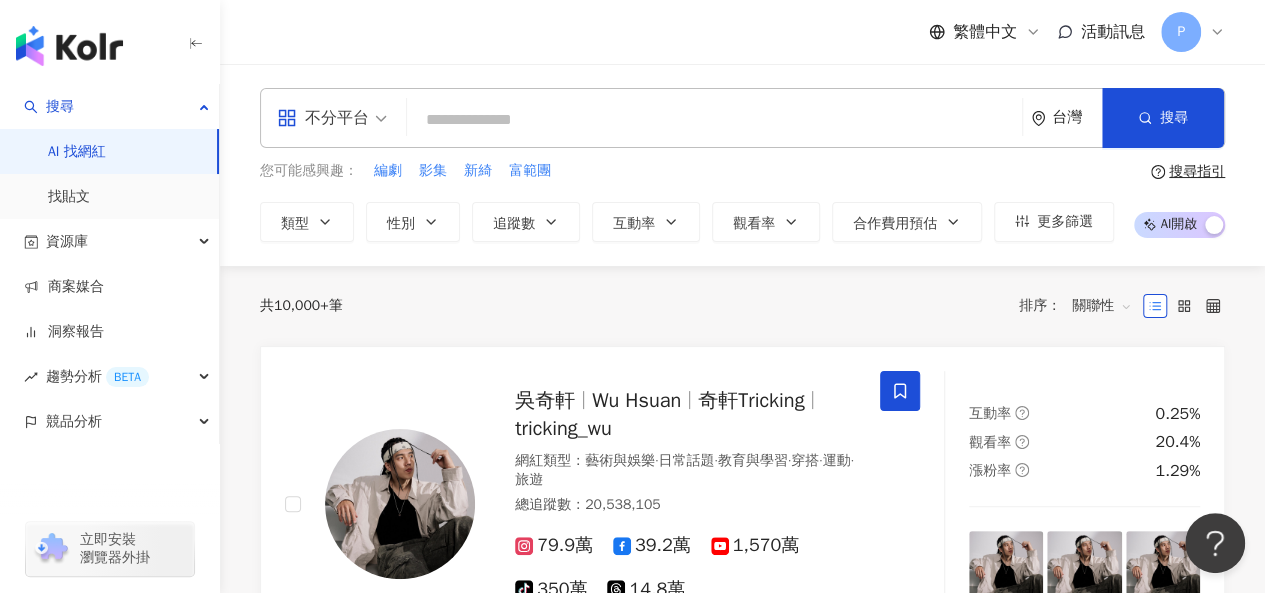 paste on "**********" 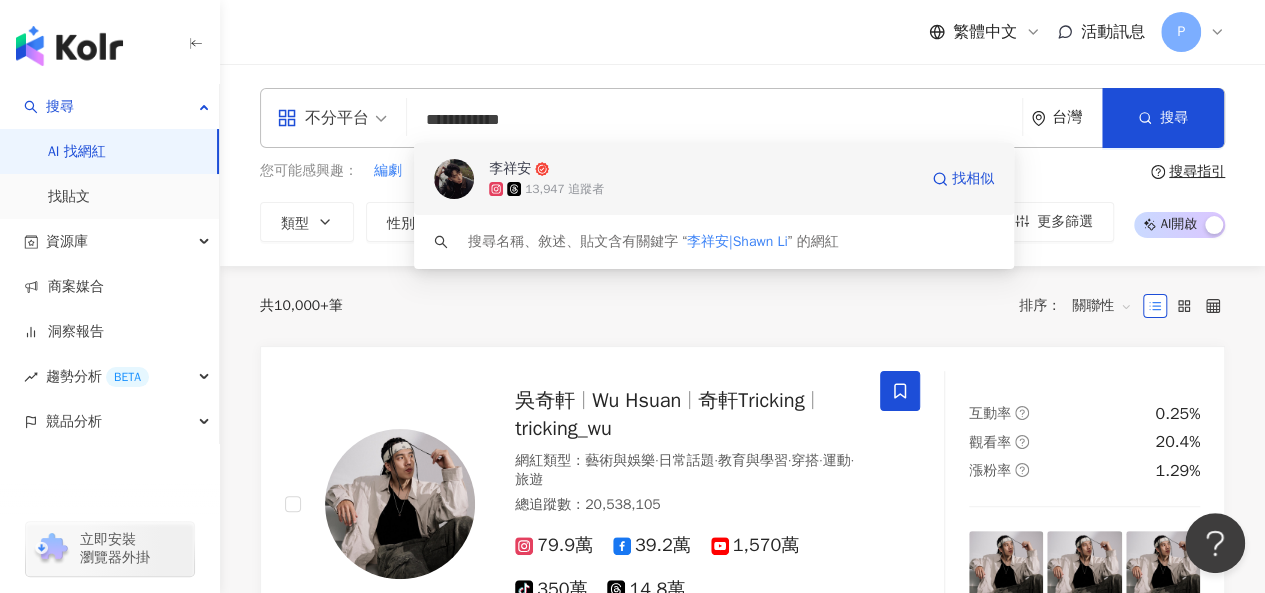 click on "李祥安" at bounding box center (703, 169) 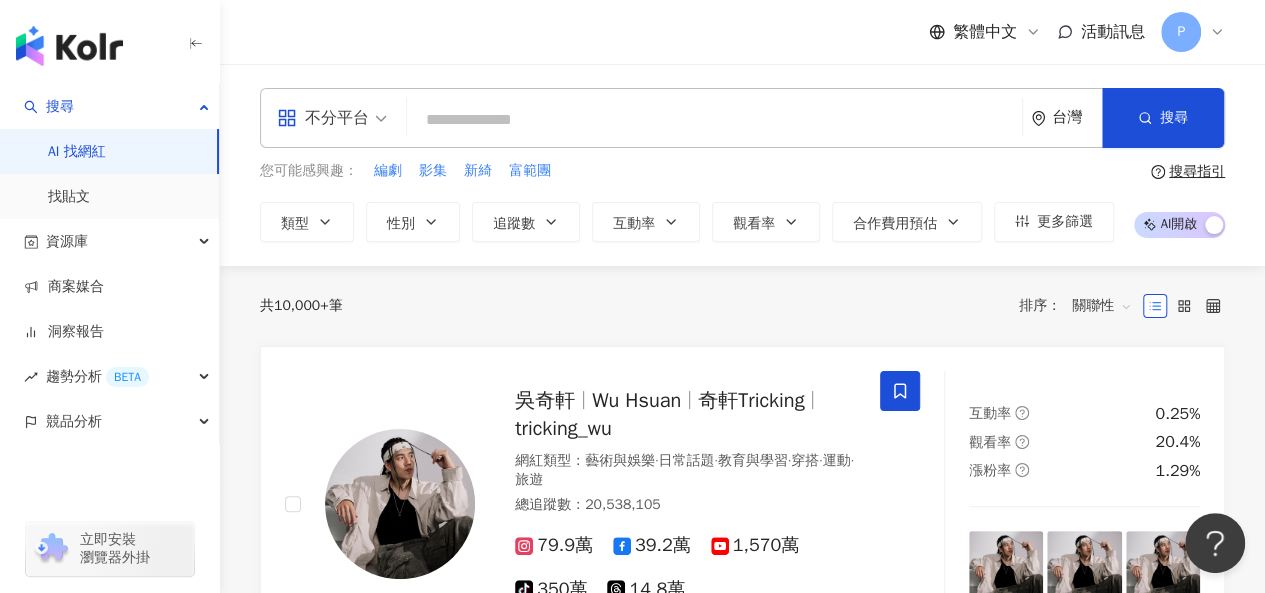 paste on "**********" 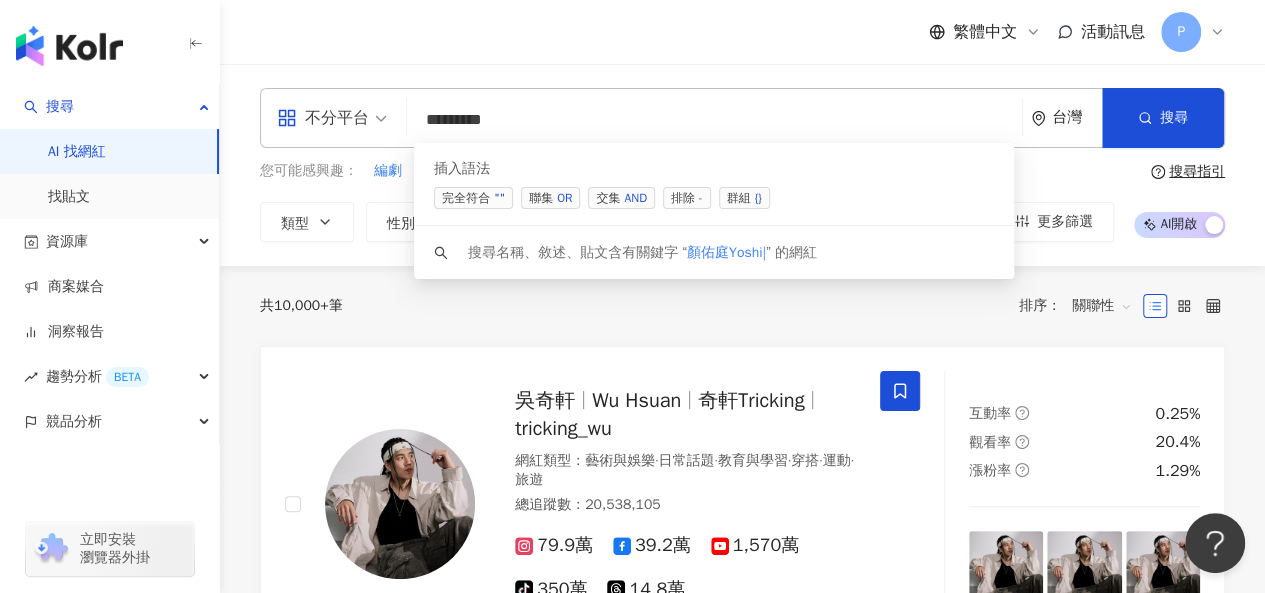 type on "********" 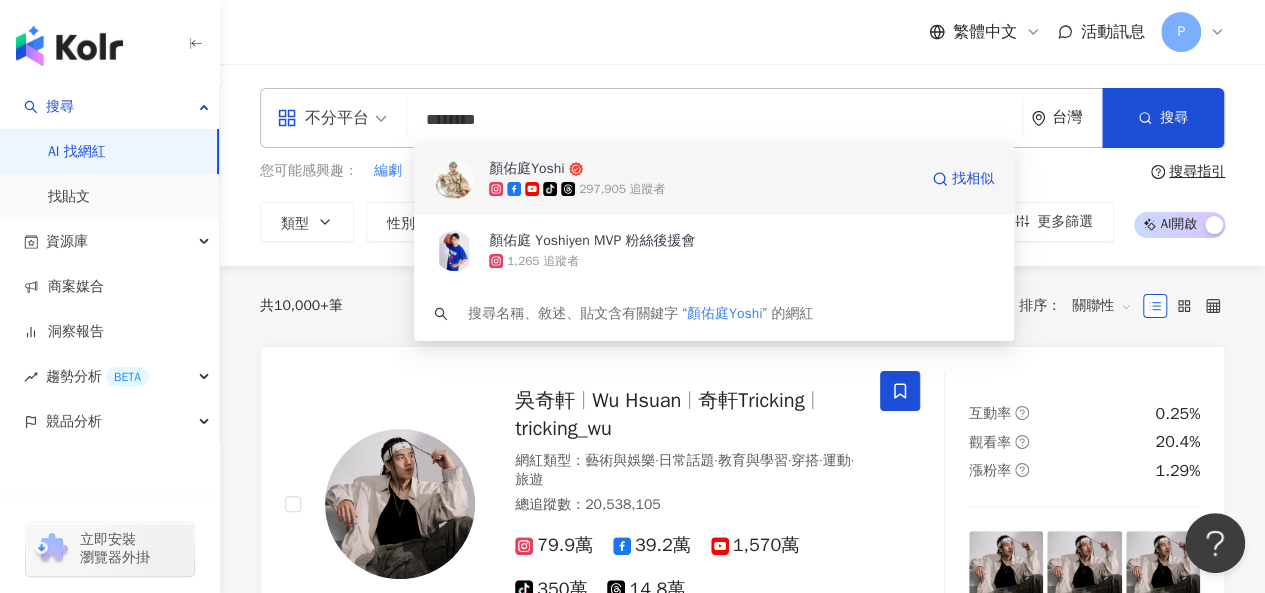 click on "顏佑庭Yoshi" at bounding box center [703, 169] 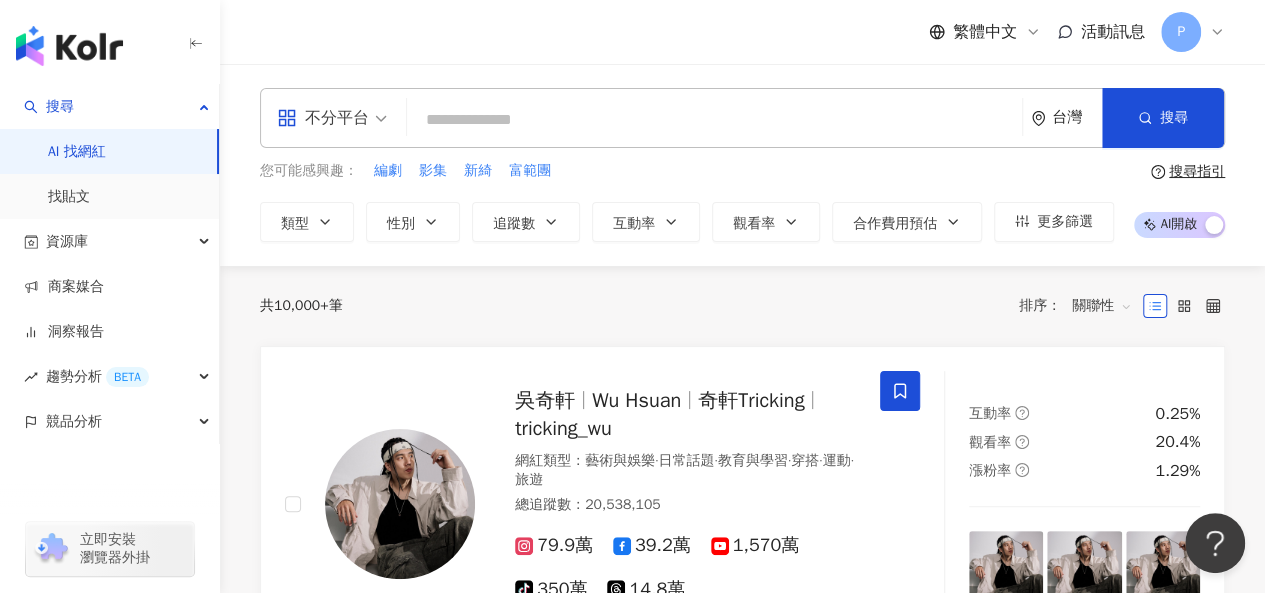 paste on "**********" 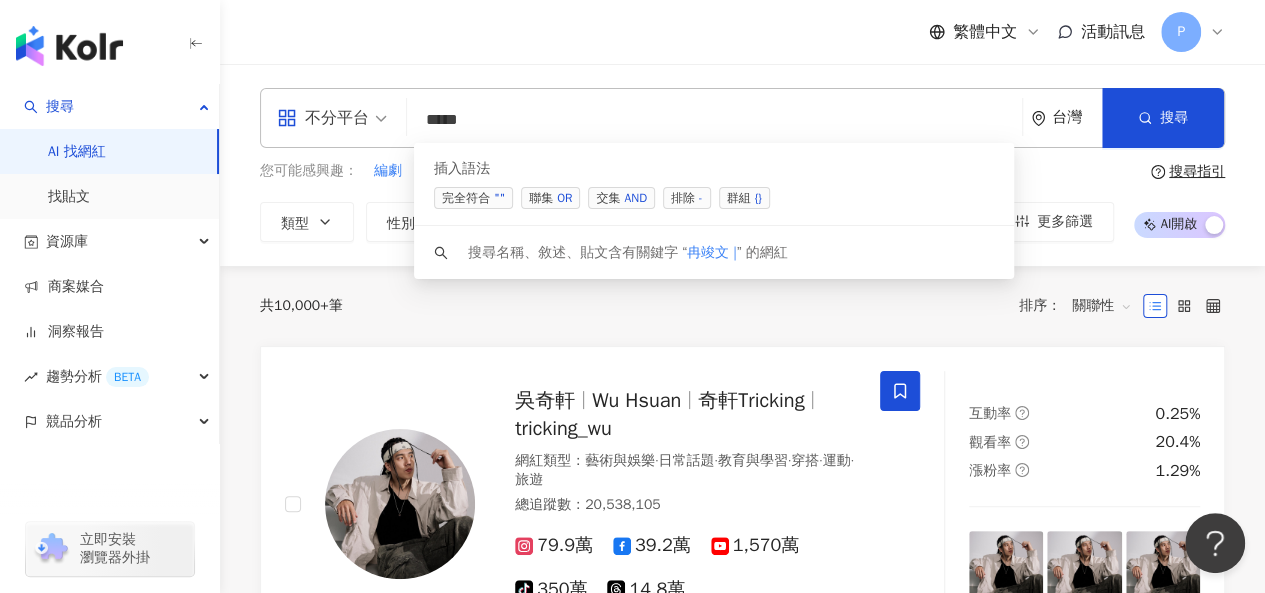 type on "***" 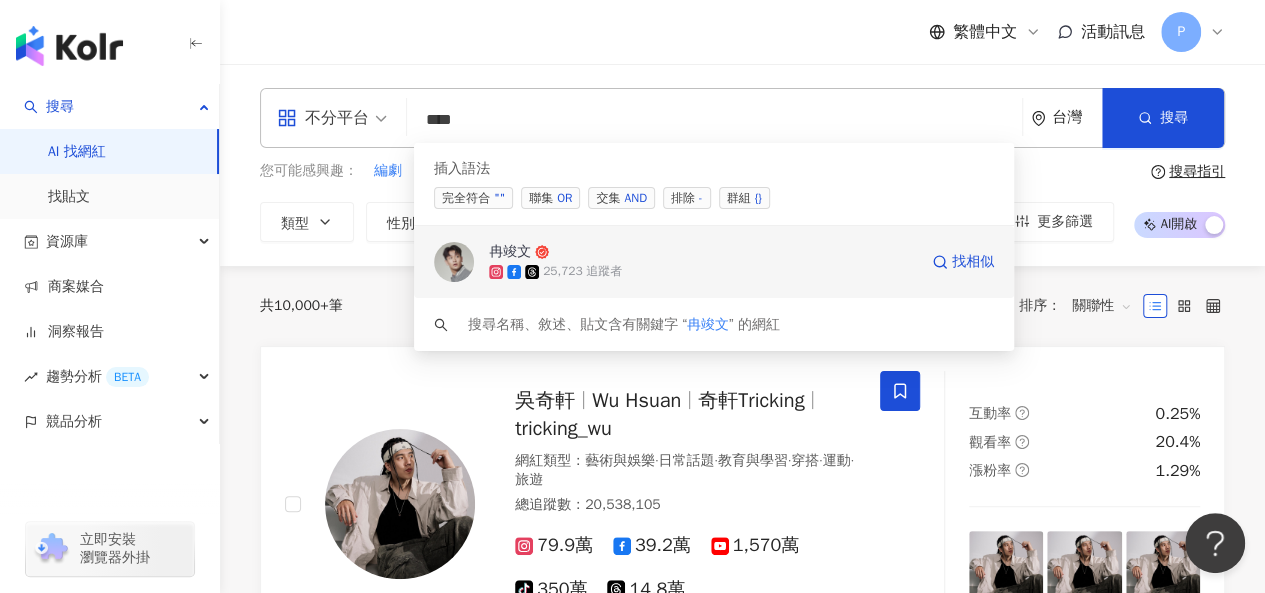 click on "冉竣文" at bounding box center (703, 252) 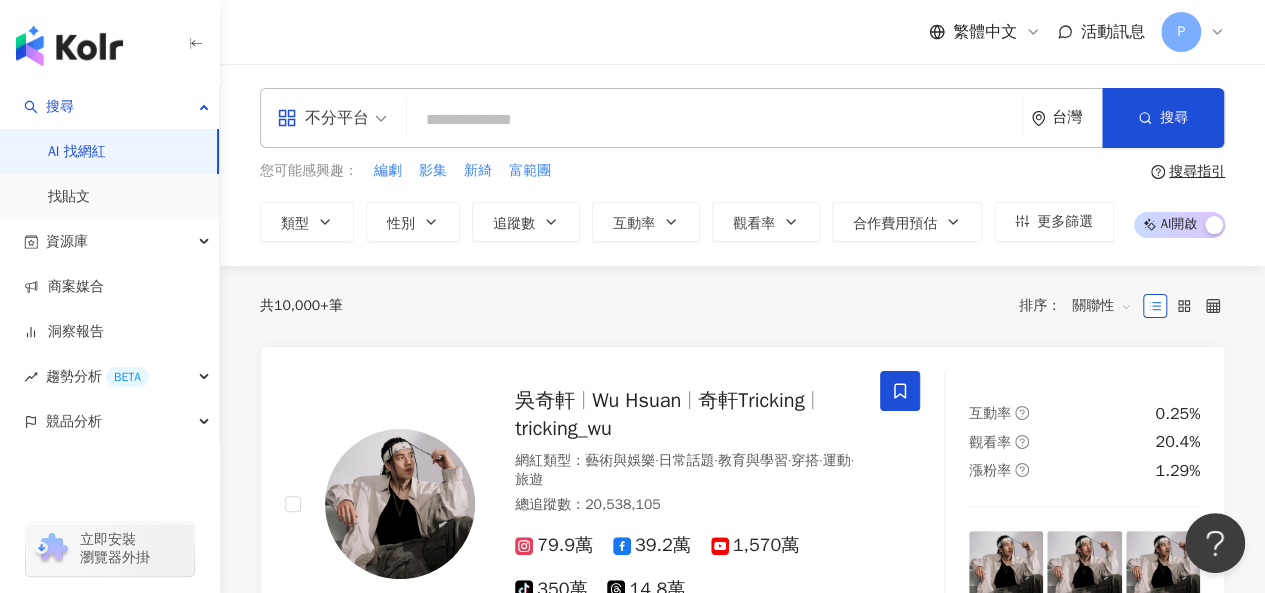paste on "**" 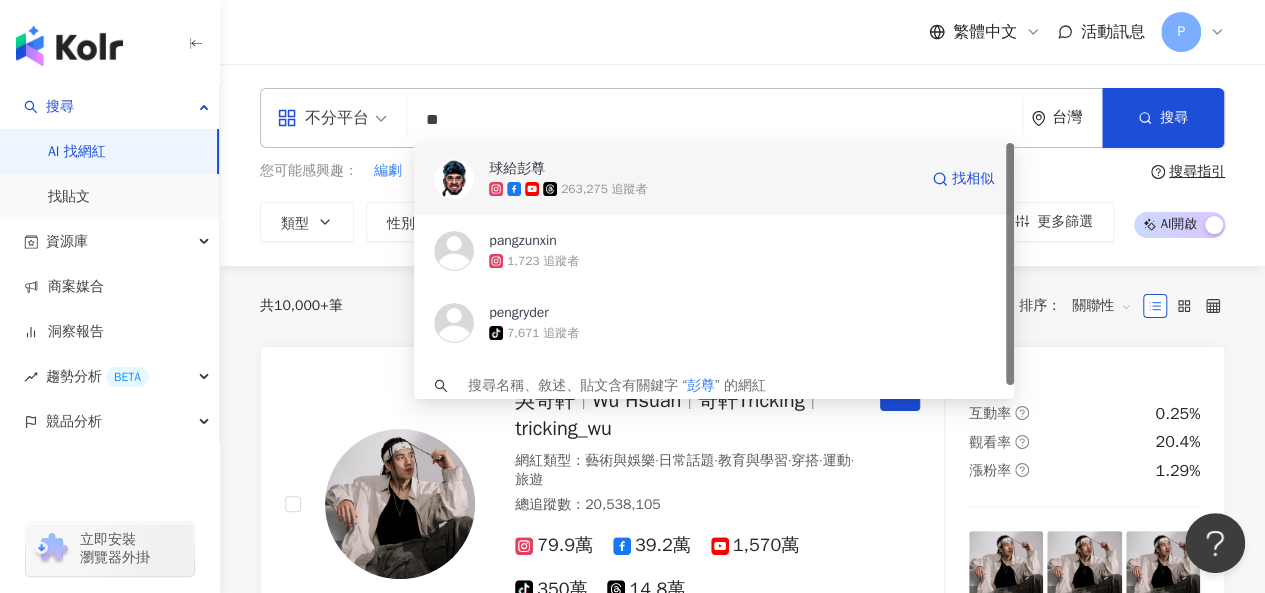 click on "263,275   追蹤者" at bounding box center [604, 189] 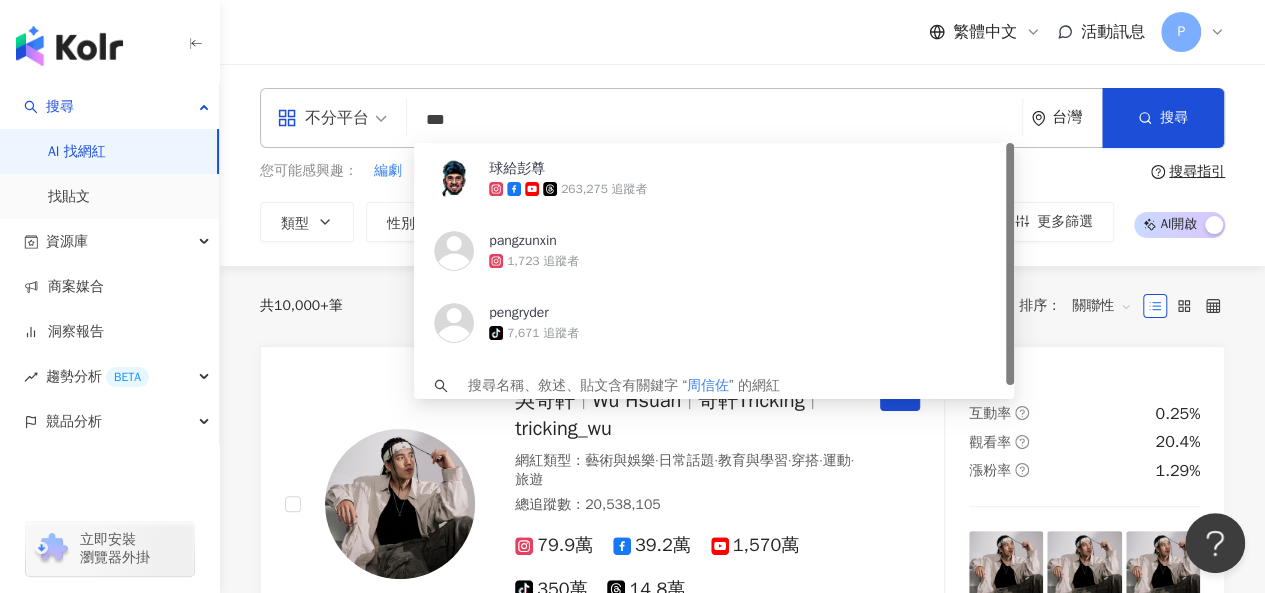 type on "***" 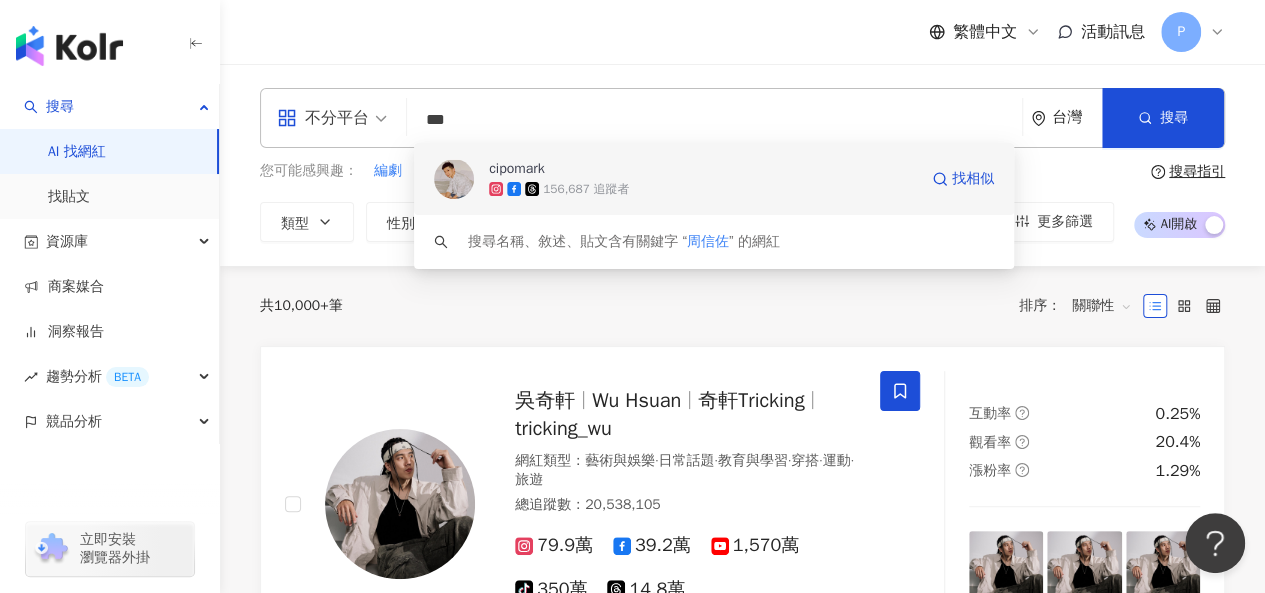 click on "156,687   追蹤者" at bounding box center [586, 189] 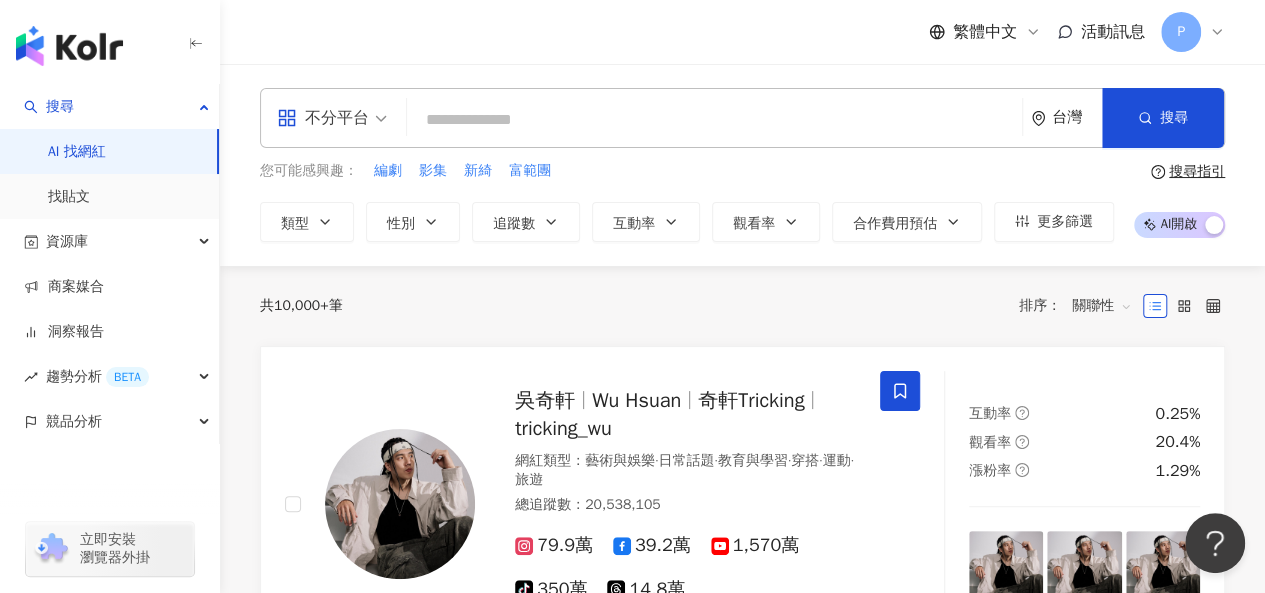 paste on "**" 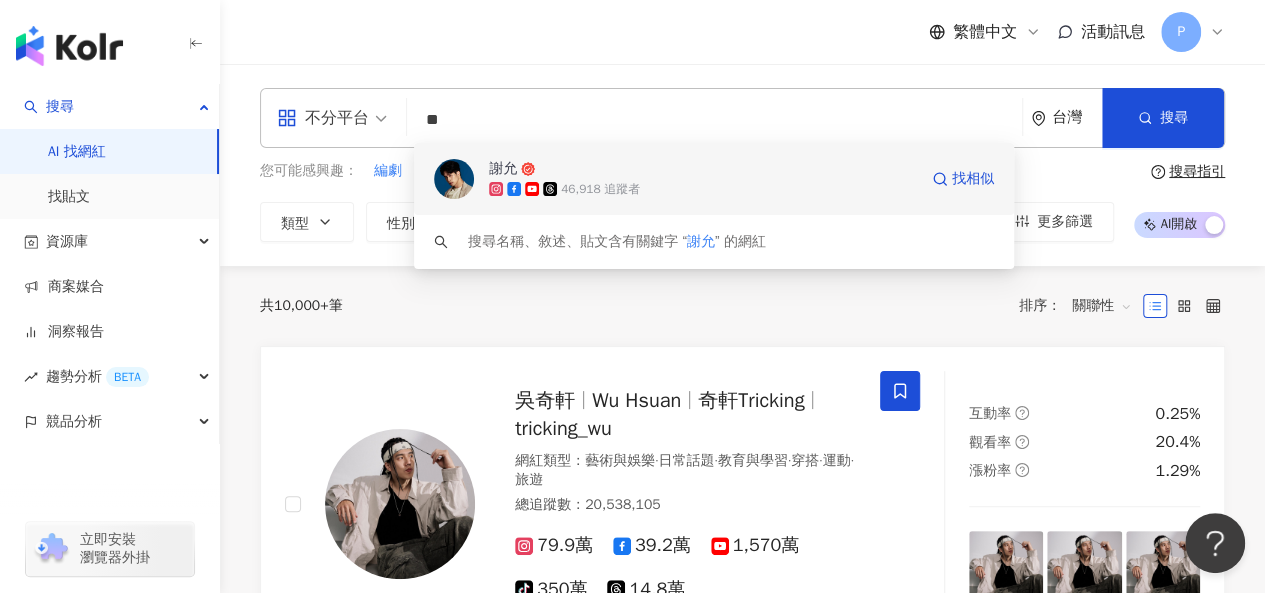 click on "46,918   追蹤者" at bounding box center [600, 189] 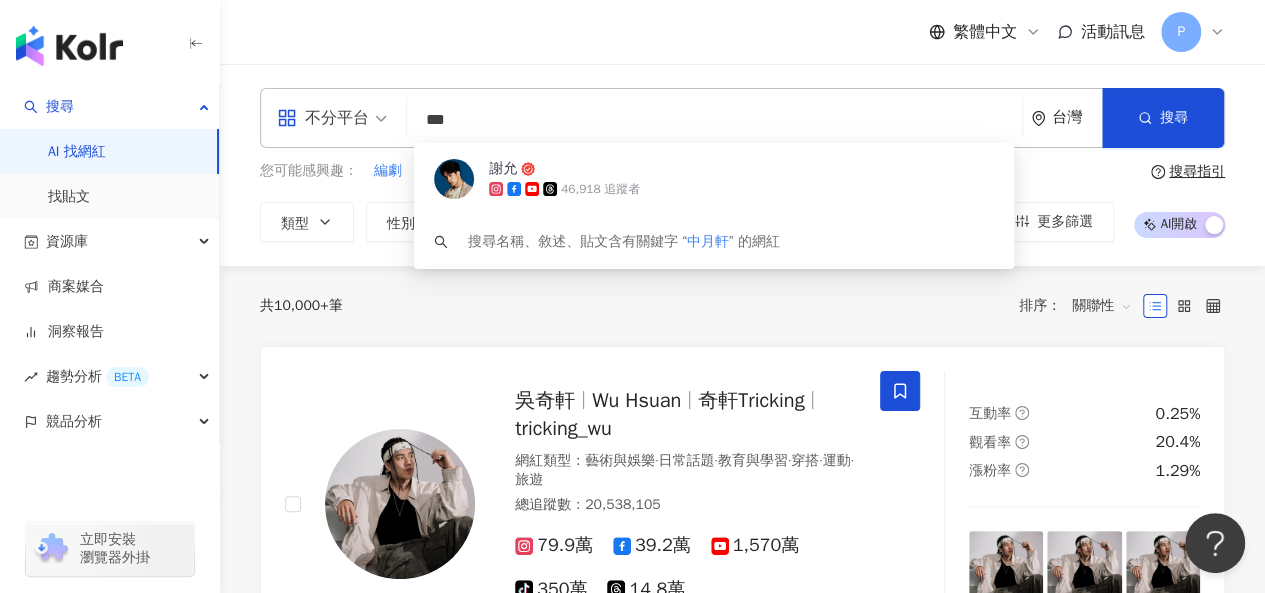type on "***" 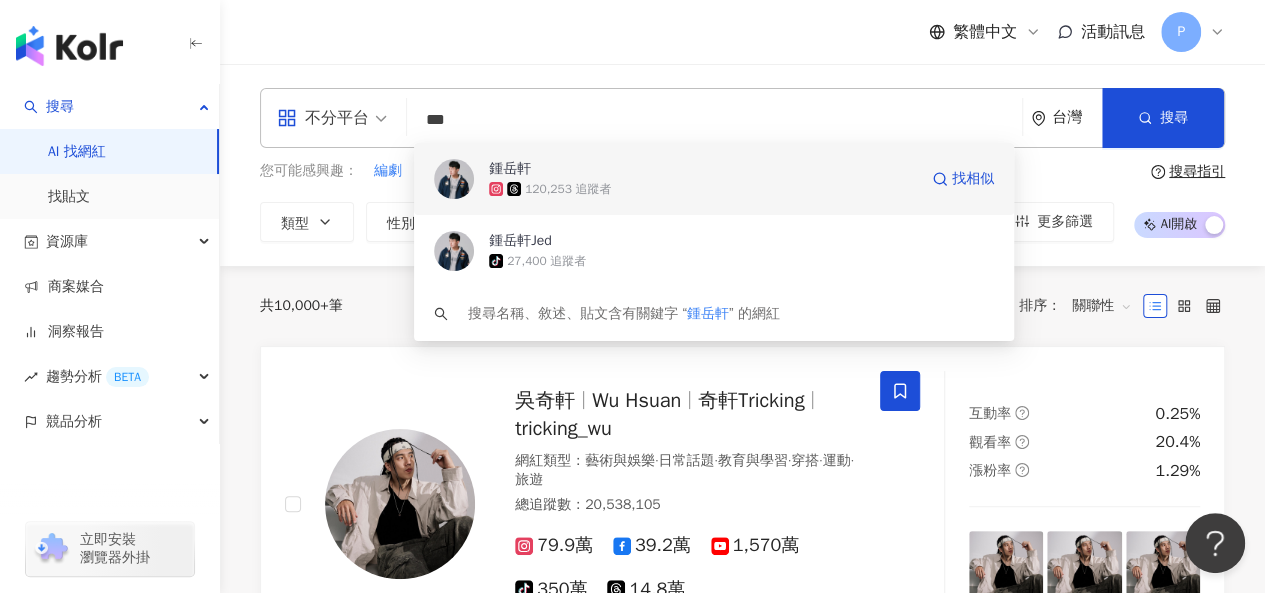 click on "120,253   追蹤者" at bounding box center [703, 189] 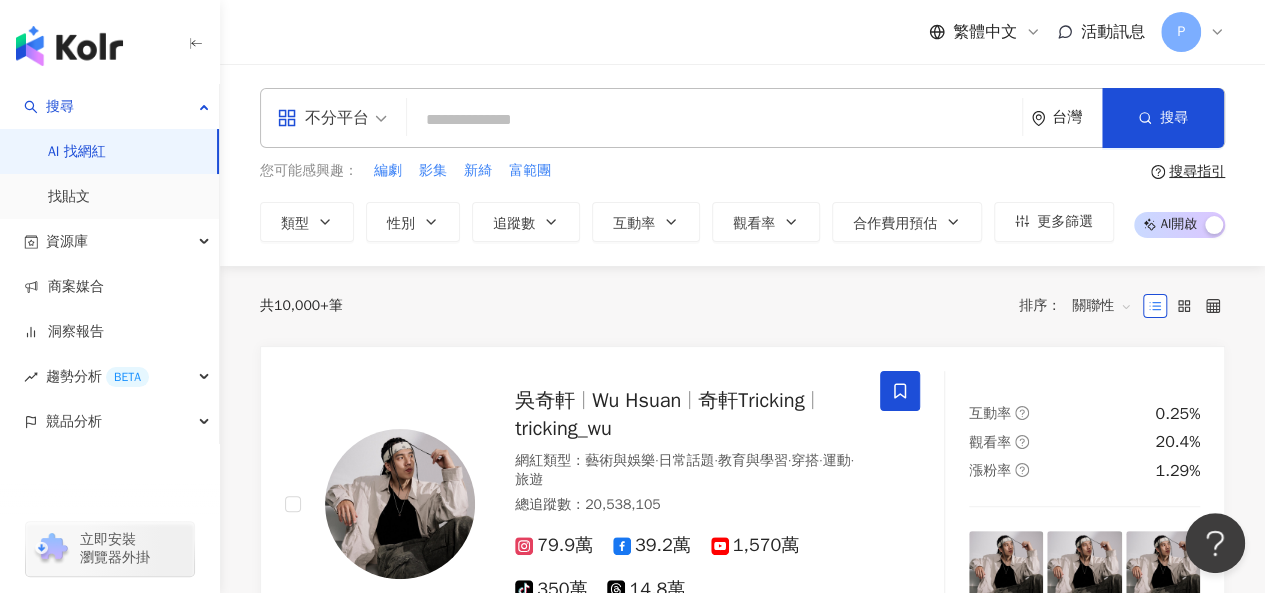 click at bounding box center [714, 120] 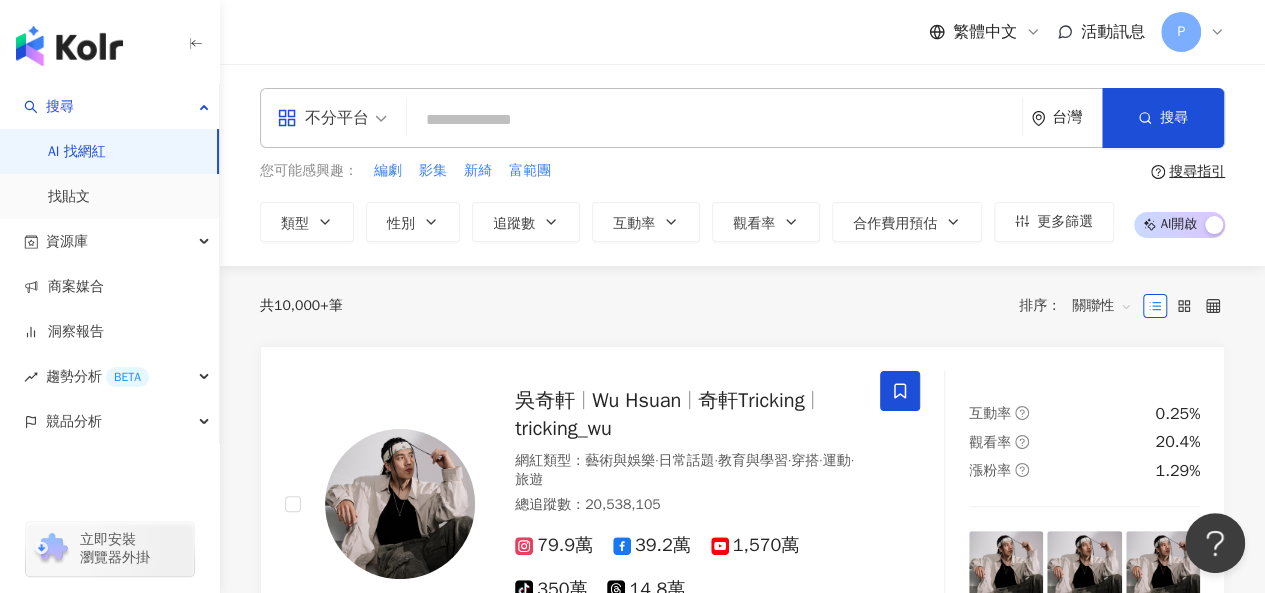 click at bounding box center (714, 120) 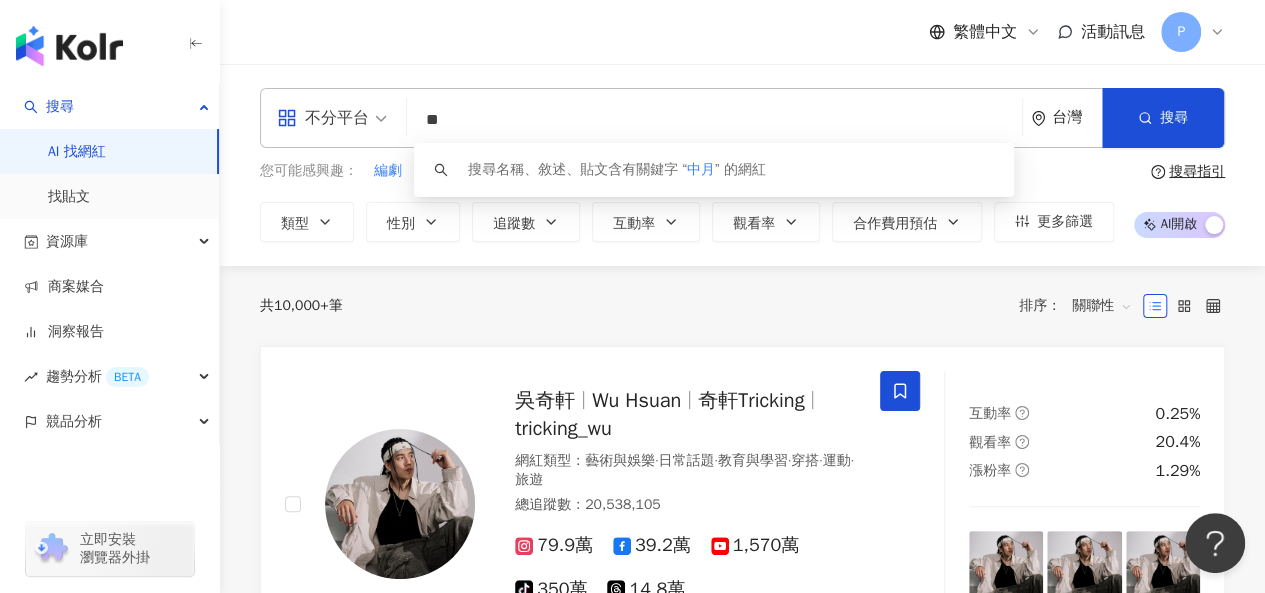 type on "*" 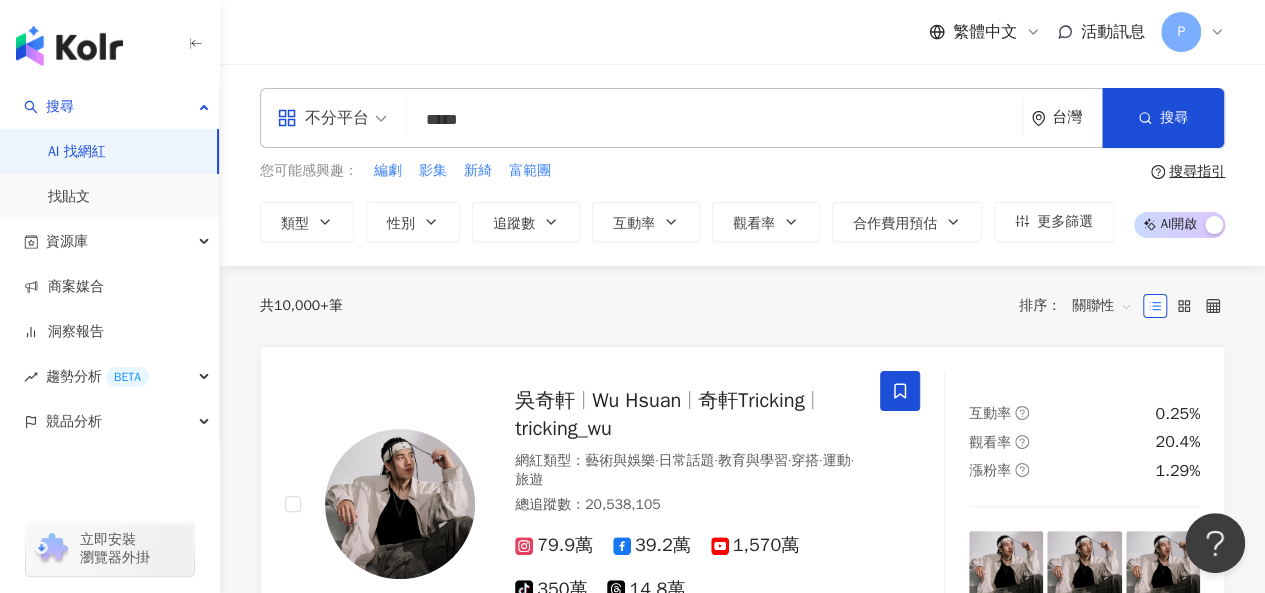 type on "***" 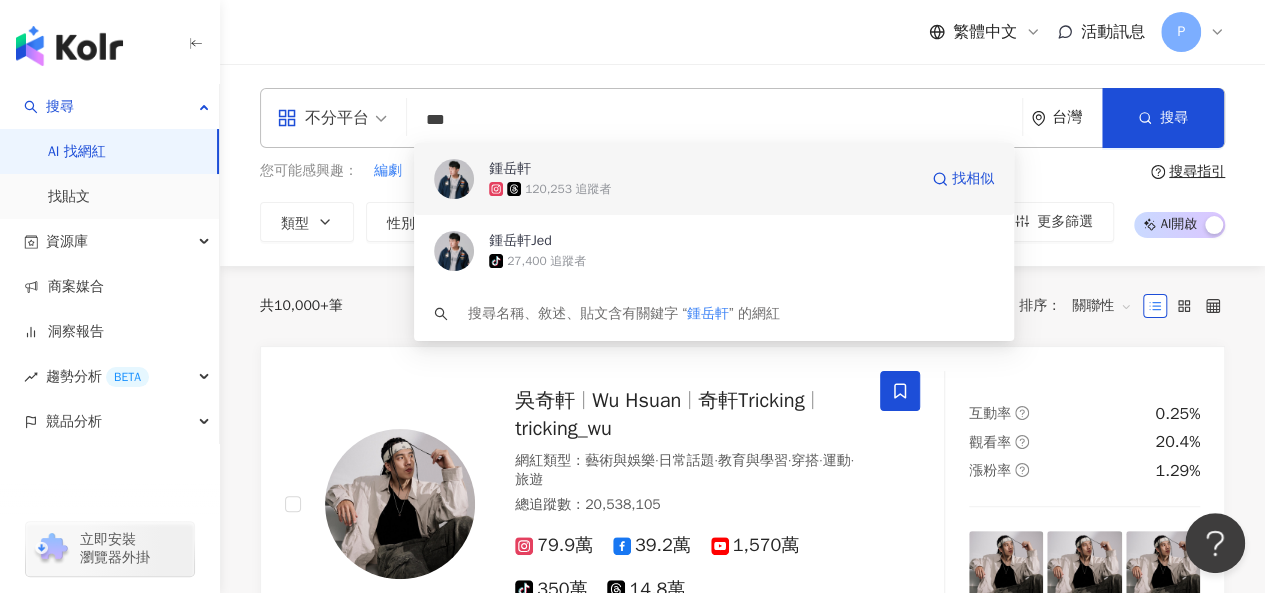 click on "120,253   追蹤者" at bounding box center (568, 189) 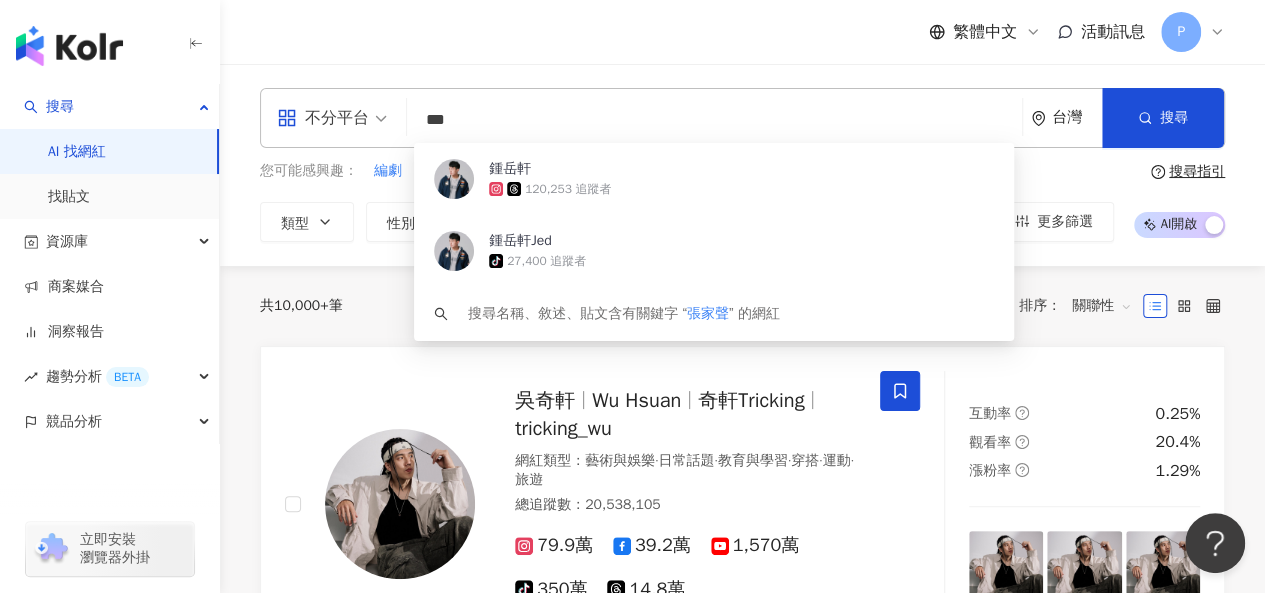 type on "***" 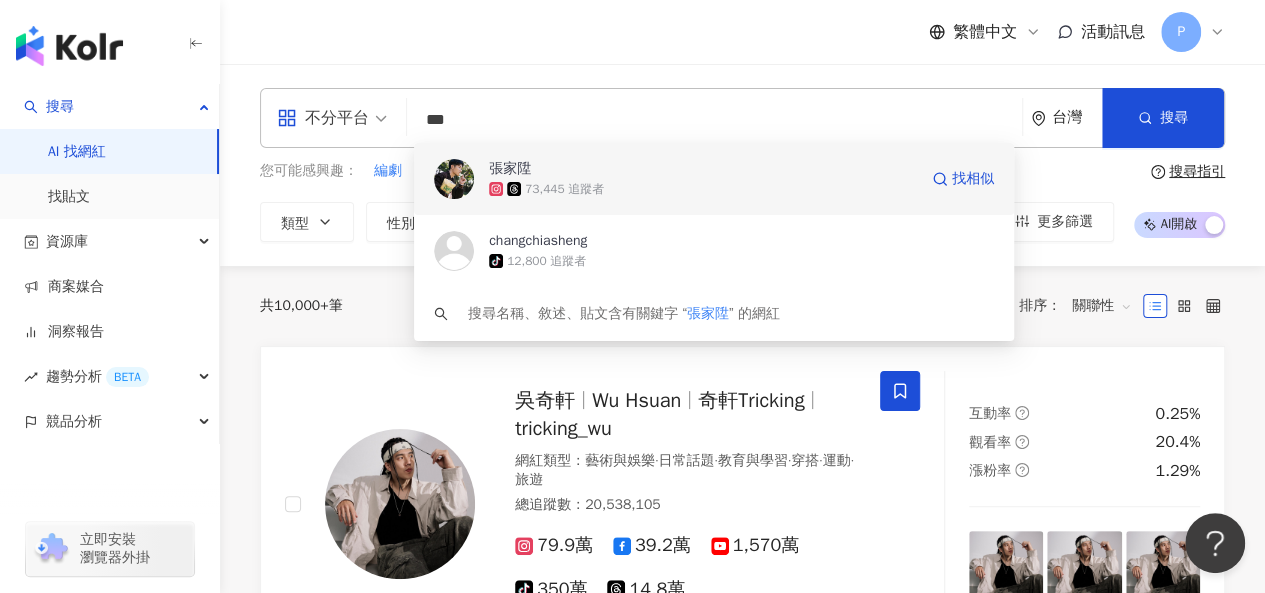 click on "73,445   追蹤者" at bounding box center [564, 189] 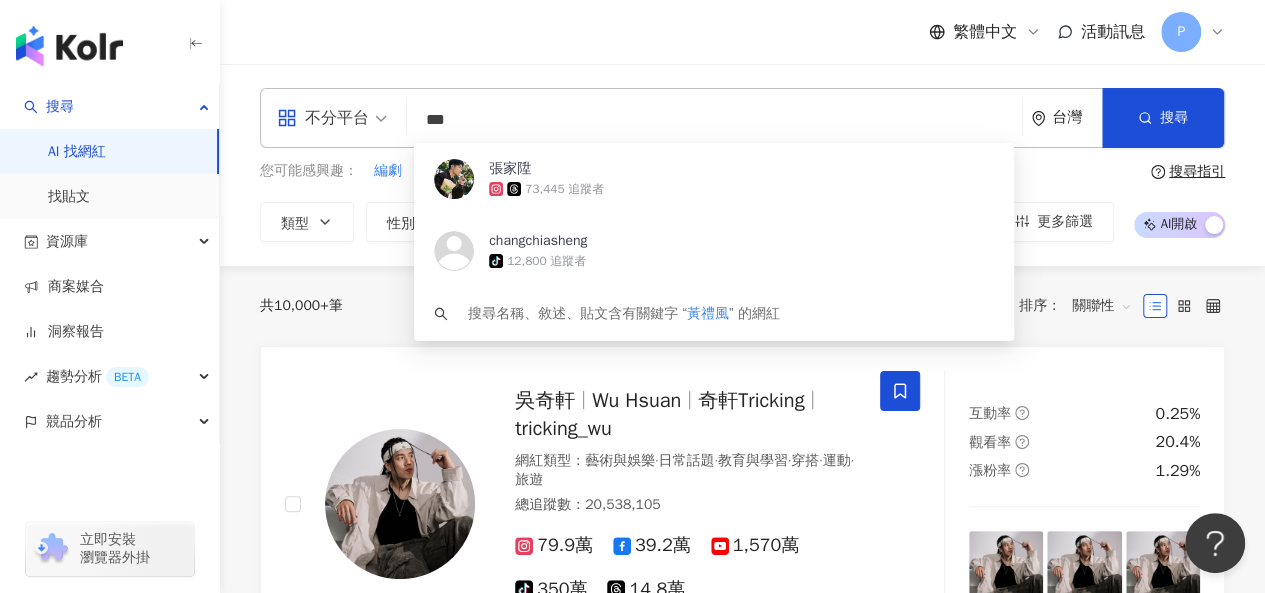 type on "***" 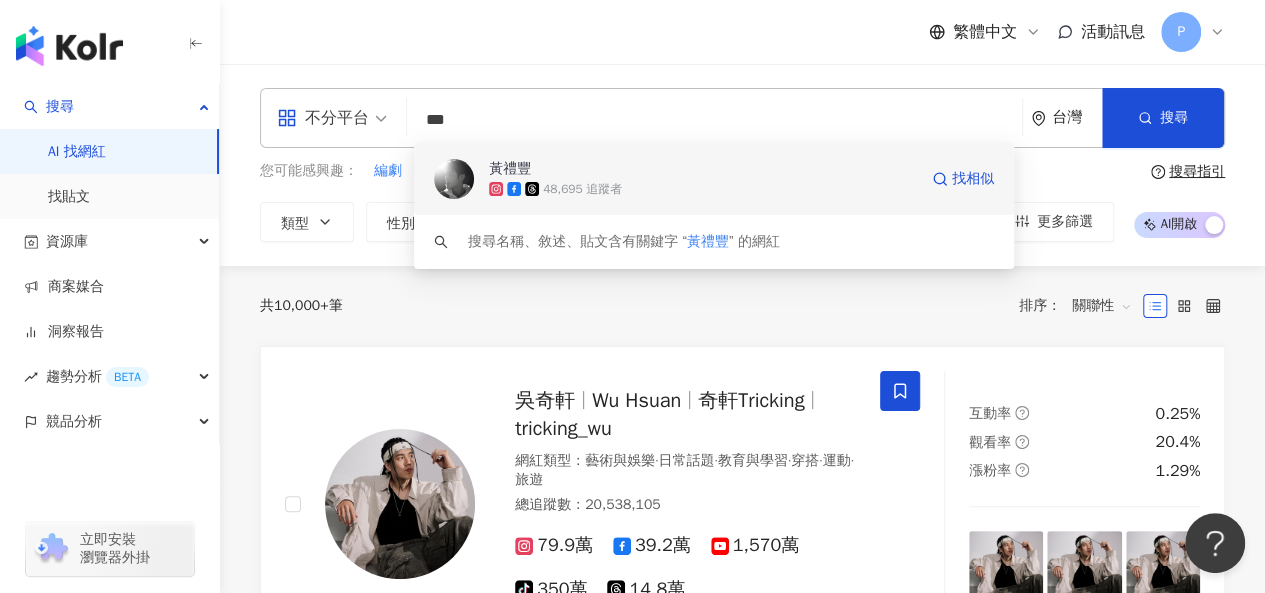 click on "黃禮豐" at bounding box center (703, 169) 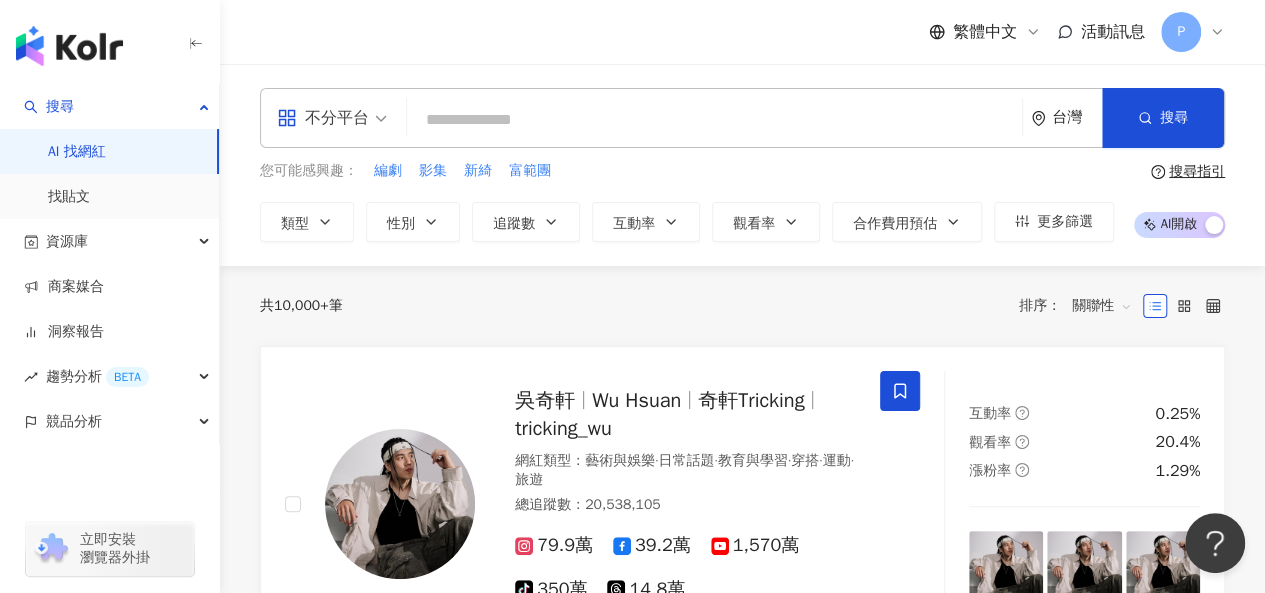 paste on "***" 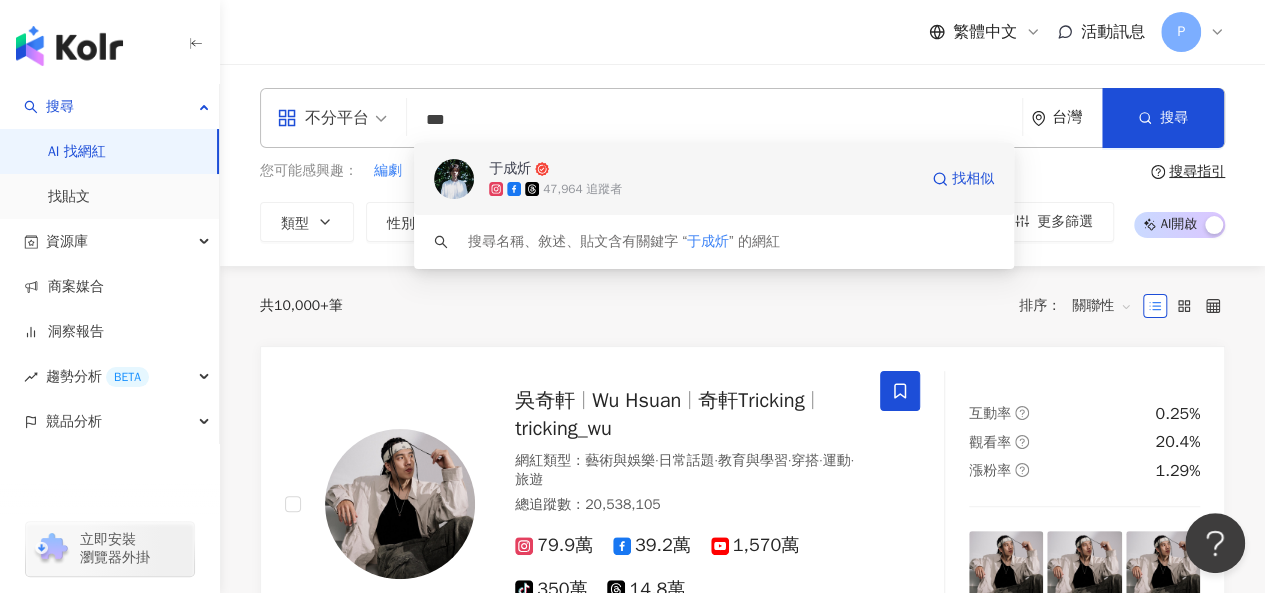 click on "47,964   追蹤者" at bounding box center (703, 189) 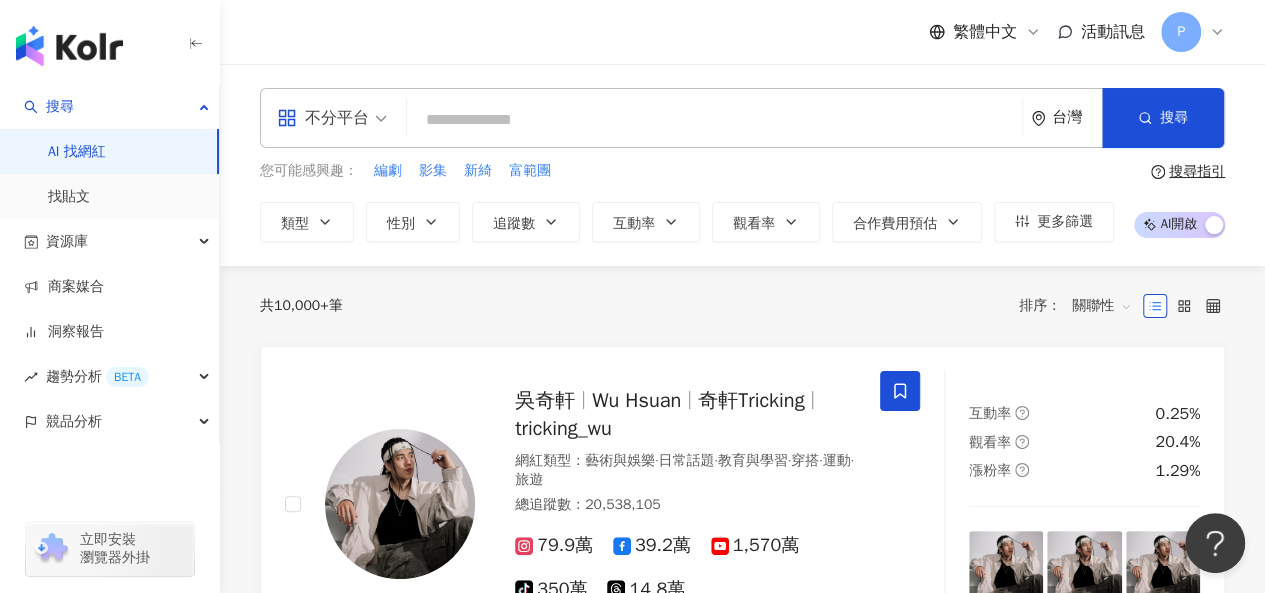 paste on "**********" 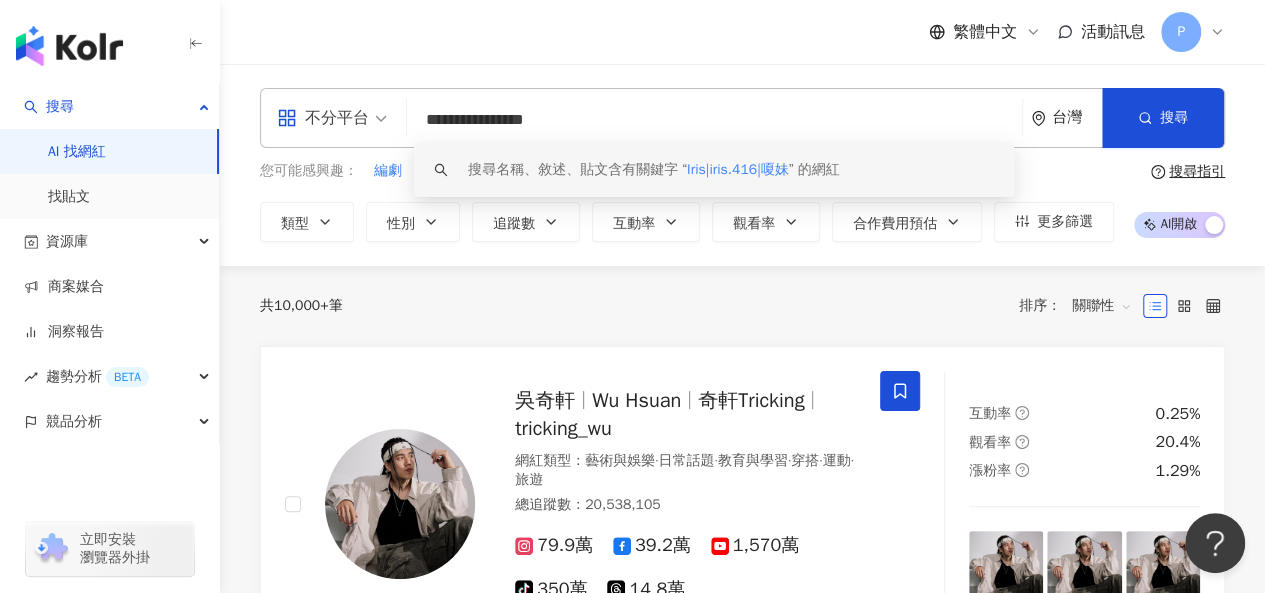 drag, startPoint x: 550, startPoint y: 119, endPoint x: 510, endPoint y: 126, distance: 40.60788 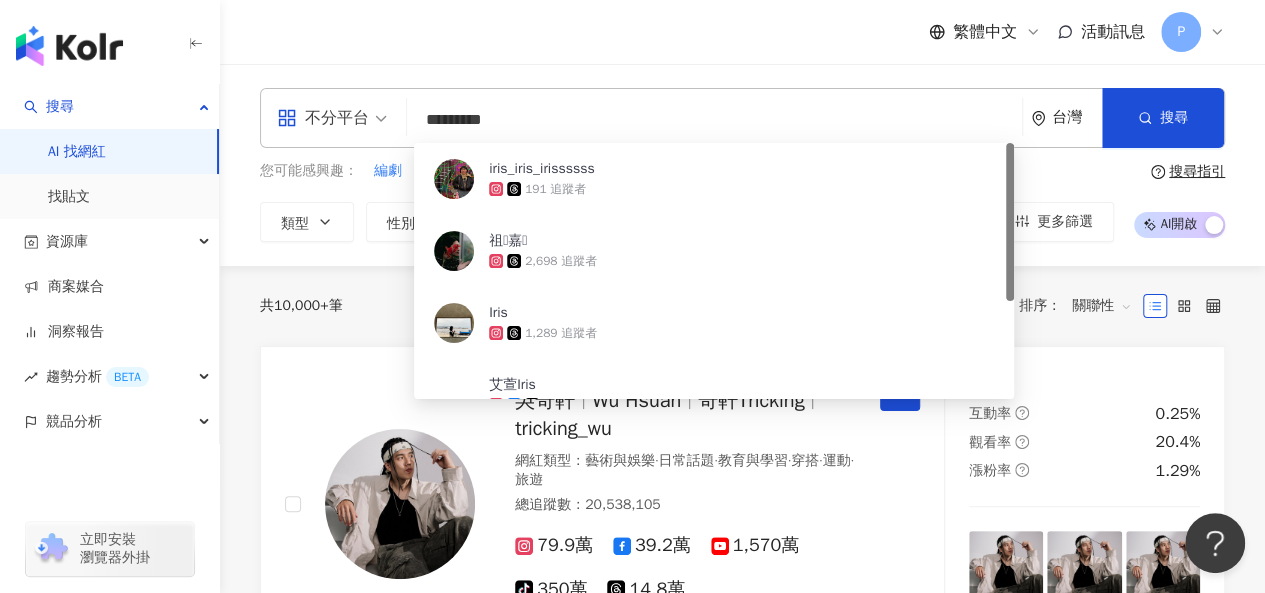 type on "********" 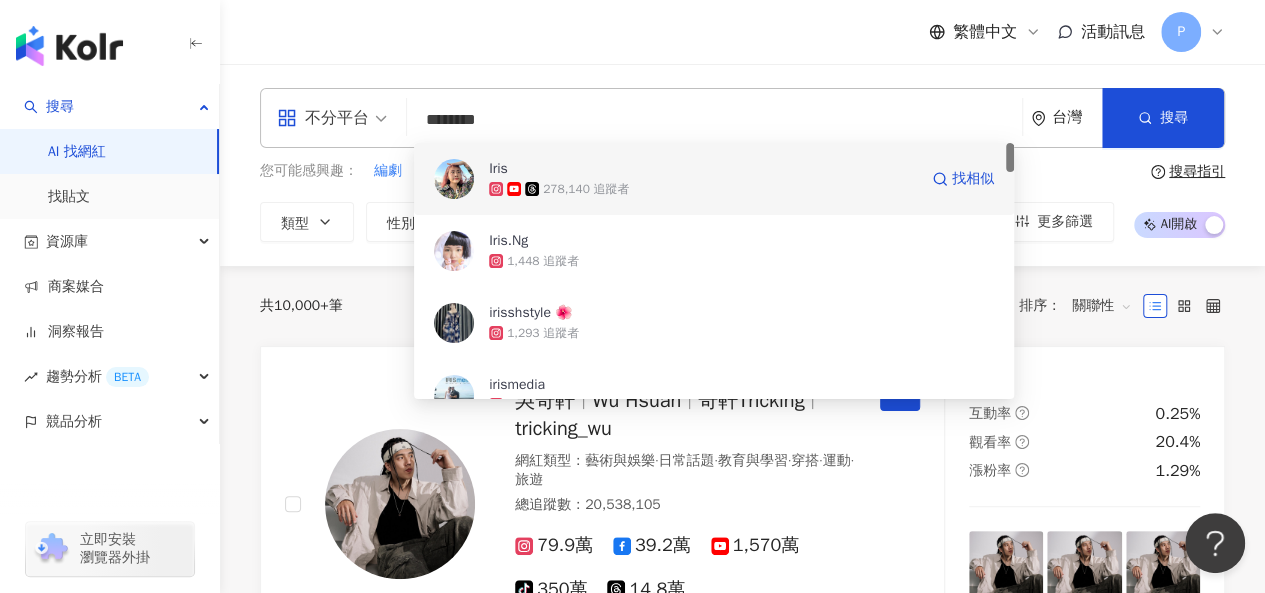 click on "278,140   追蹤者" at bounding box center [703, 189] 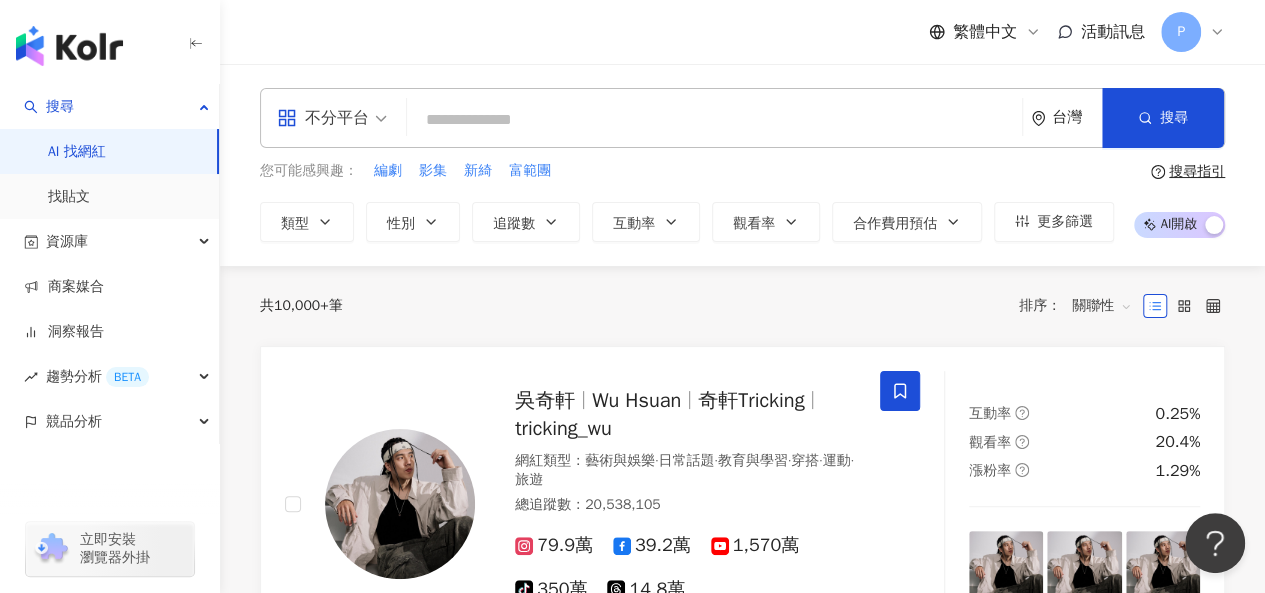 paste on "**********" 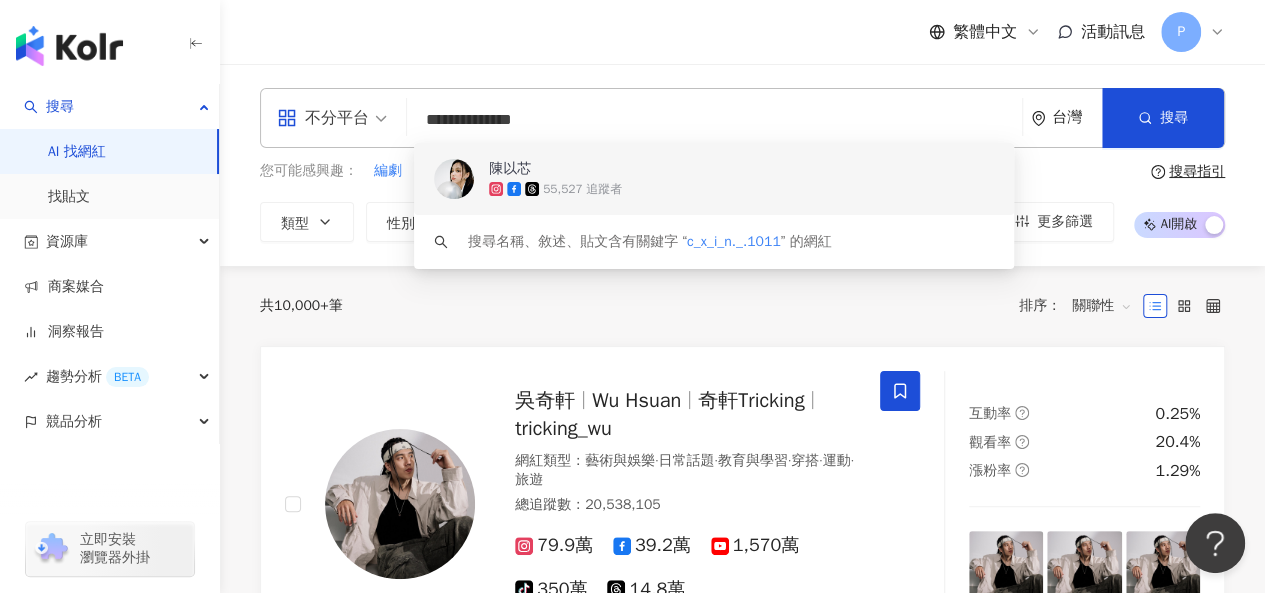 type on "**********" 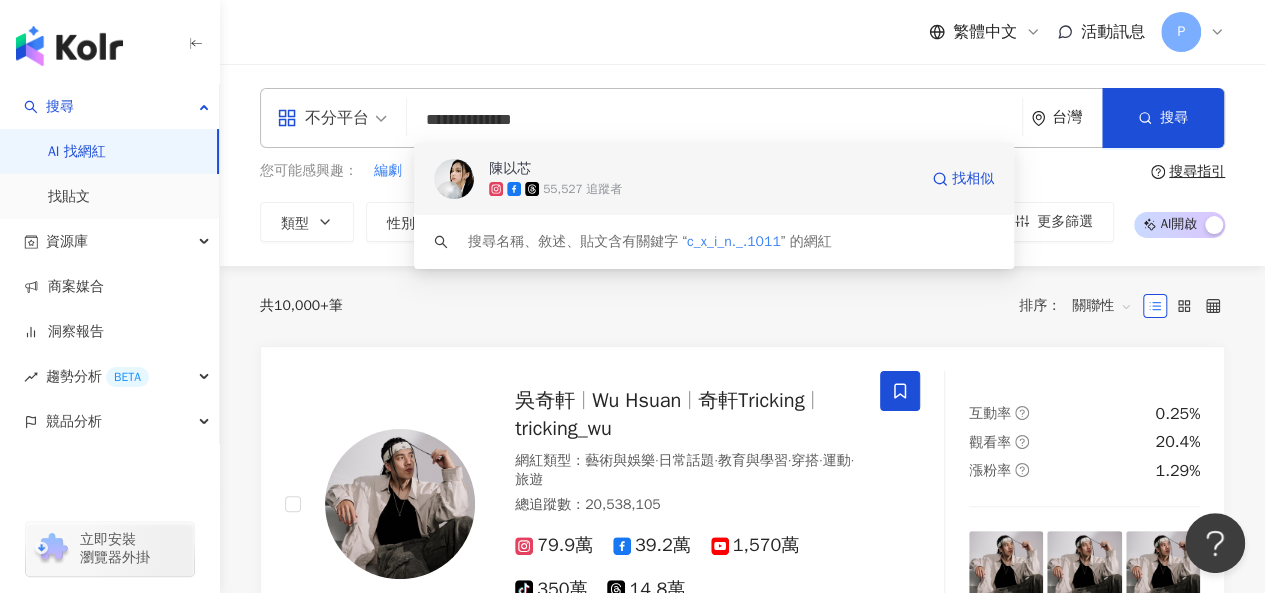click on "陳以芯" at bounding box center (703, 169) 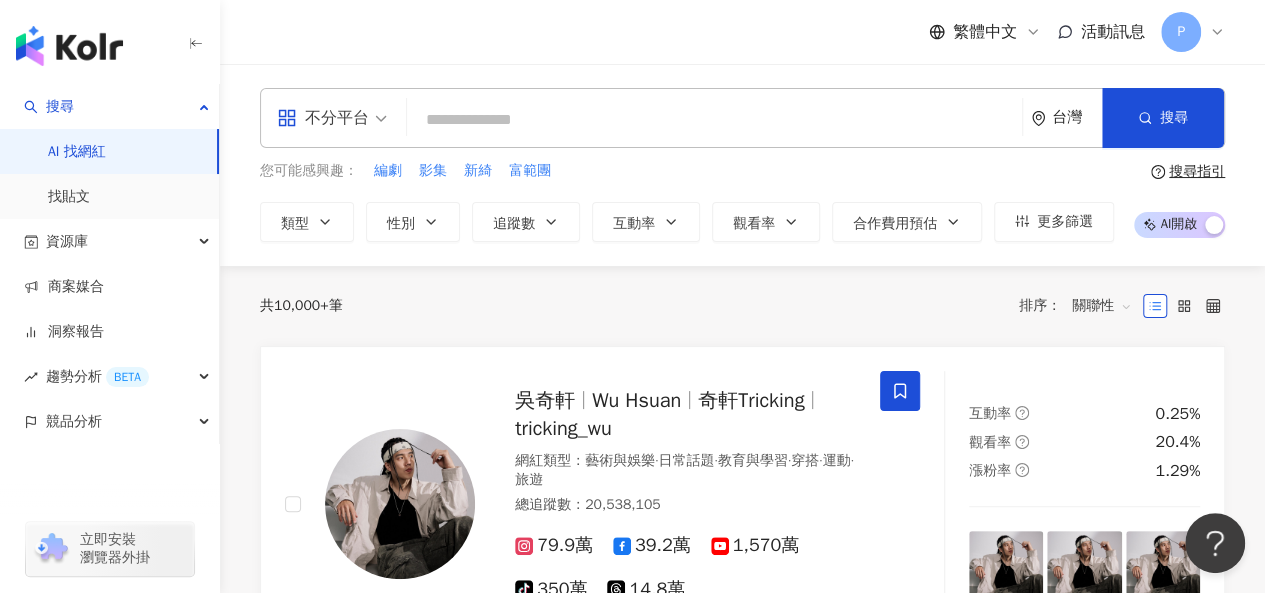 paste on "**" 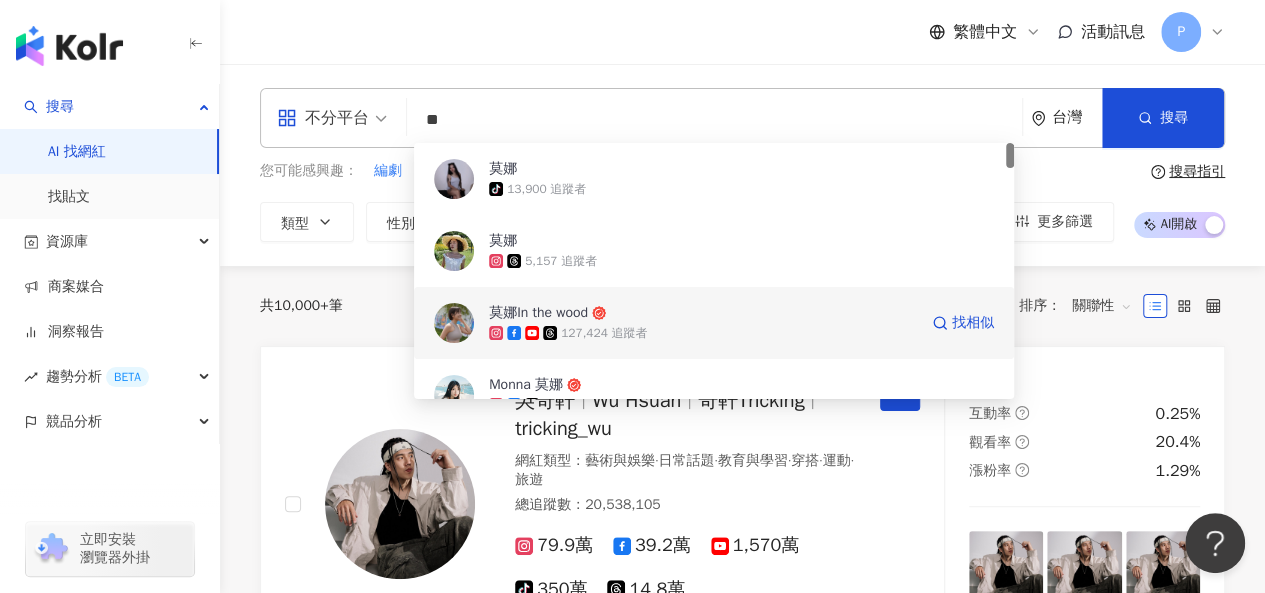 click on "莫娜In the wood" at bounding box center (703, 313) 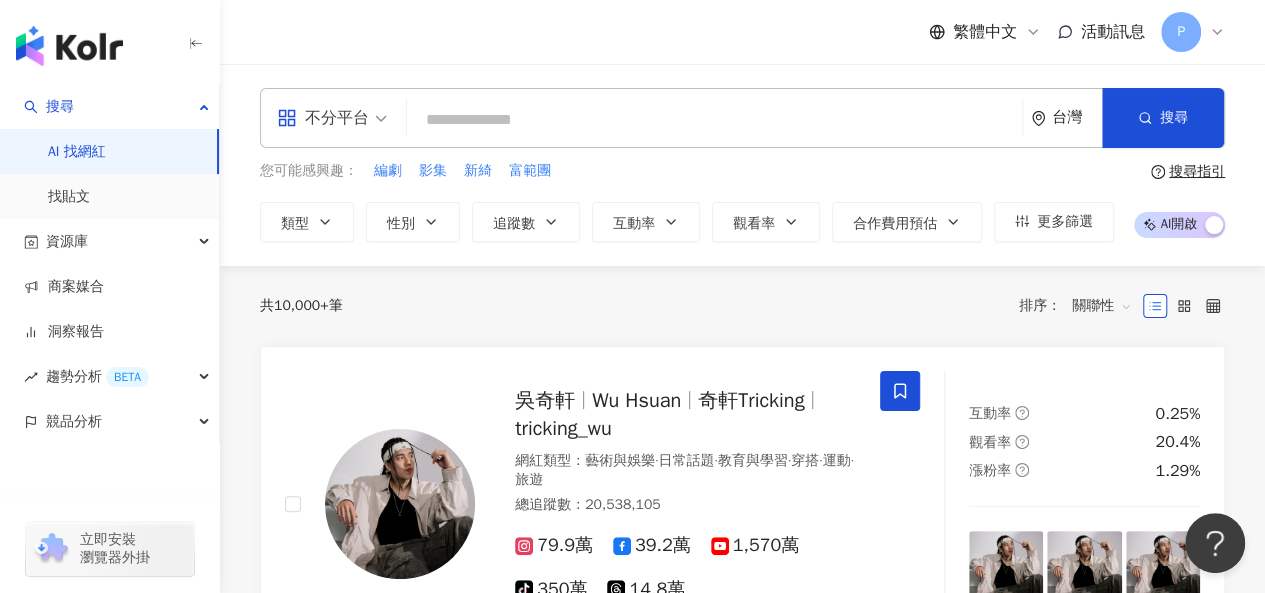 paste on "***" 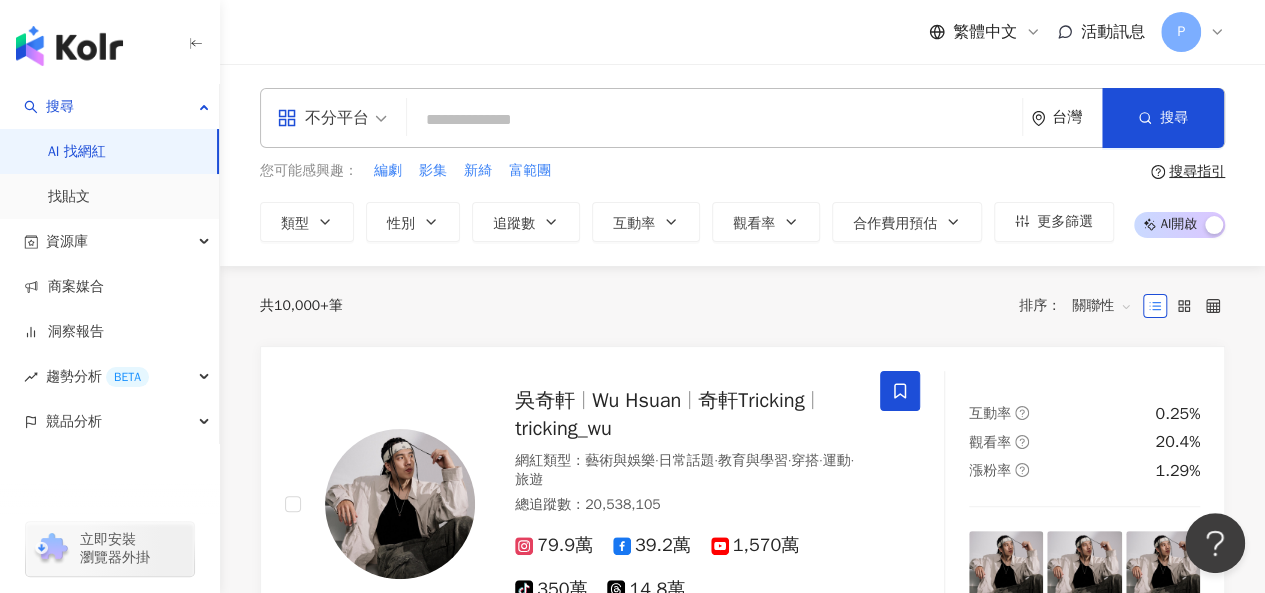 type on "***" 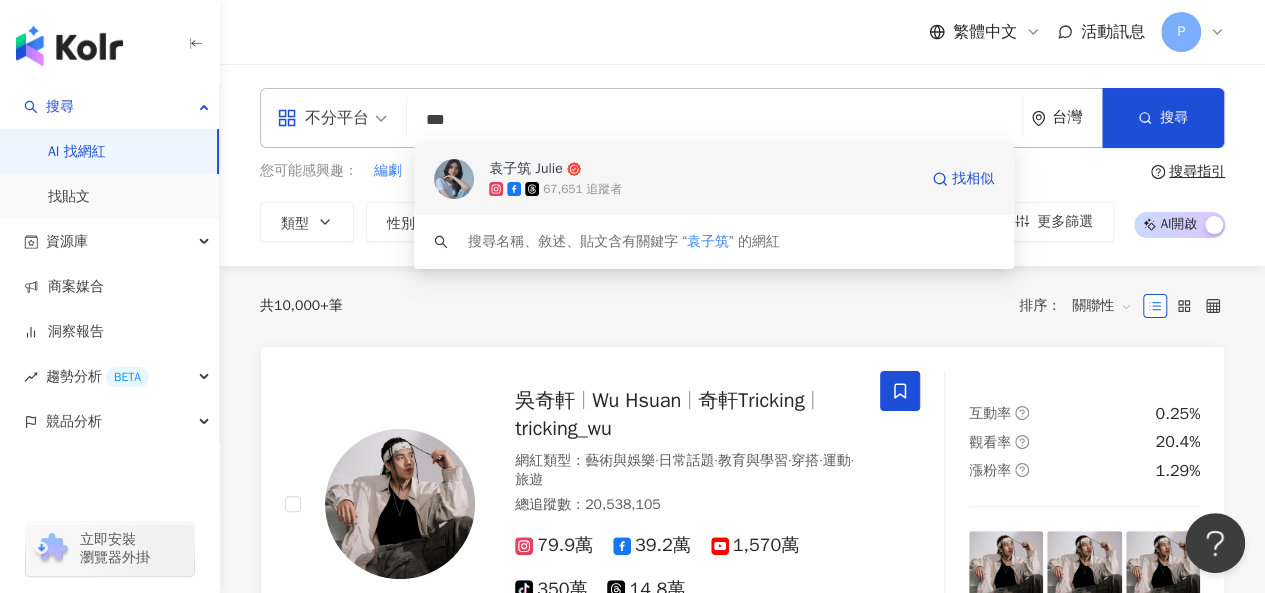click on "袁子筑 Julie" at bounding box center [703, 169] 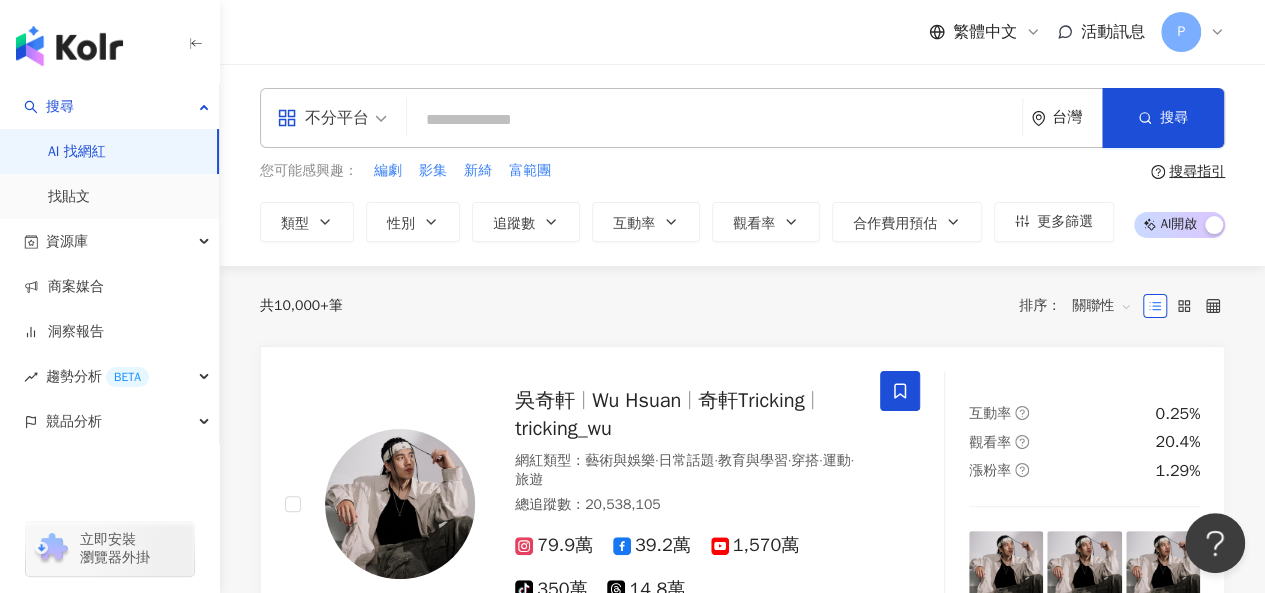 paste on "***" 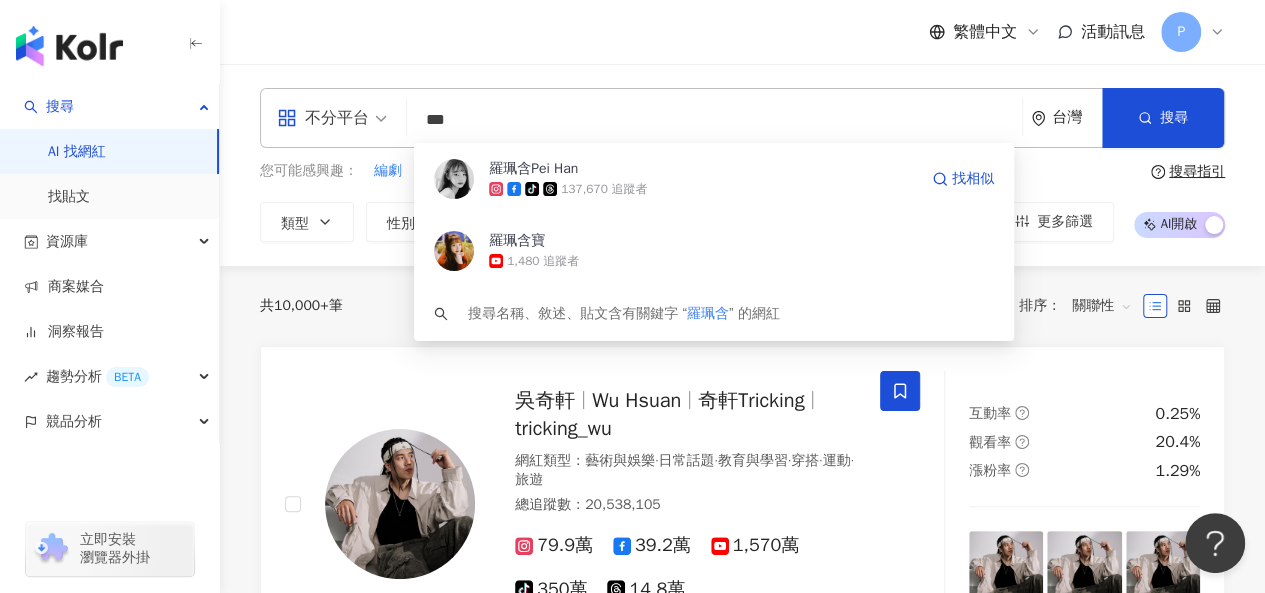 click on "tiktok-icon 137,670   追蹤者" at bounding box center (703, 189) 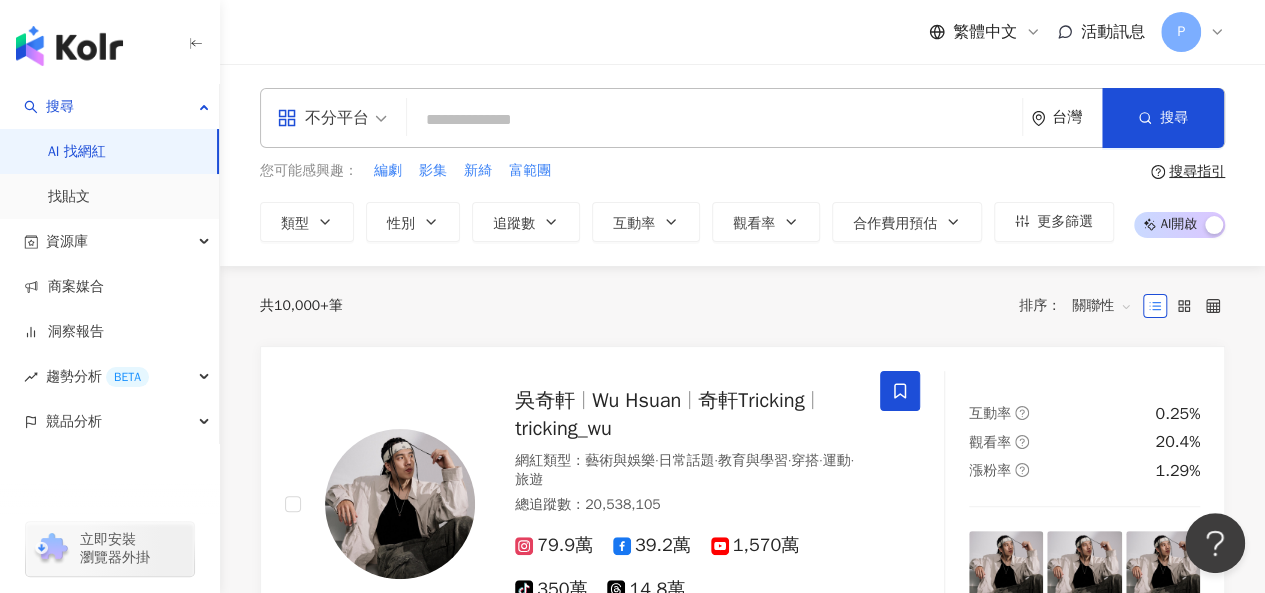 paste on "**********" 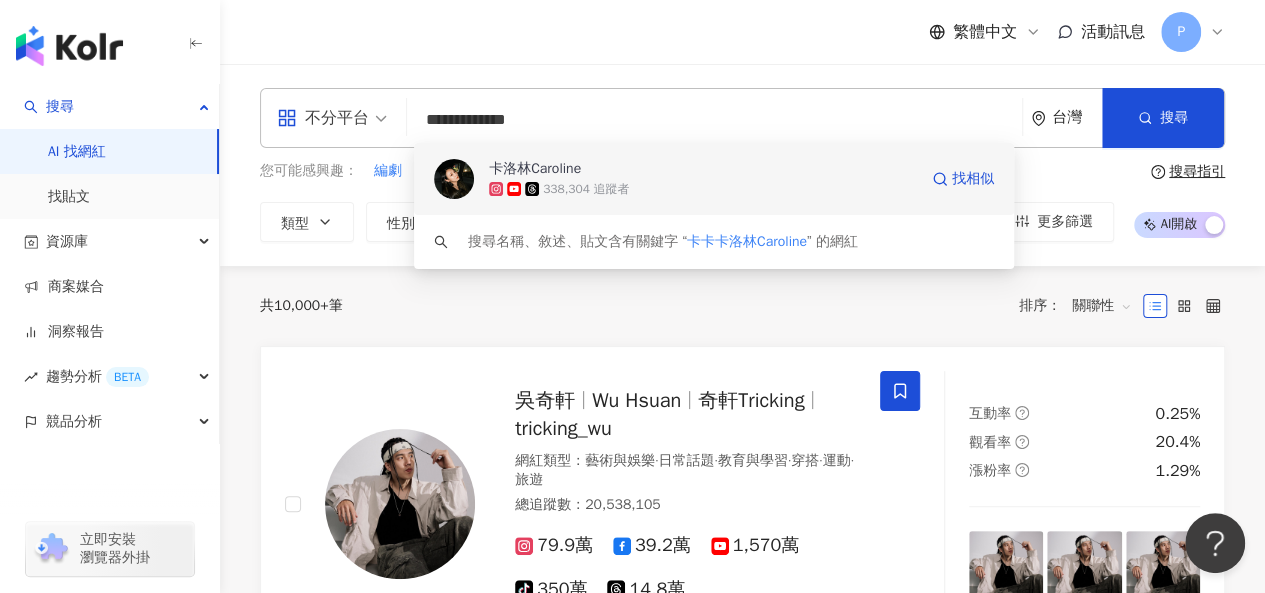 click on "338,304   追蹤者" at bounding box center (703, 189) 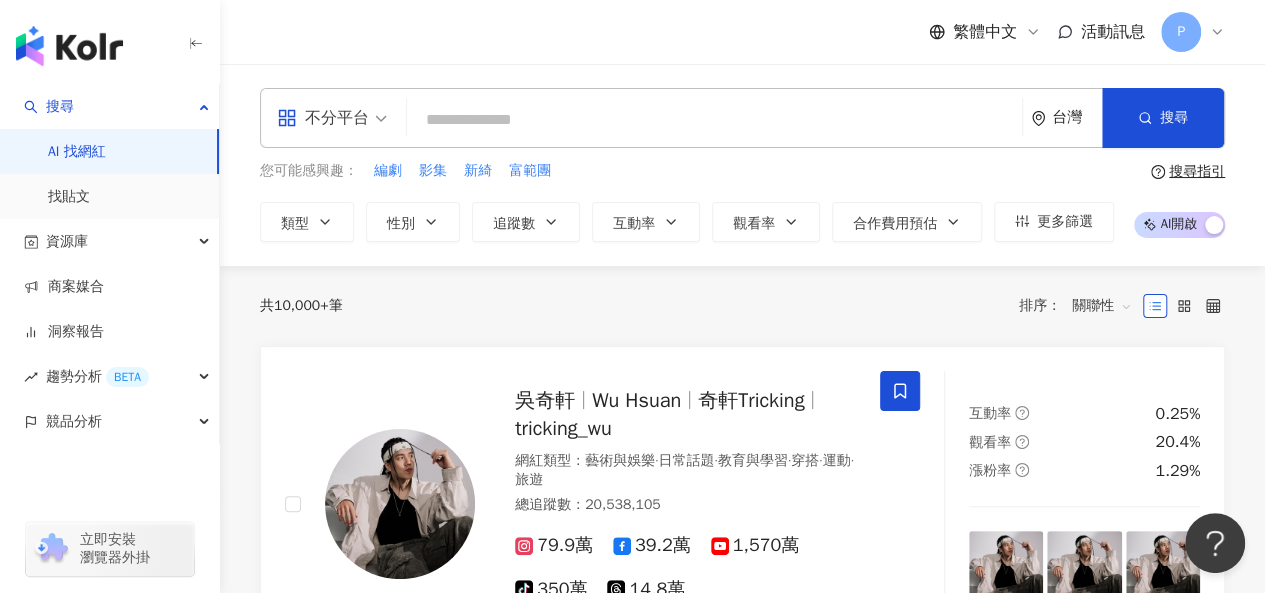 paste on "**********" 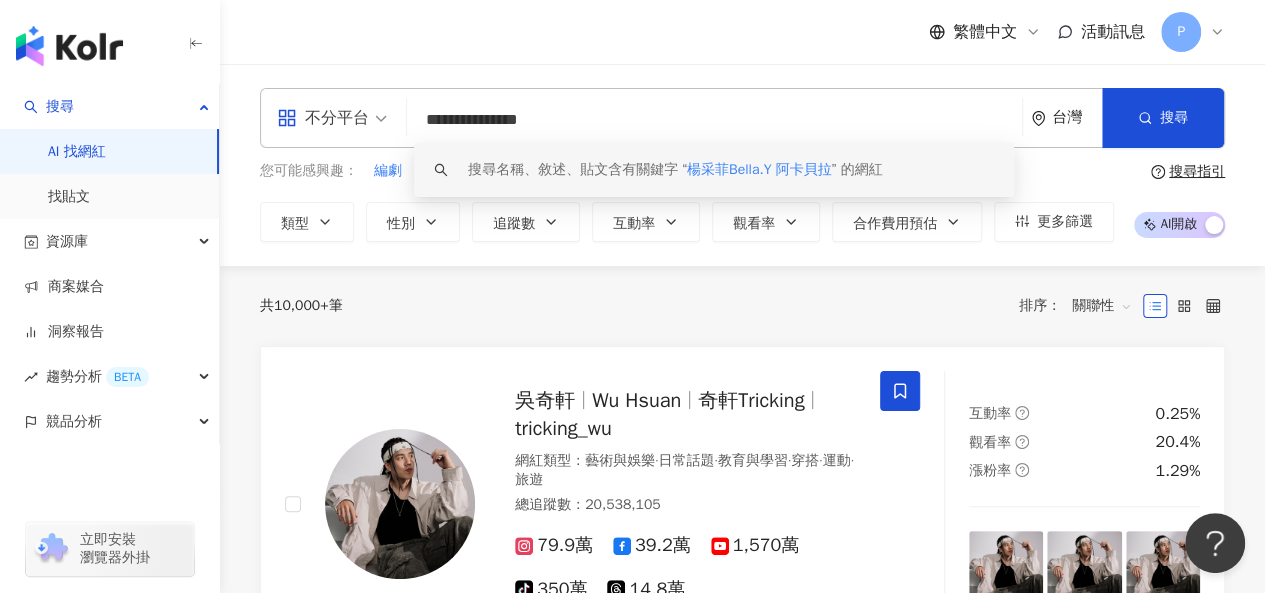 drag, startPoint x: 601, startPoint y: 116, endPoint x: 521, endPoint y: 123, distance: 80.305664 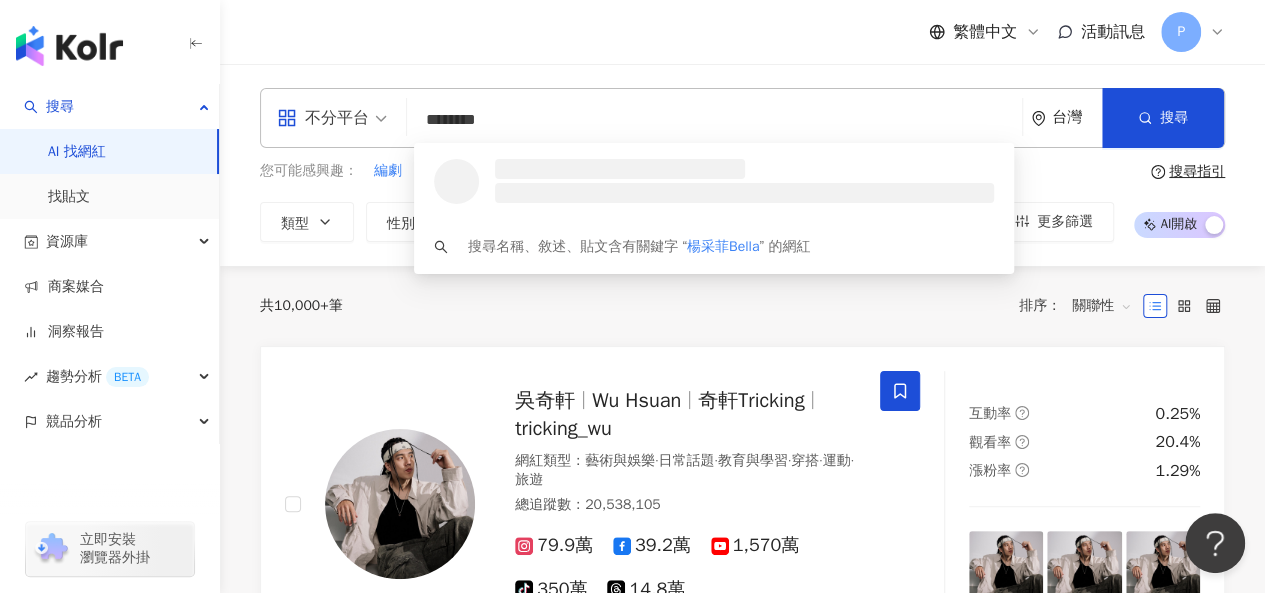 type on "********" 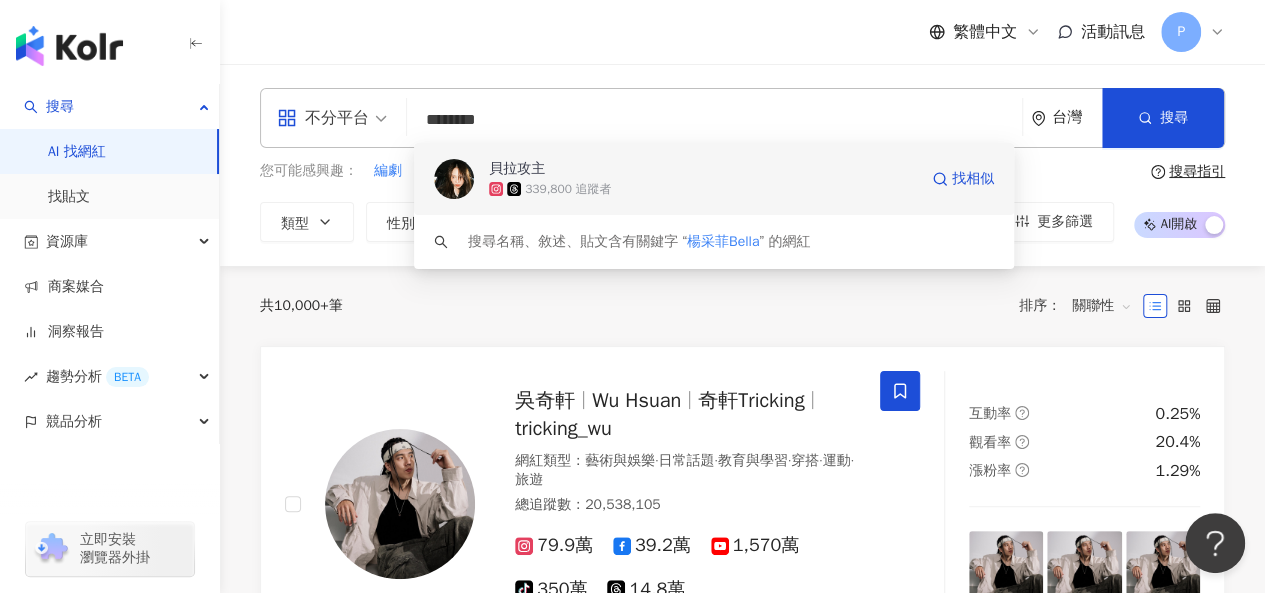 click on "339,800   追蹤者" at bounding box center [568, 189] 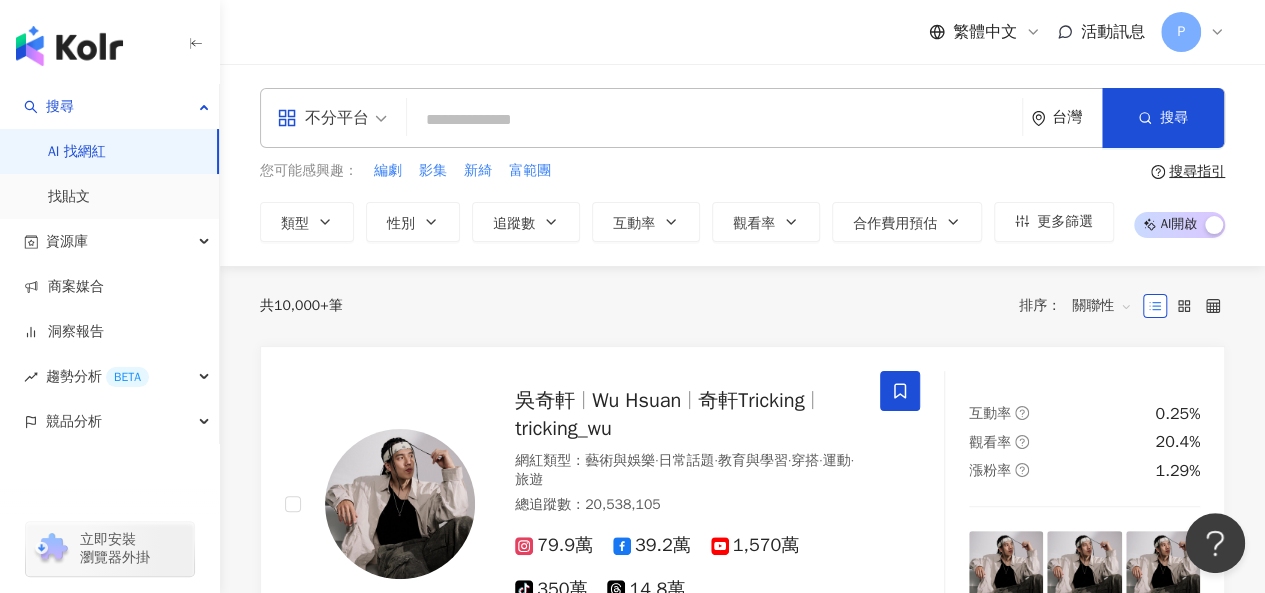paste on "******" 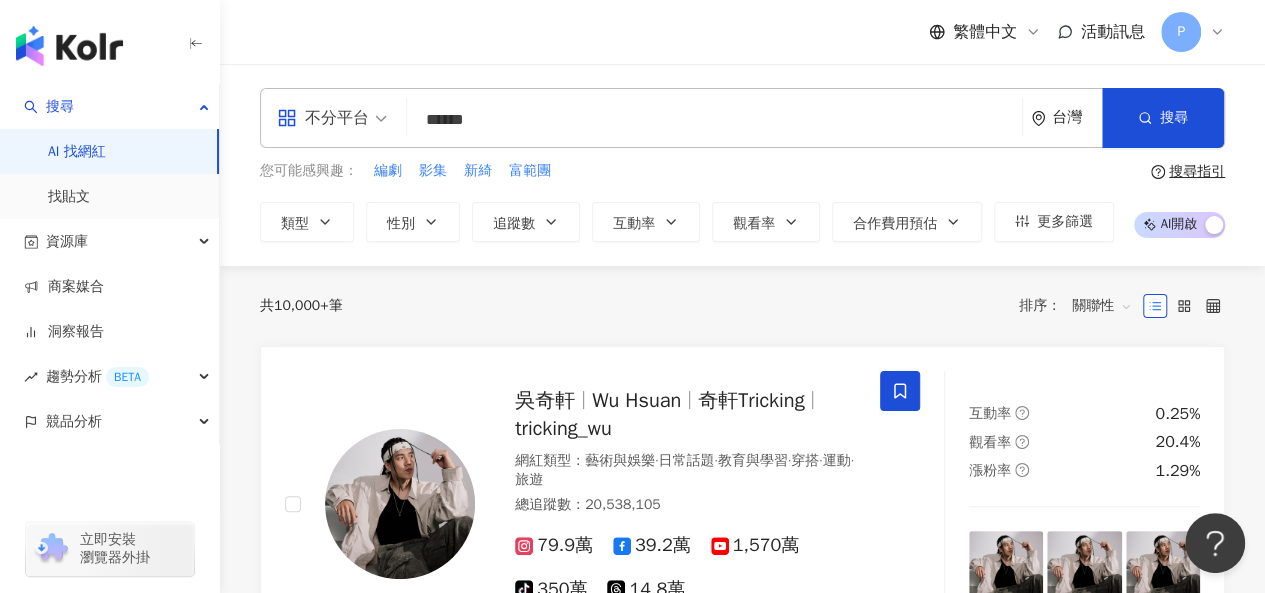 click on "******" at bounding box center [714, 120] 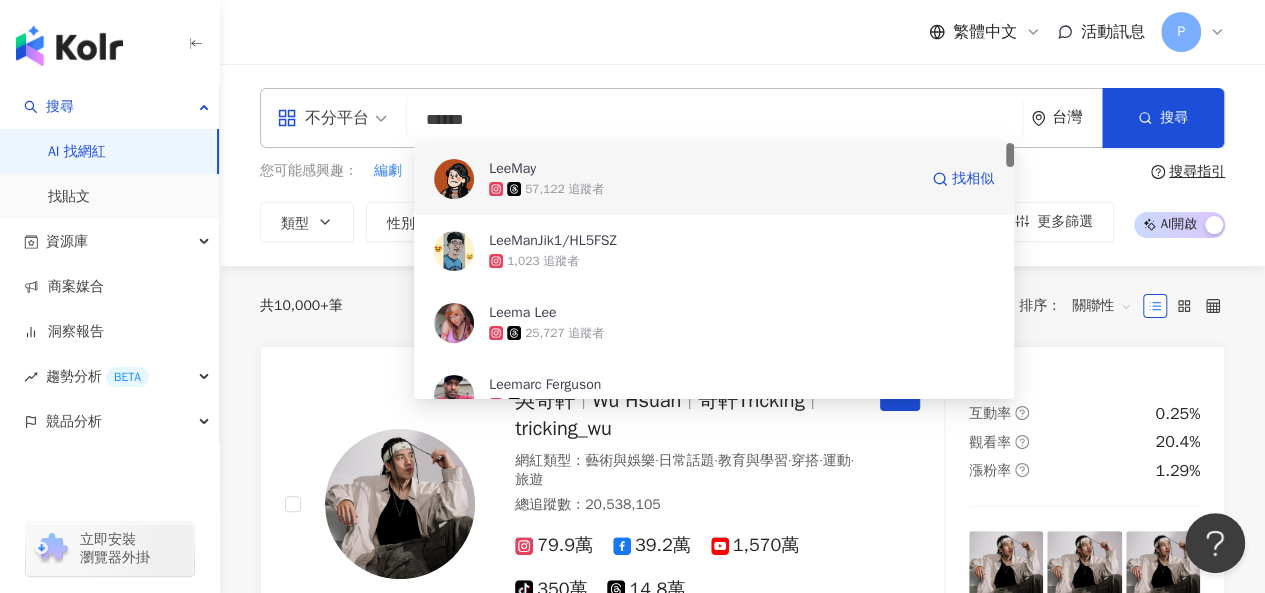 click on "57,122   追蹤者" at bounding box center [703, 189] 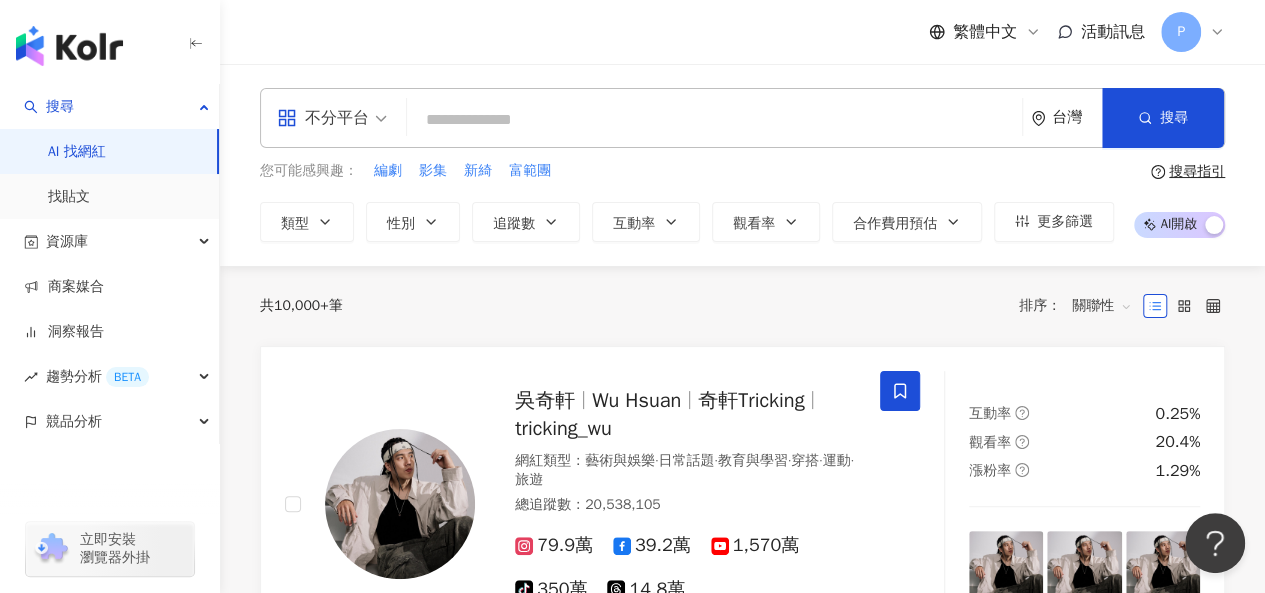 paste on "***" 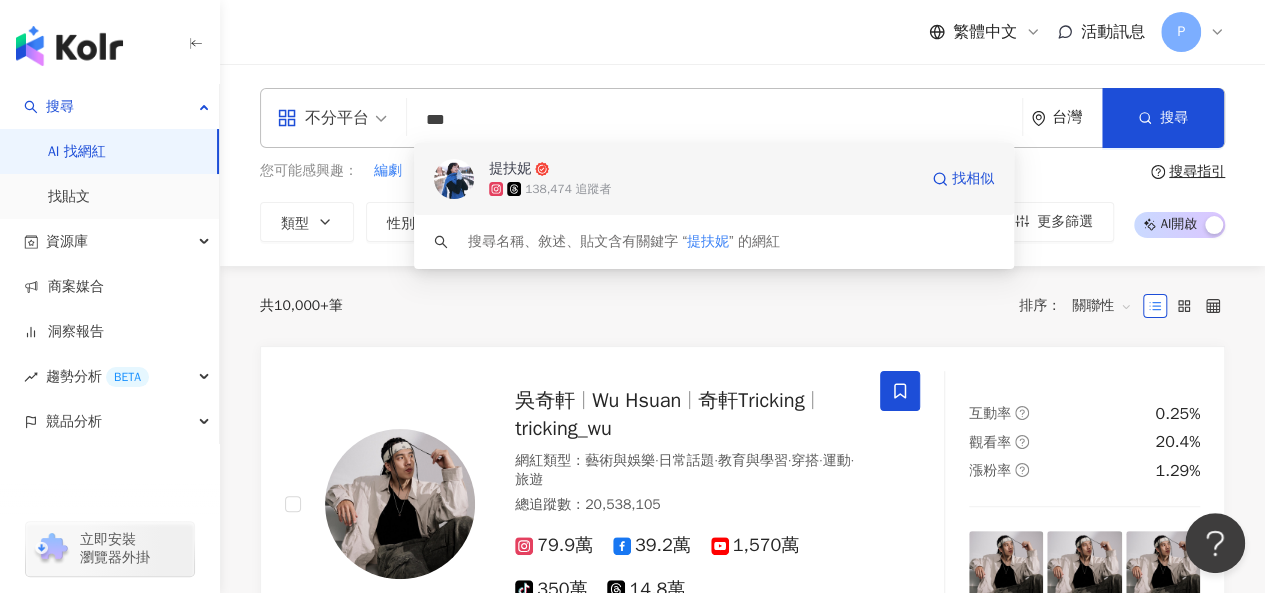 click on "138,474   追蹤者" at bounding box center [568, 189] 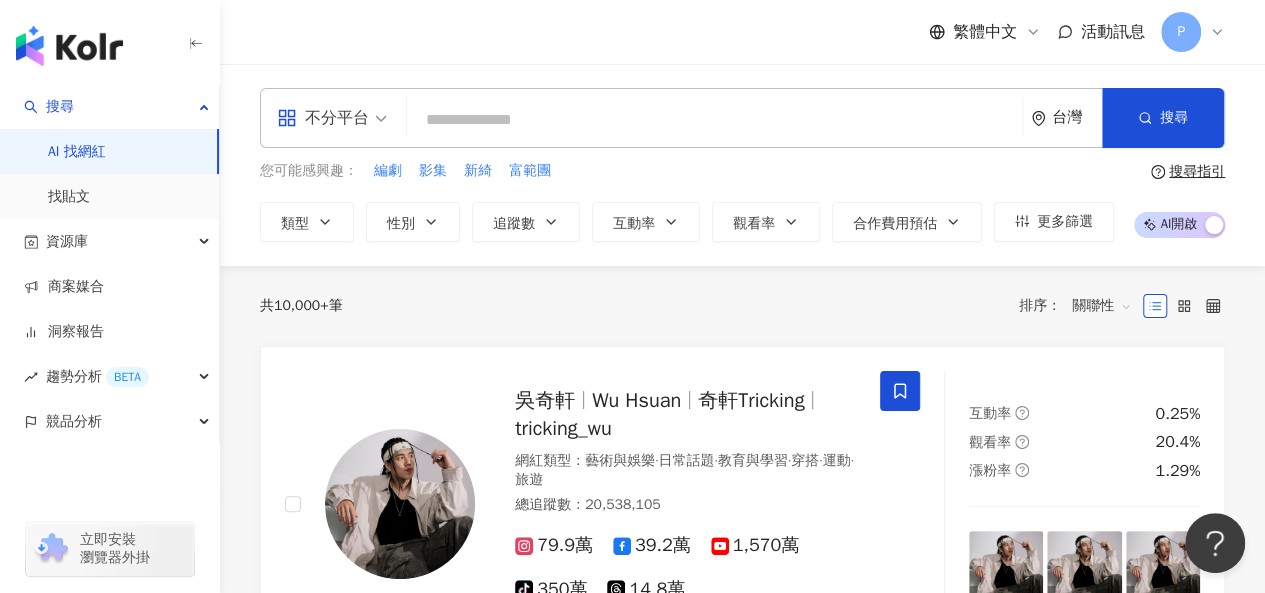 paste on "****" 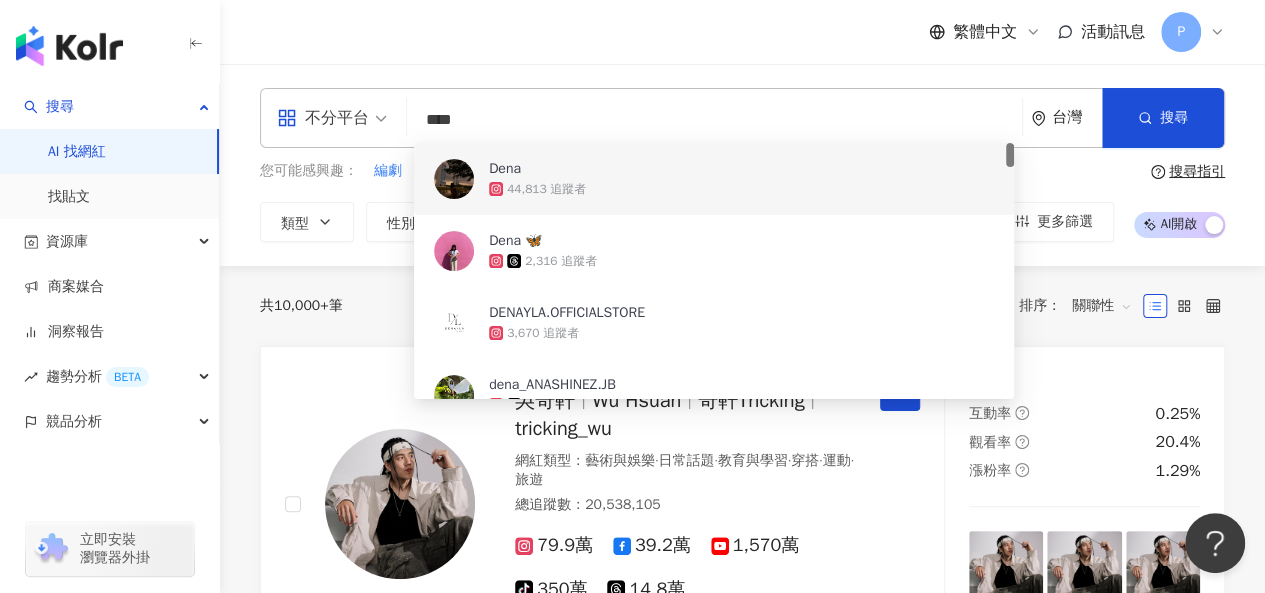 click on "Dena" at bounding box center (703, 169) 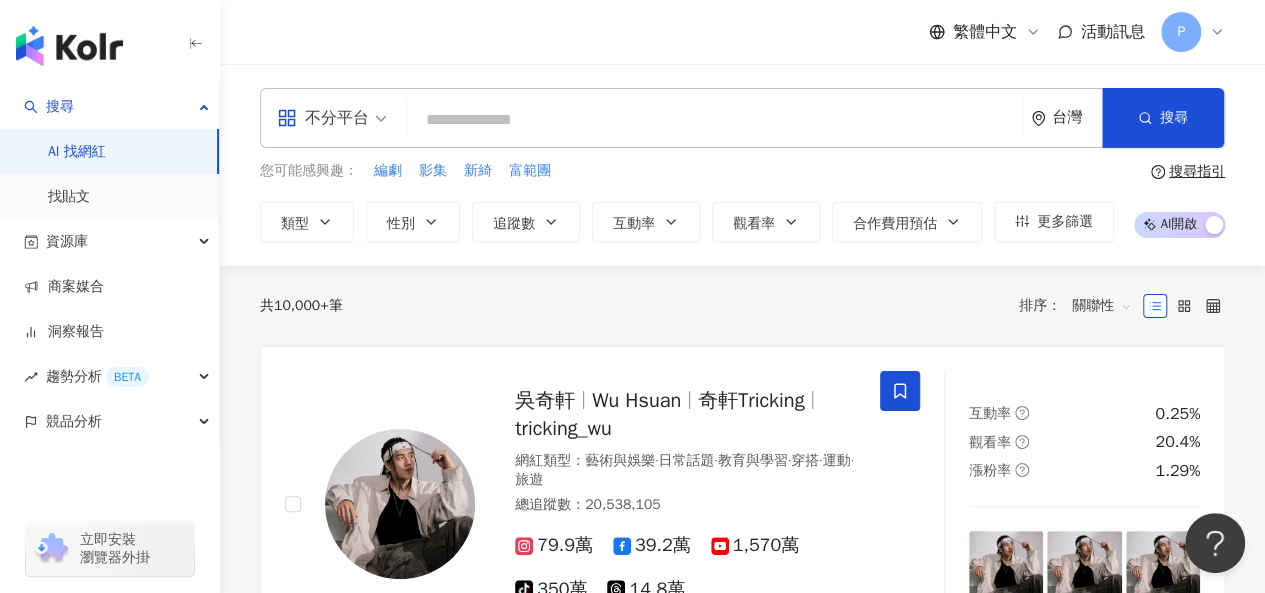 paste on "**********" 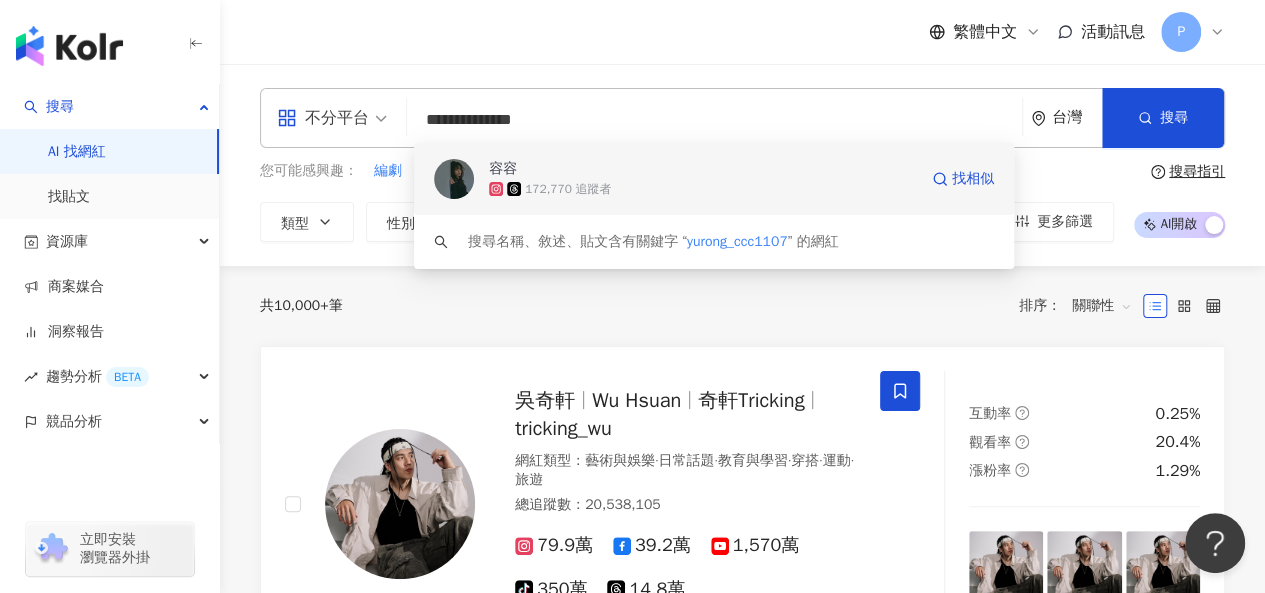 click on "容容 172,770   追蹤者 找相似" at bounding box center (714, 179) 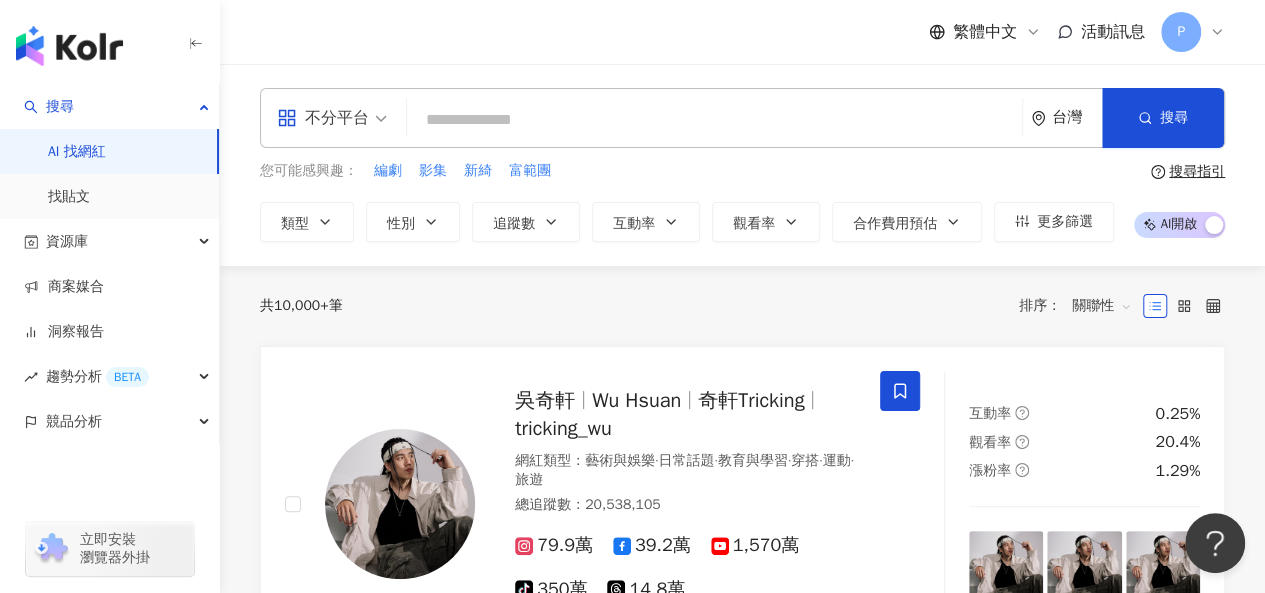 paste on "********" 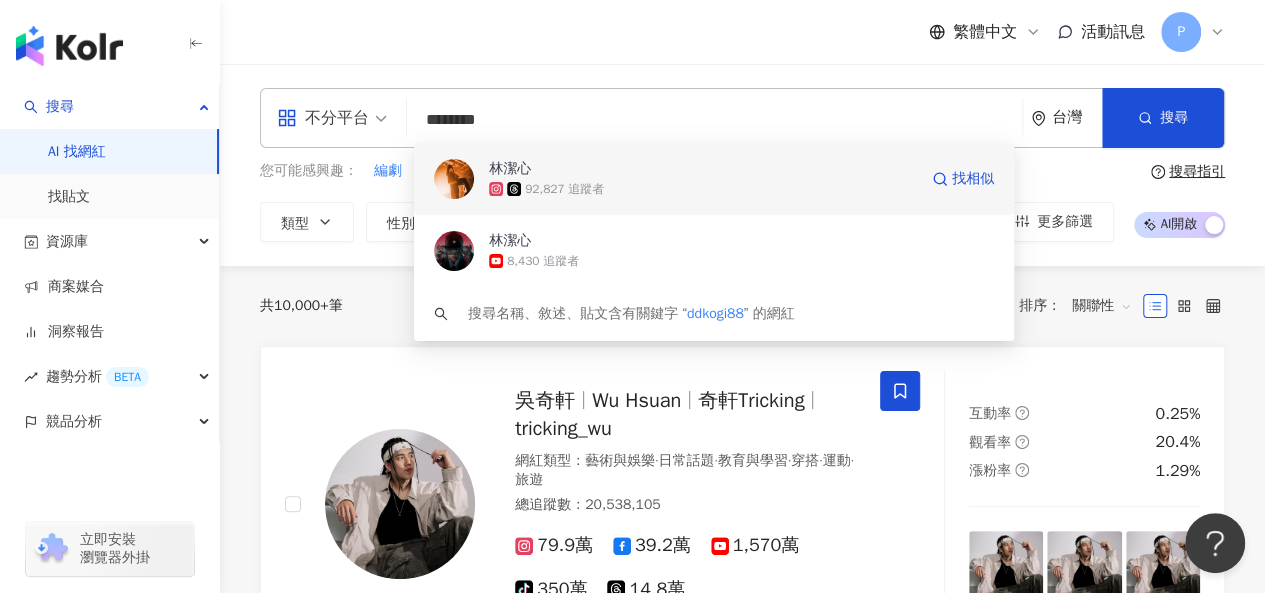click on "92,827   追蹤者" at bounding box center [703, 189] 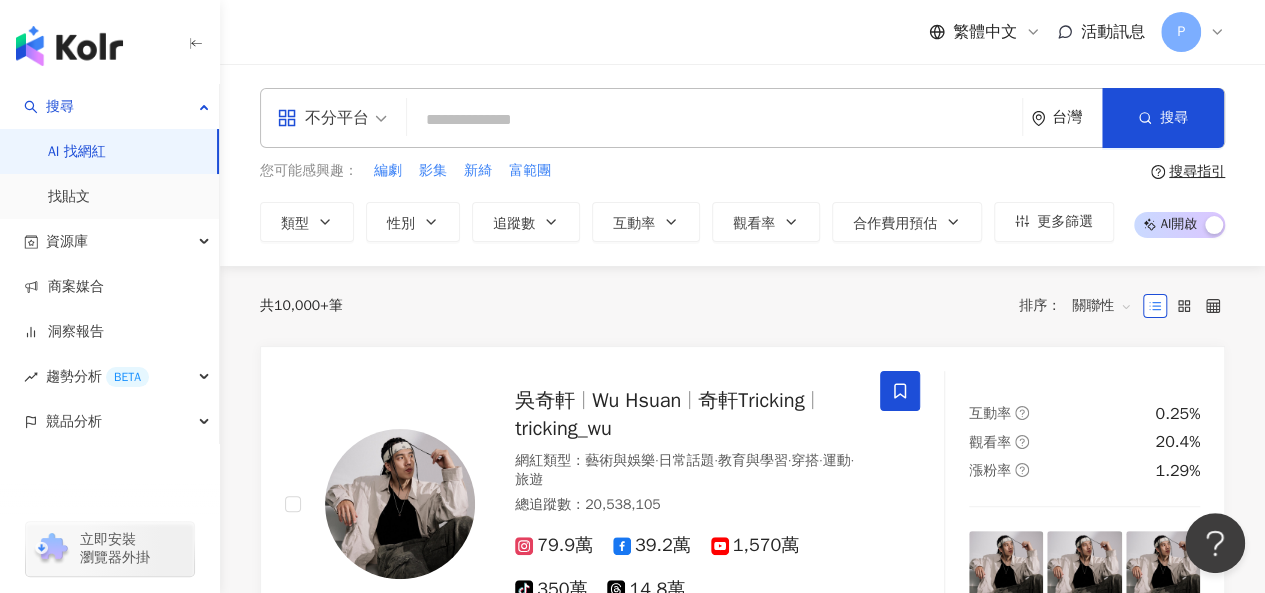 paste on "********" 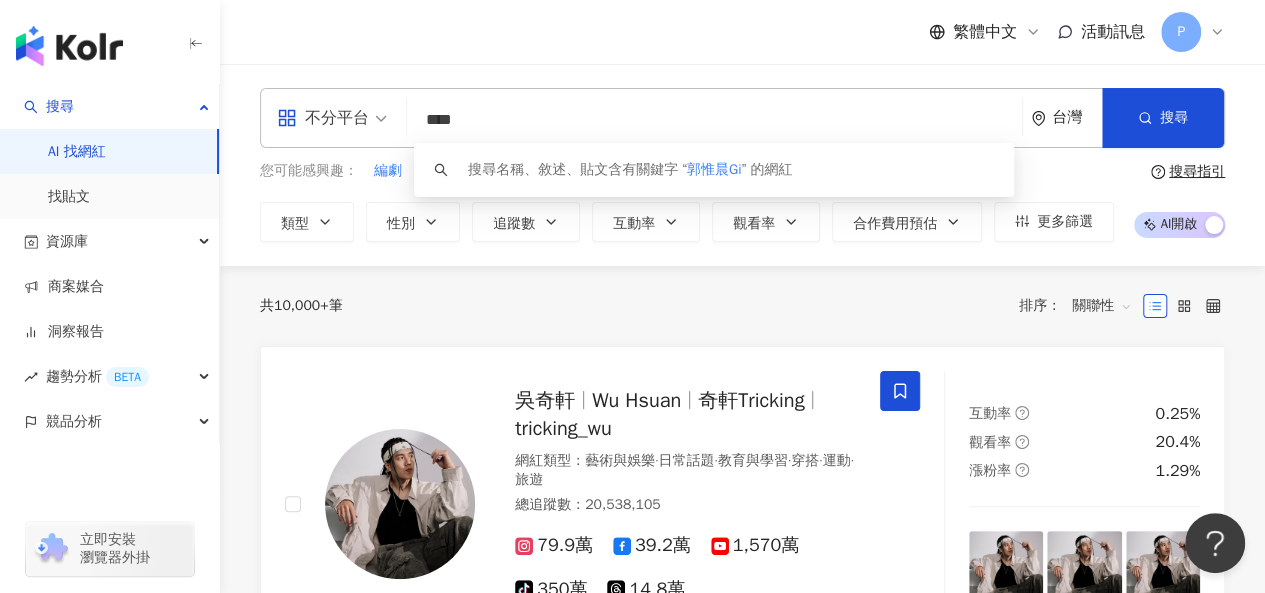 type on "***" 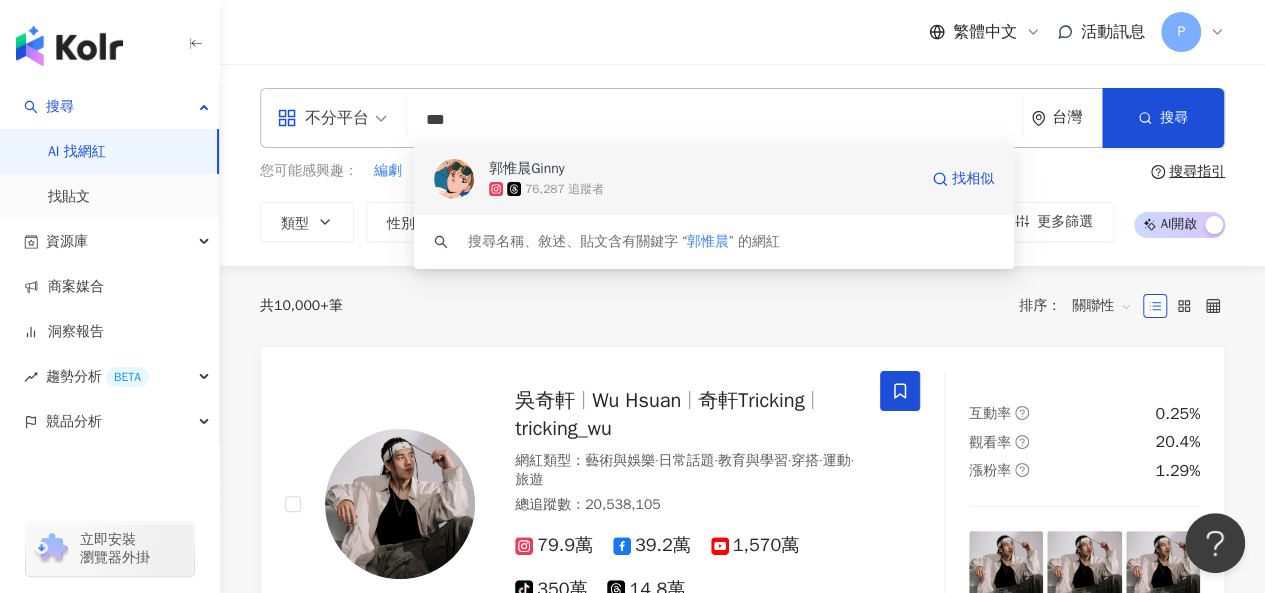 click on "郭惟晨Ginny" at bounding box center [527, 169] 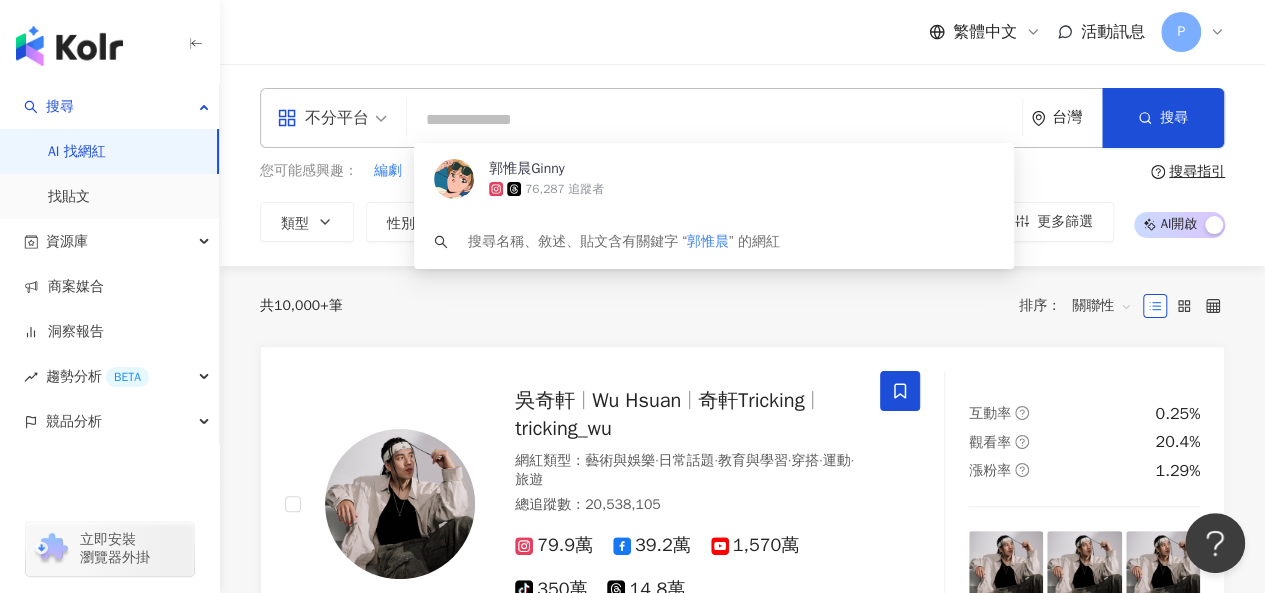 click at bounding box center (714, 120) 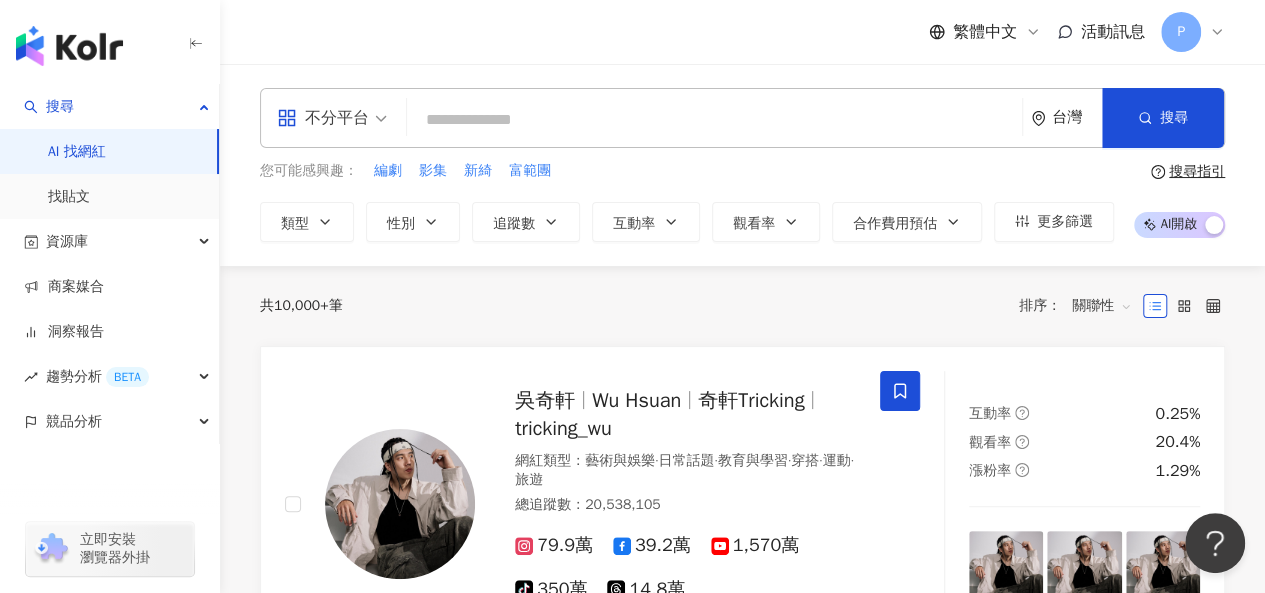 paste on "**" 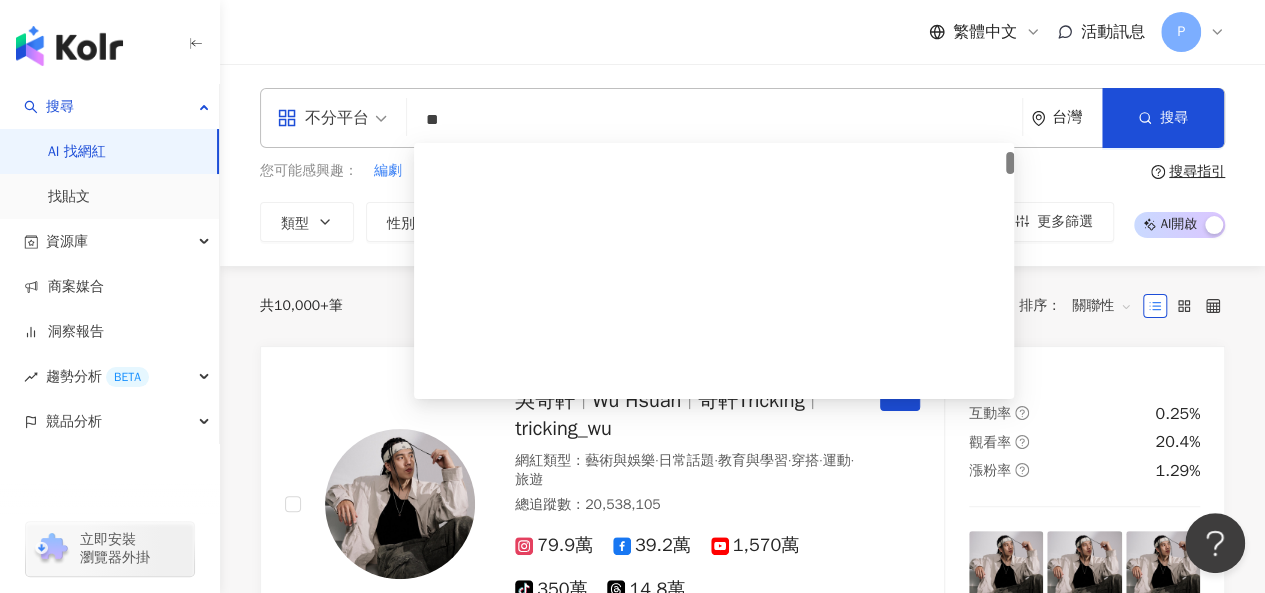 scroll, scrollTop: 0, scrollLeft: 0, axis: both 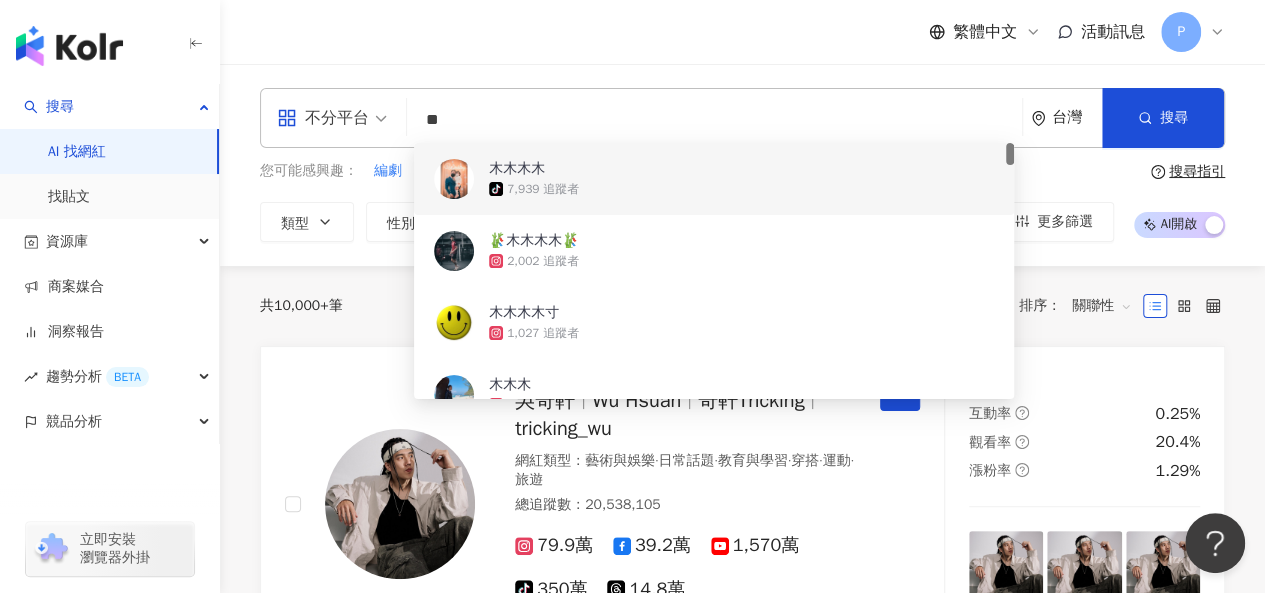 drag, startPoint x: 506, startPoint y: 125, endPoint x: 409, endPoint y: 125, distance: 97 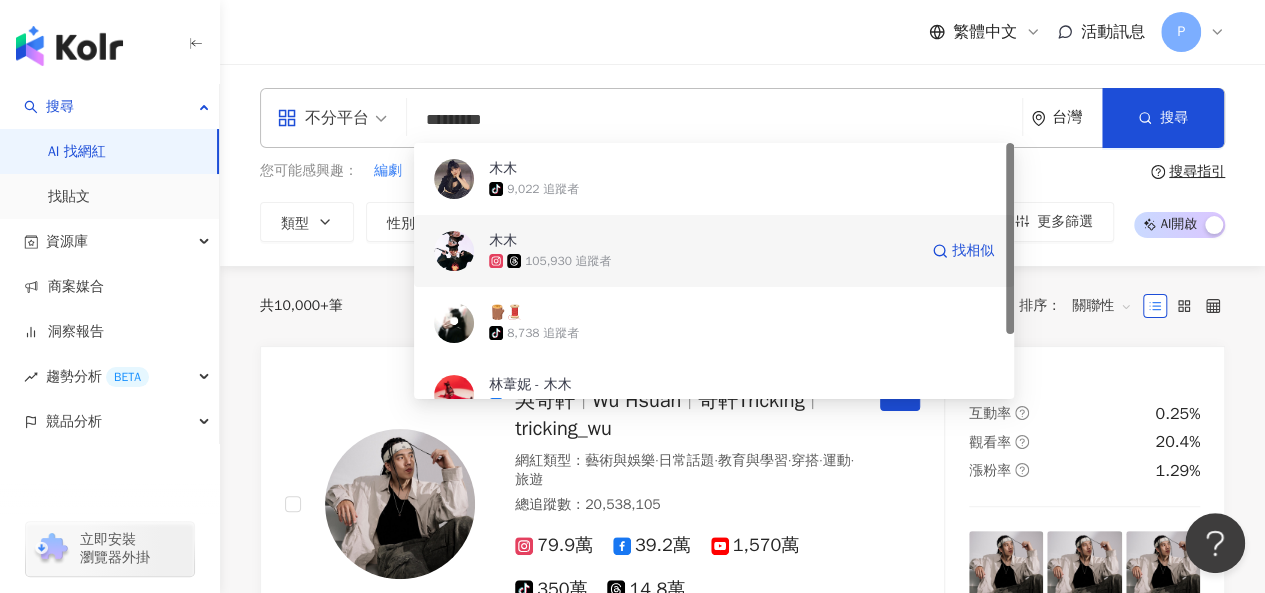 click on "木木" at bounding box center [703, 241] 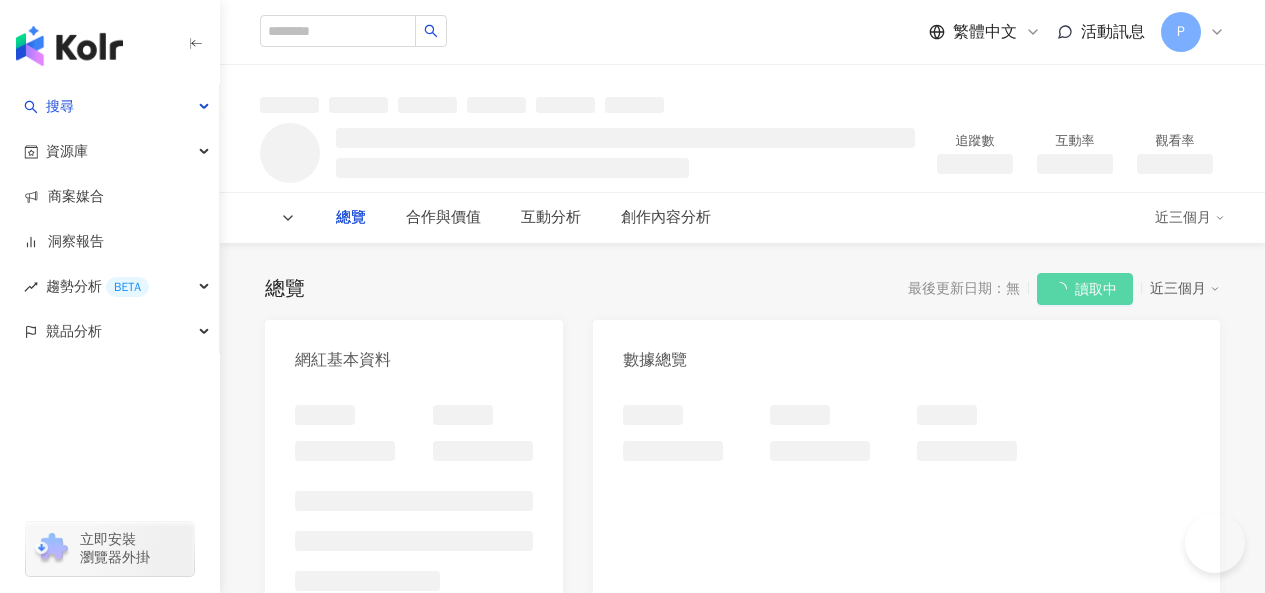 scroll, scrollTop: 0, scrollLeft: 0, axis: both 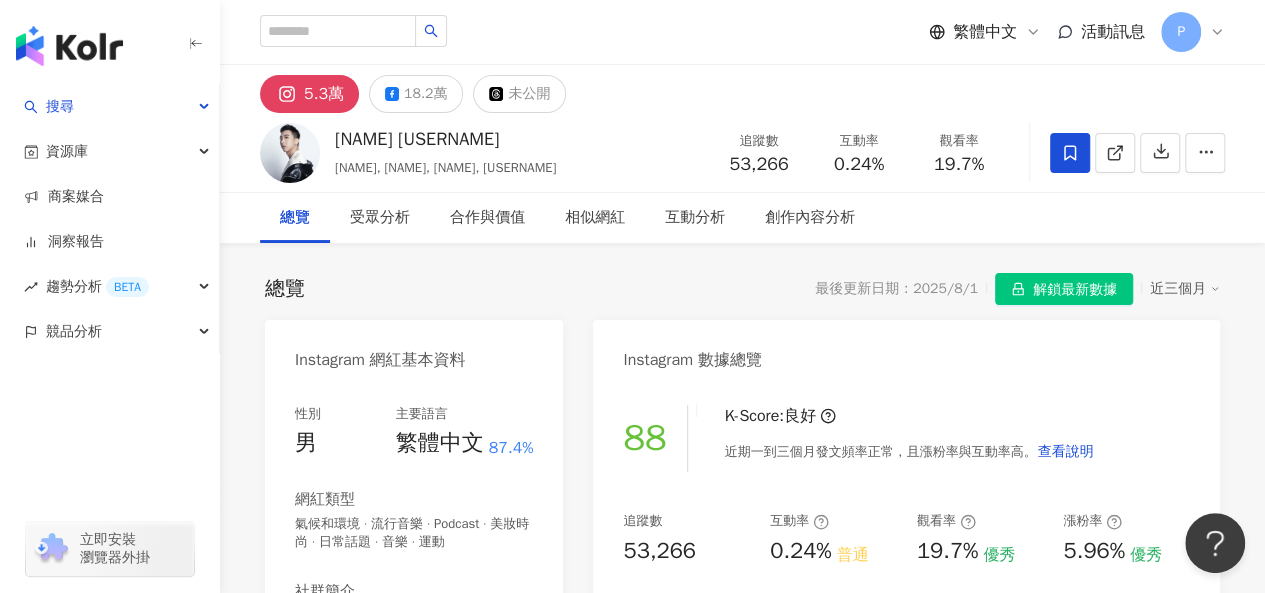 click 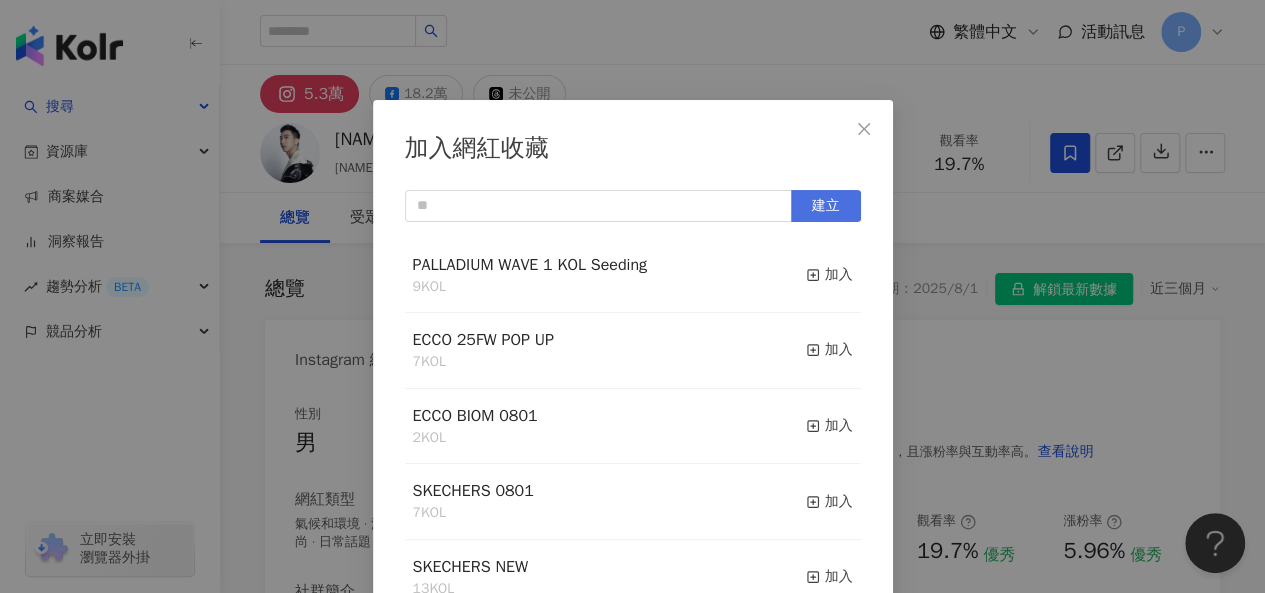 scroll, scrollTop: 28, scrollLeft: 0, axis: vertical 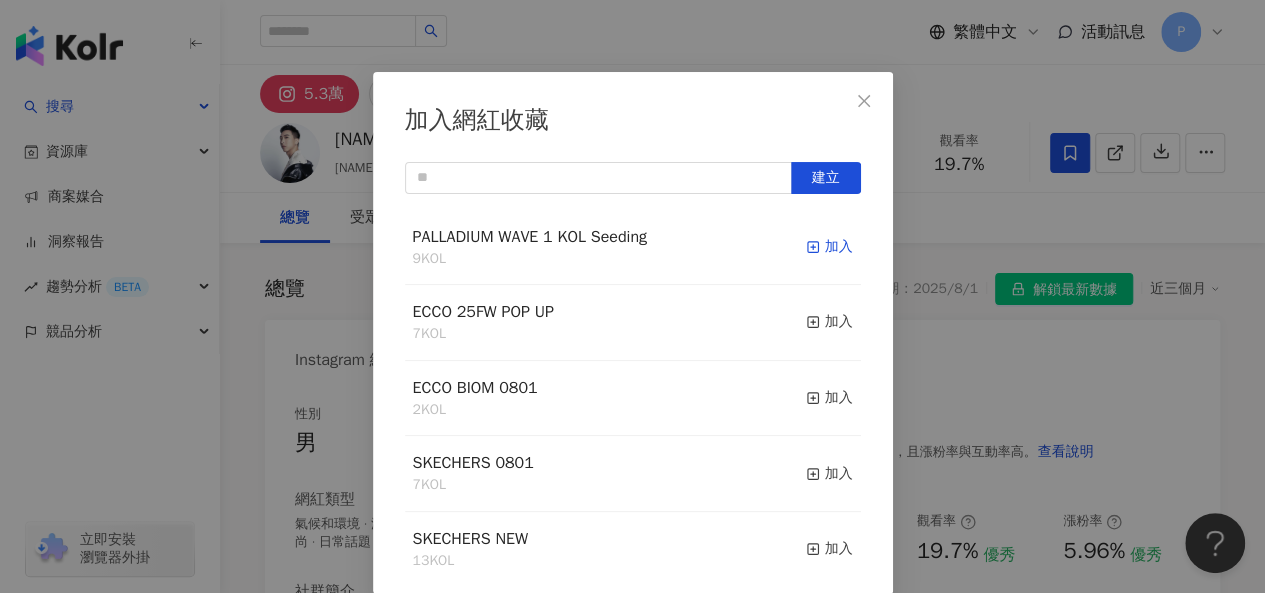 click on "加入" at bounding box center (829, 247) 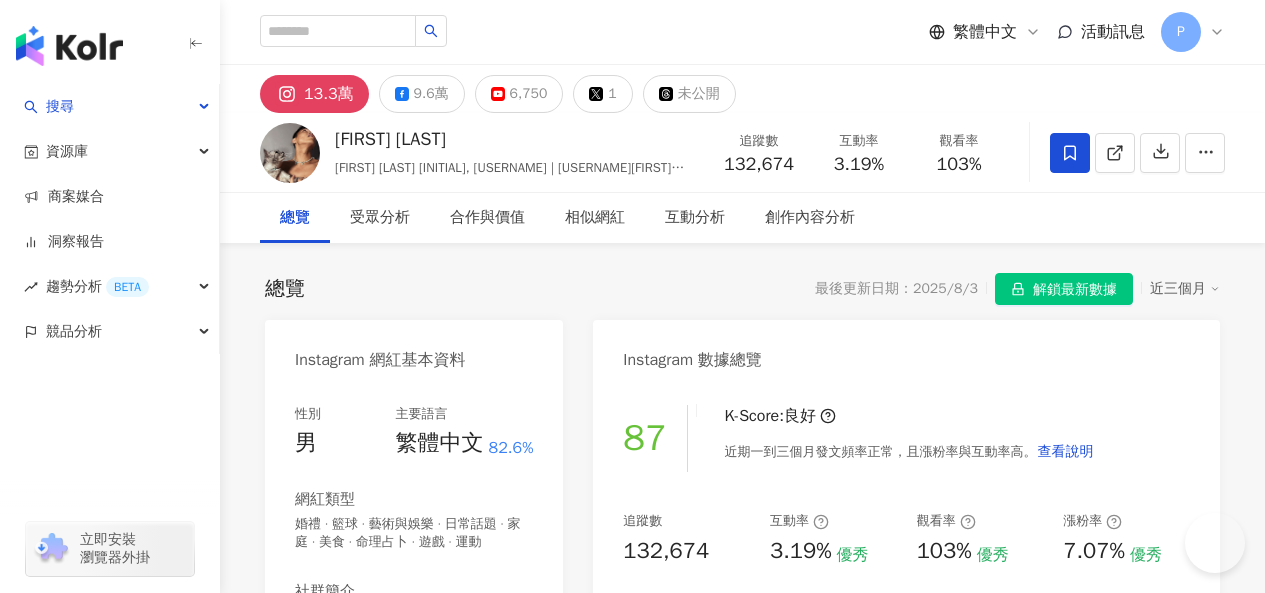 click 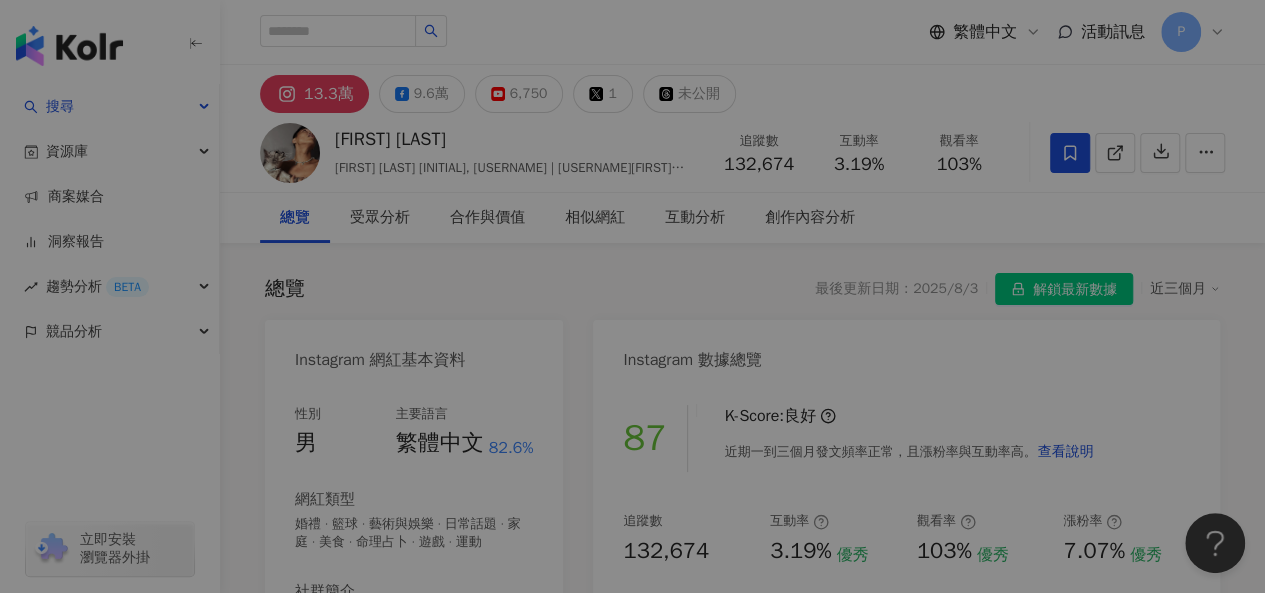 scroll, scrollTop: 0, scrollLeft: 0, axis: both 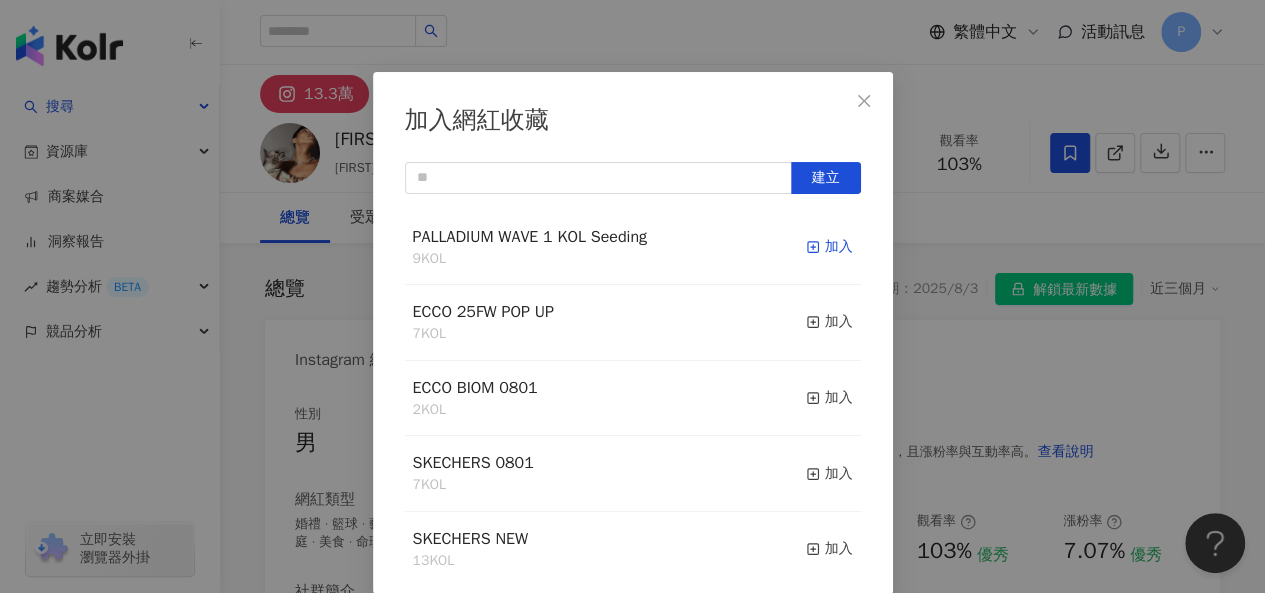 click on "加入" at bounding box center [829, 247] 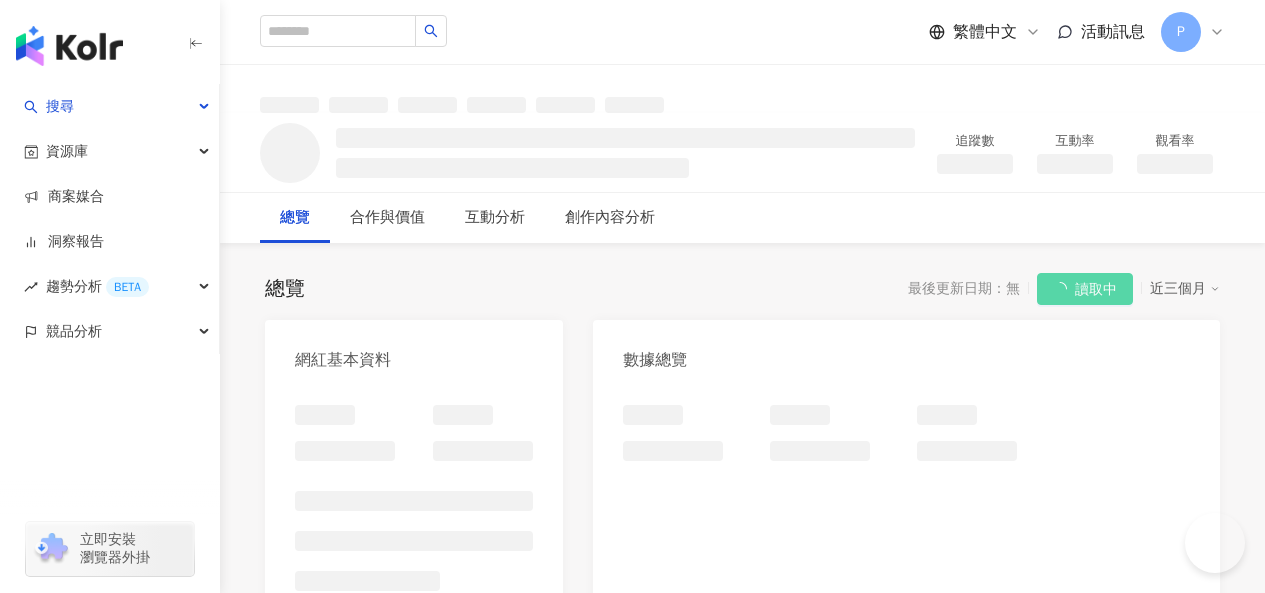 scroll, scrollTop: 0, scrollLeft: 0, axis: both 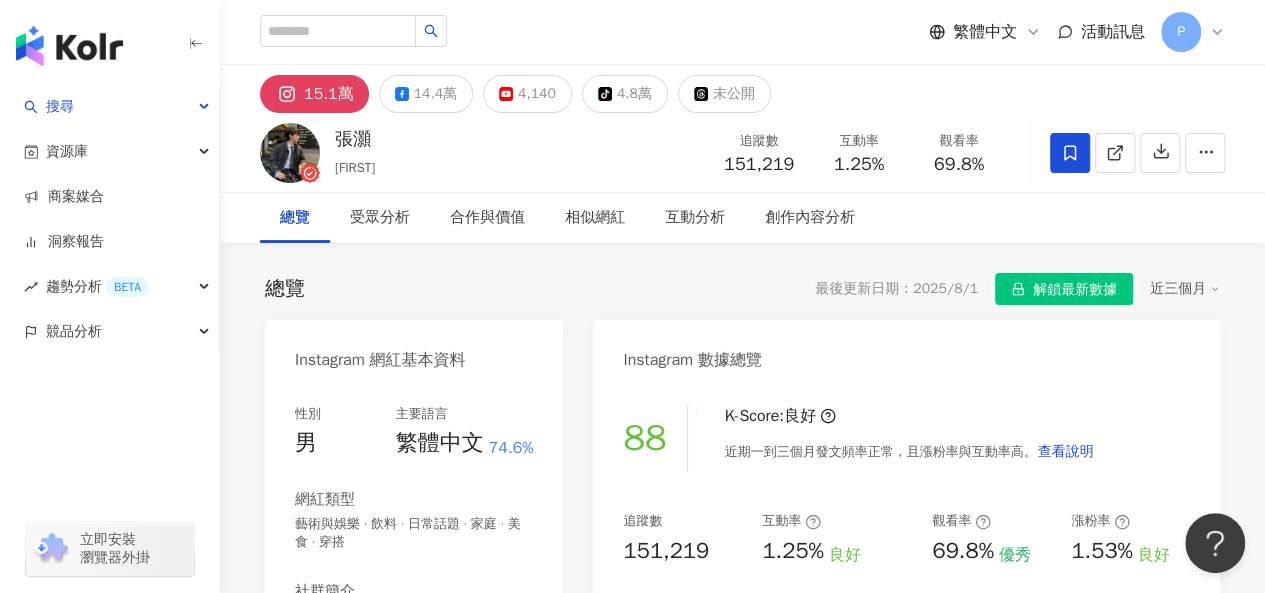 click 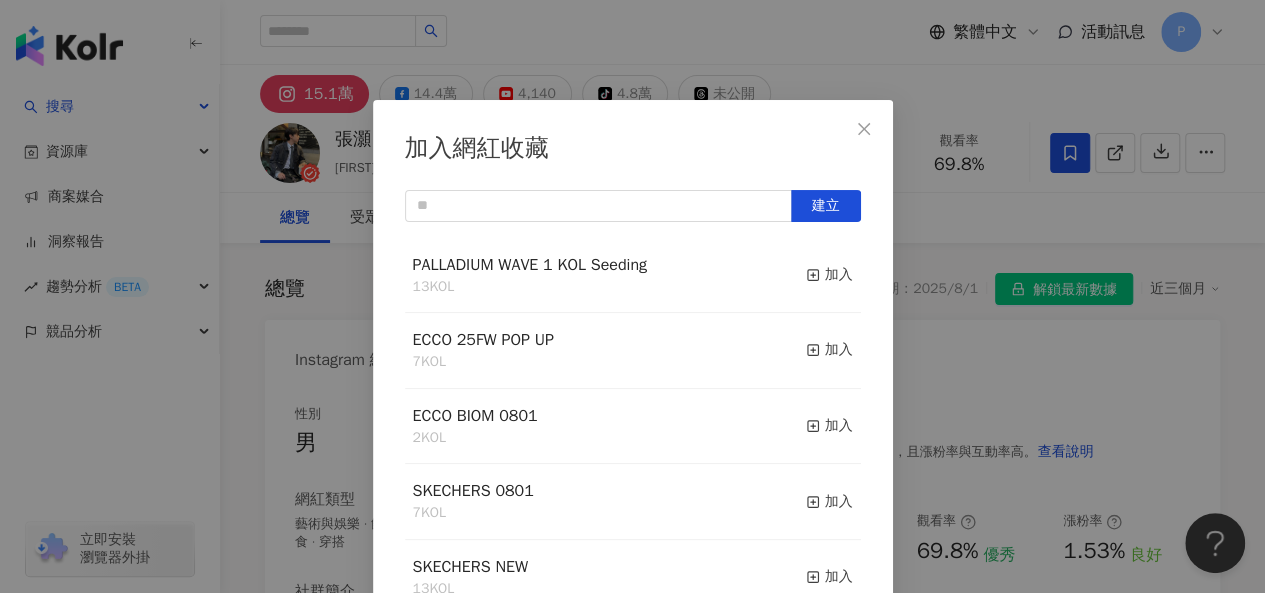 scroll, scrollTop: 28, scrollLeft: 0, axis: vertical 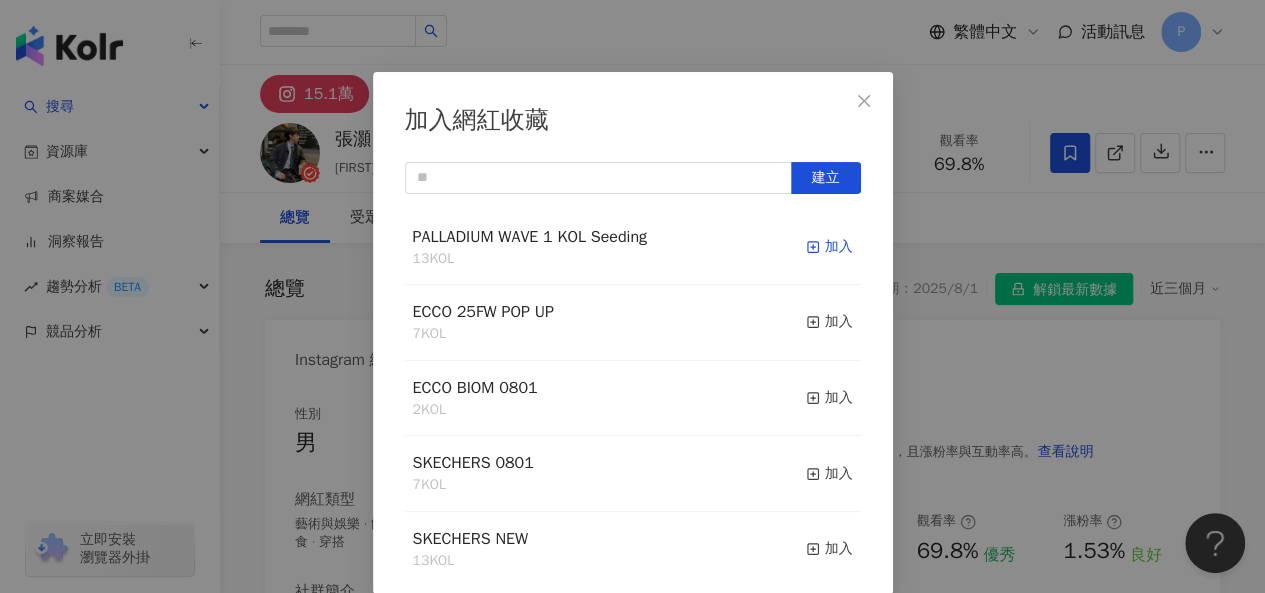 click on "加入" at bounding box center [829, 247] 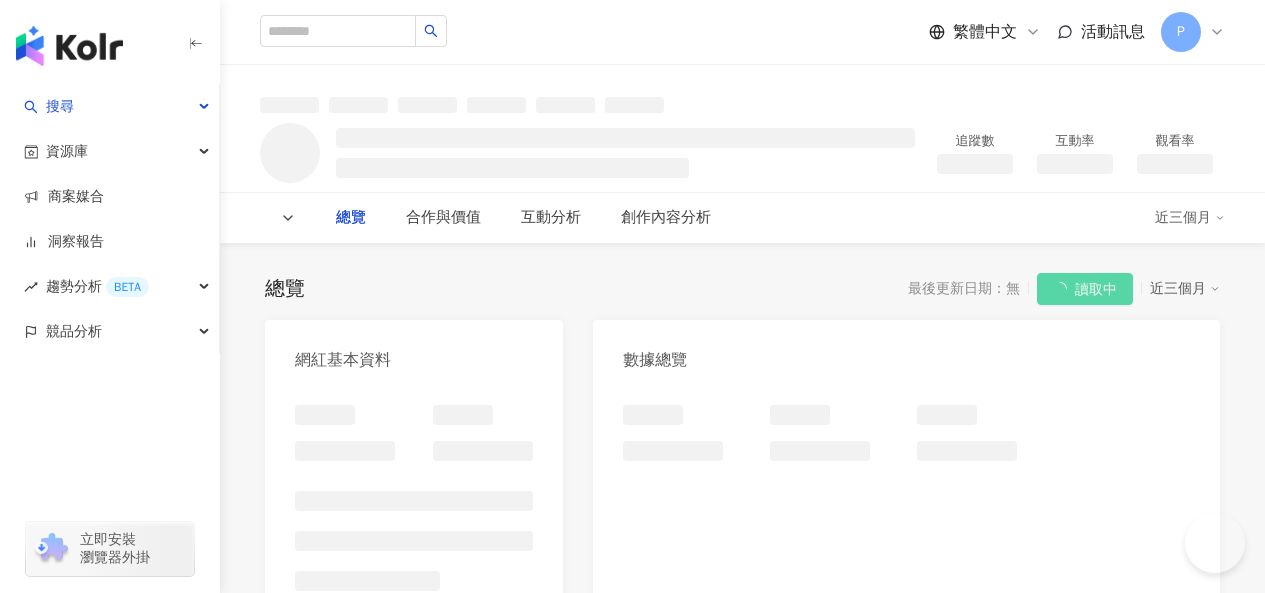 scroll, scrollTop: 0, scrollLeft: 0, axis: both 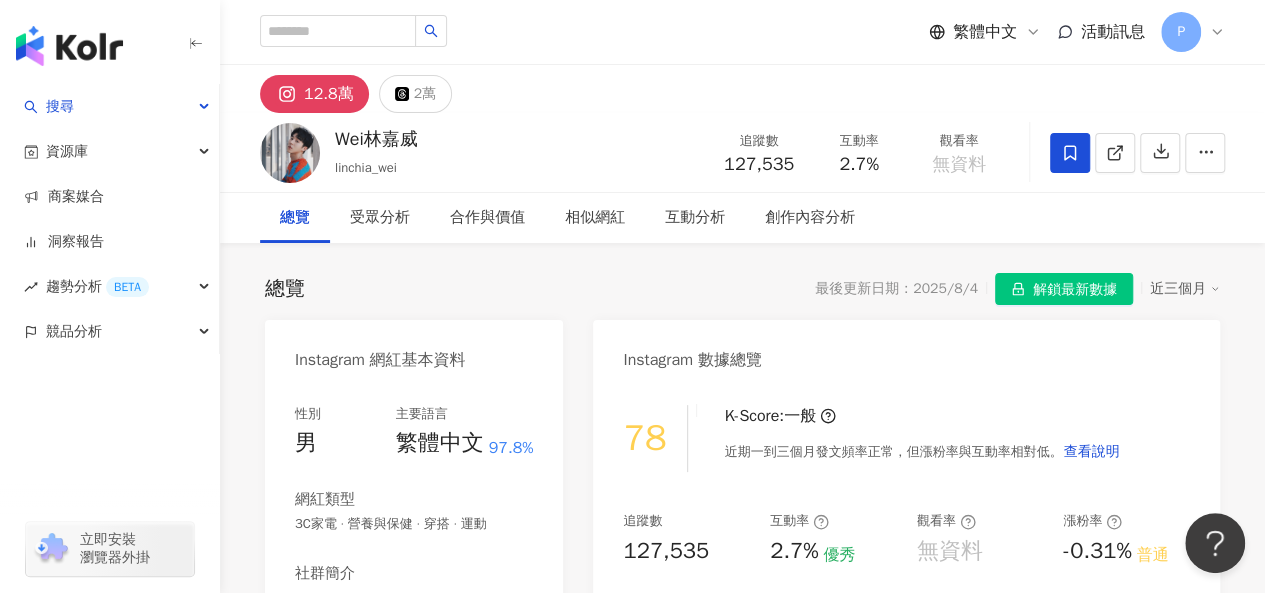 click 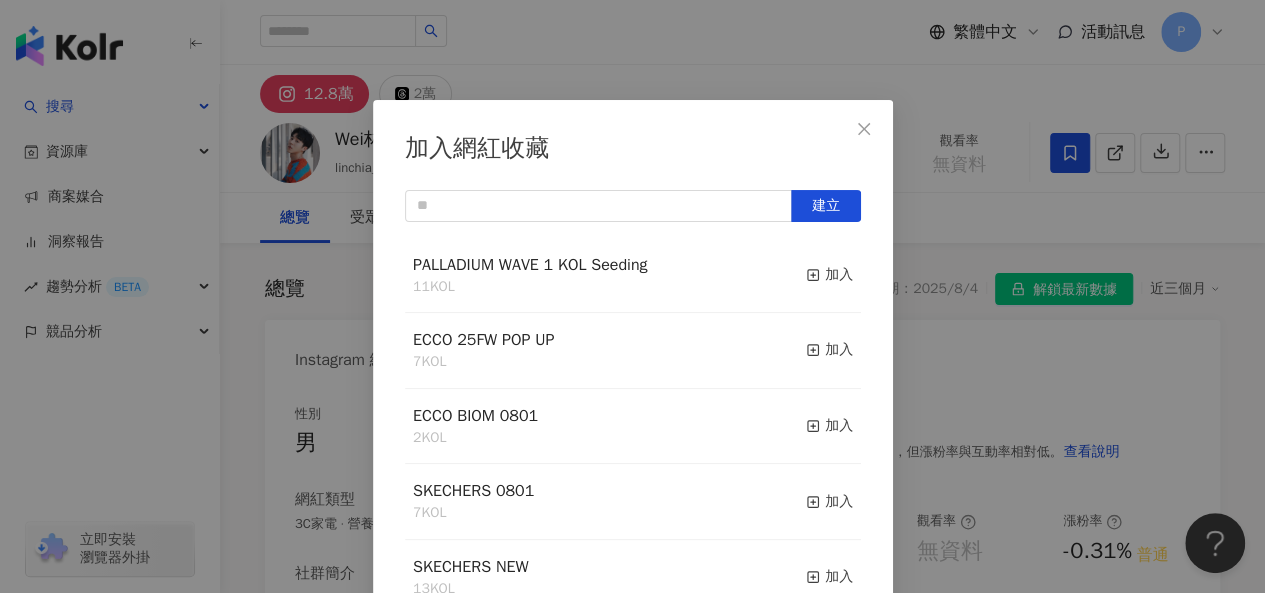 scroll, scrollTop: 28, scrollLeft: 0, axis: vertical 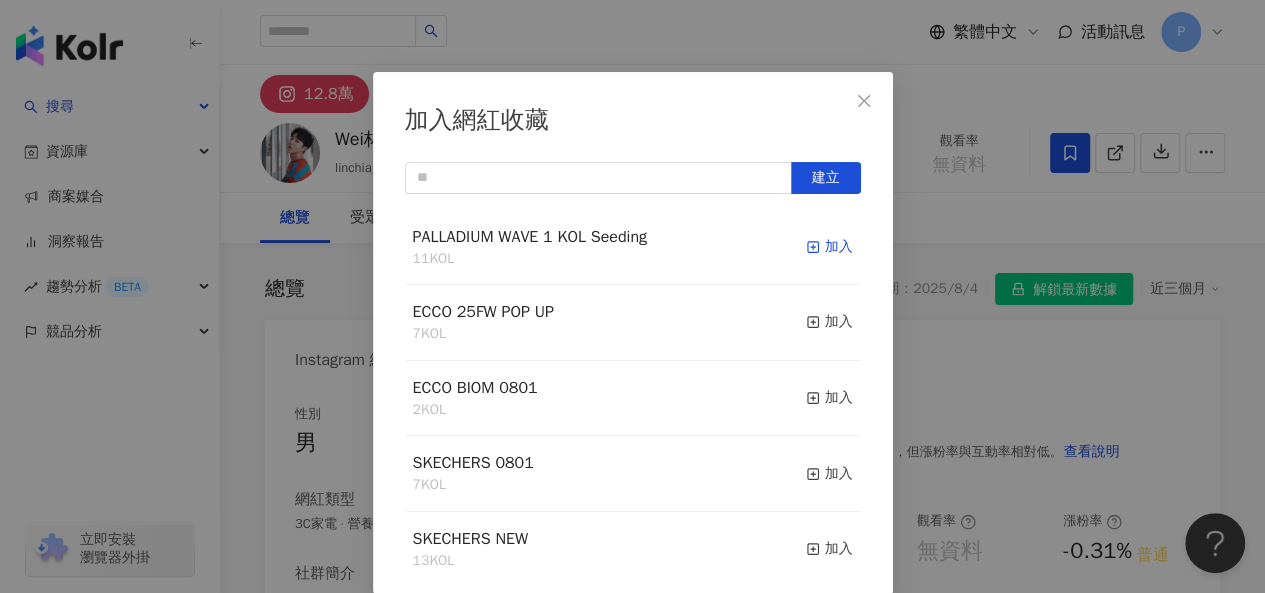 click on "加入" at bounding box center [829, 247] 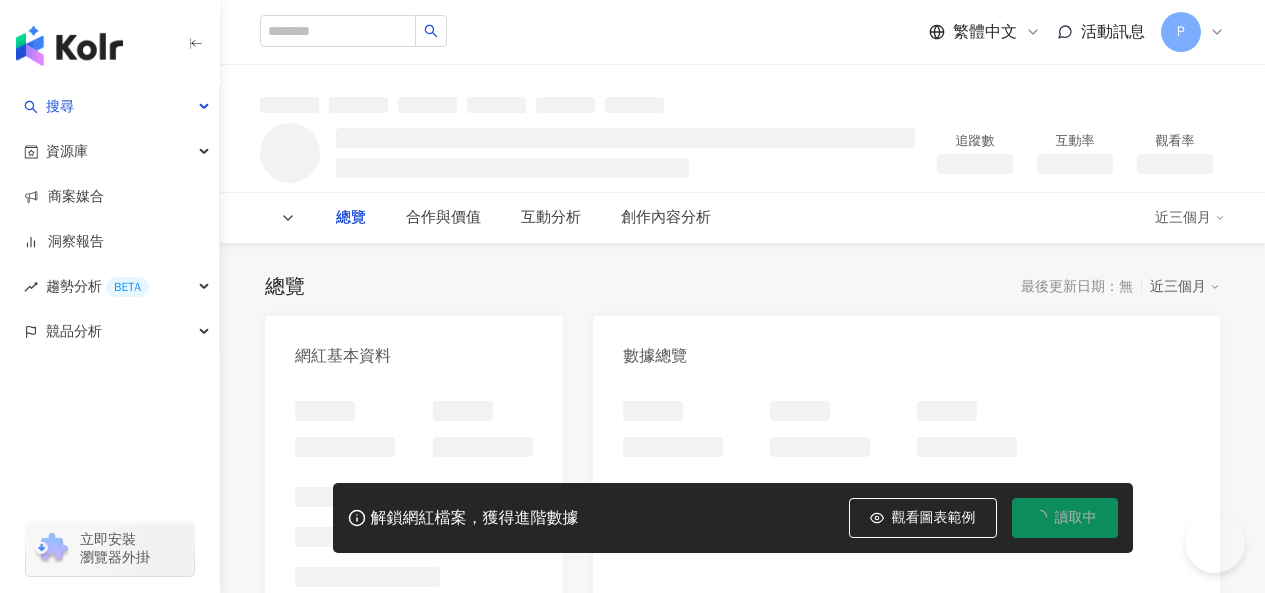 scroll, scrollTop: 0, scrollLeft: 0, axis: both 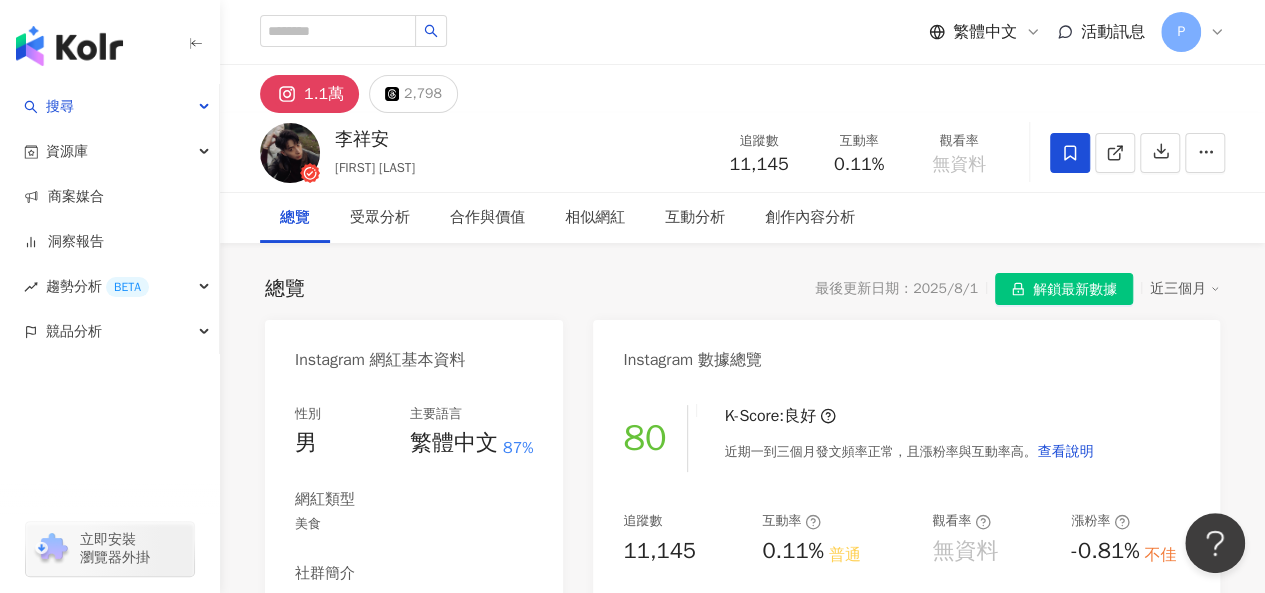click 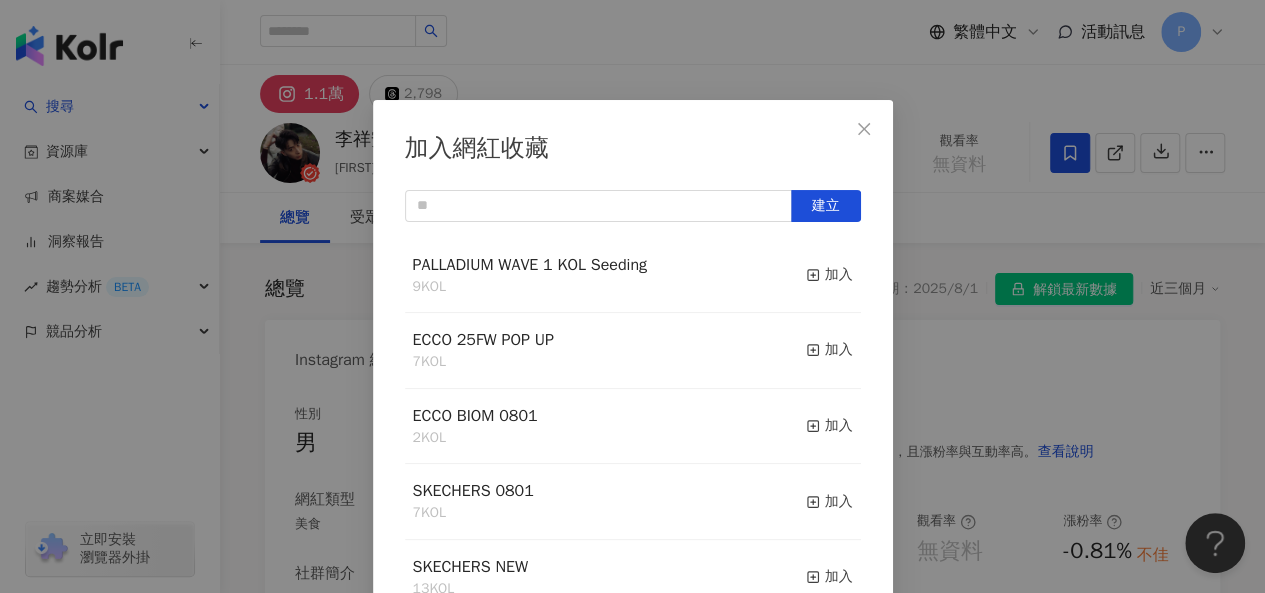 click on "加入" at bounding box center [829, 275] 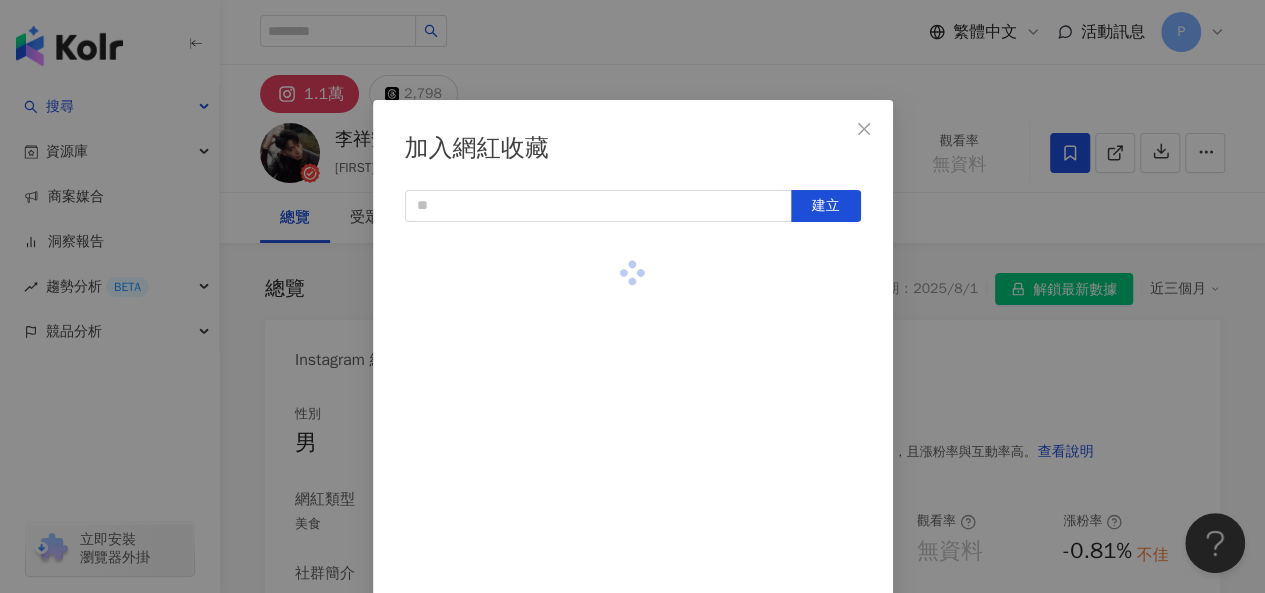 scroll, scrollTop: 28, scrollLeft: 0, axis: vertical 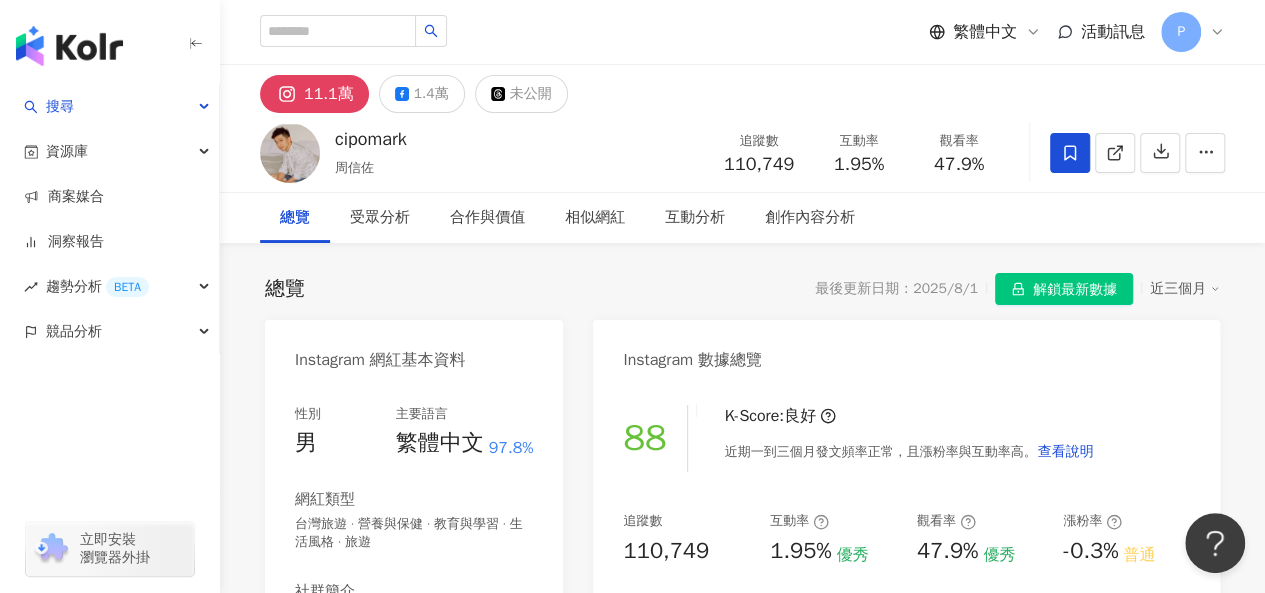 click at bounding box center [1070, 153] 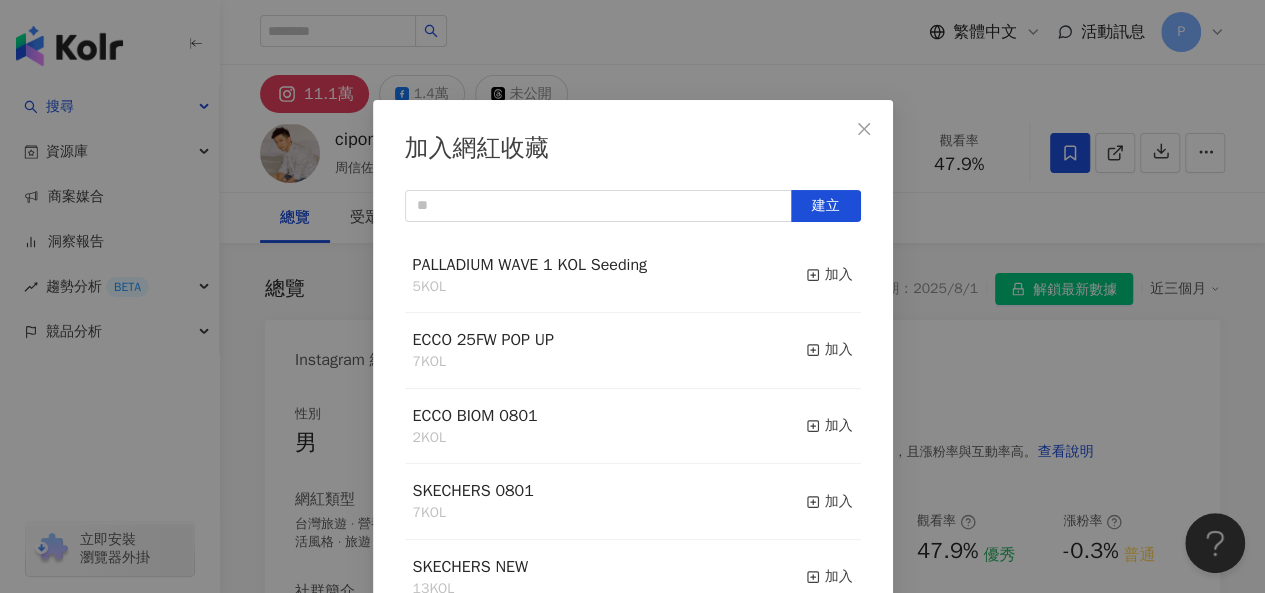 scroll, scrollTop: 28, scrollLeft: 0, axis: vertical 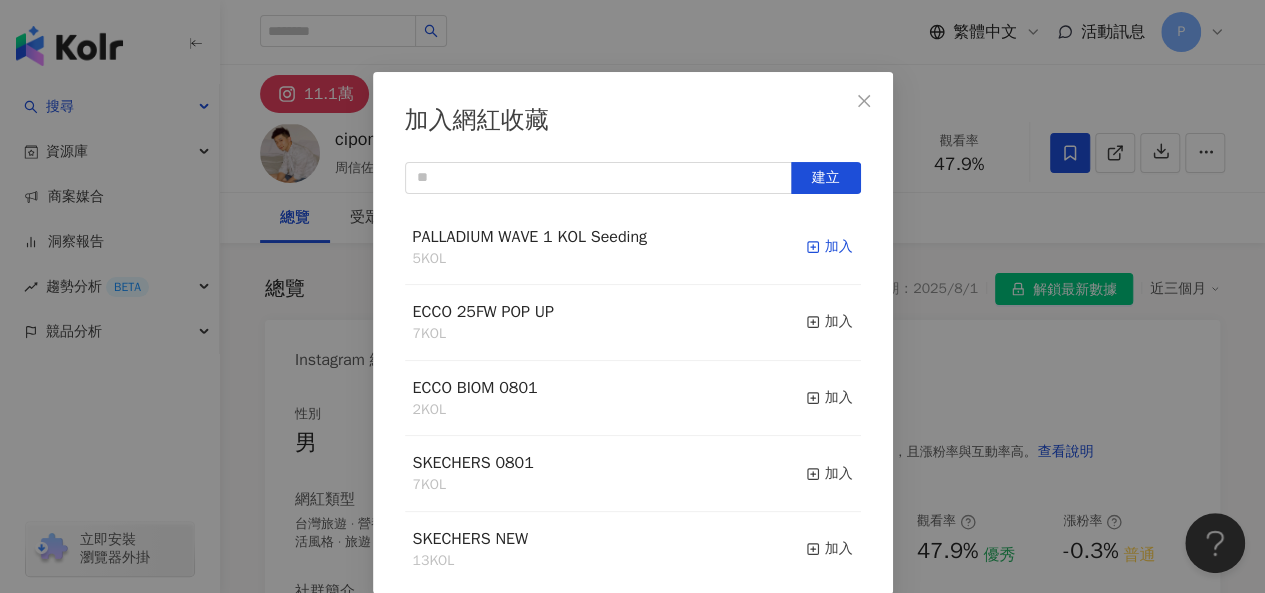click 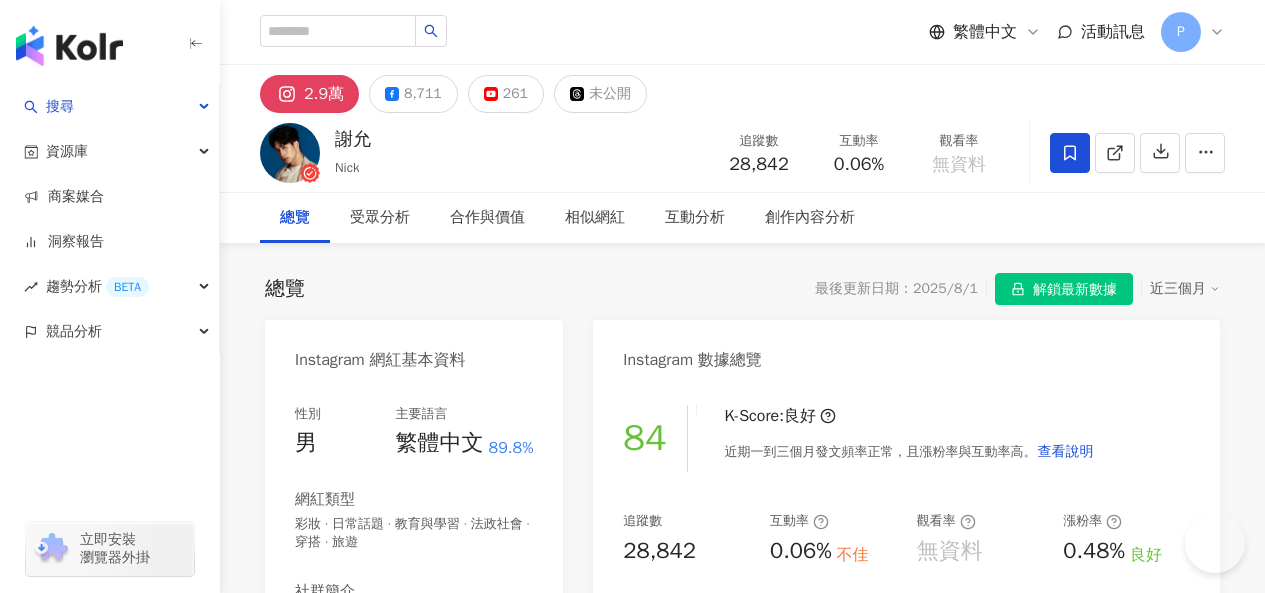 click 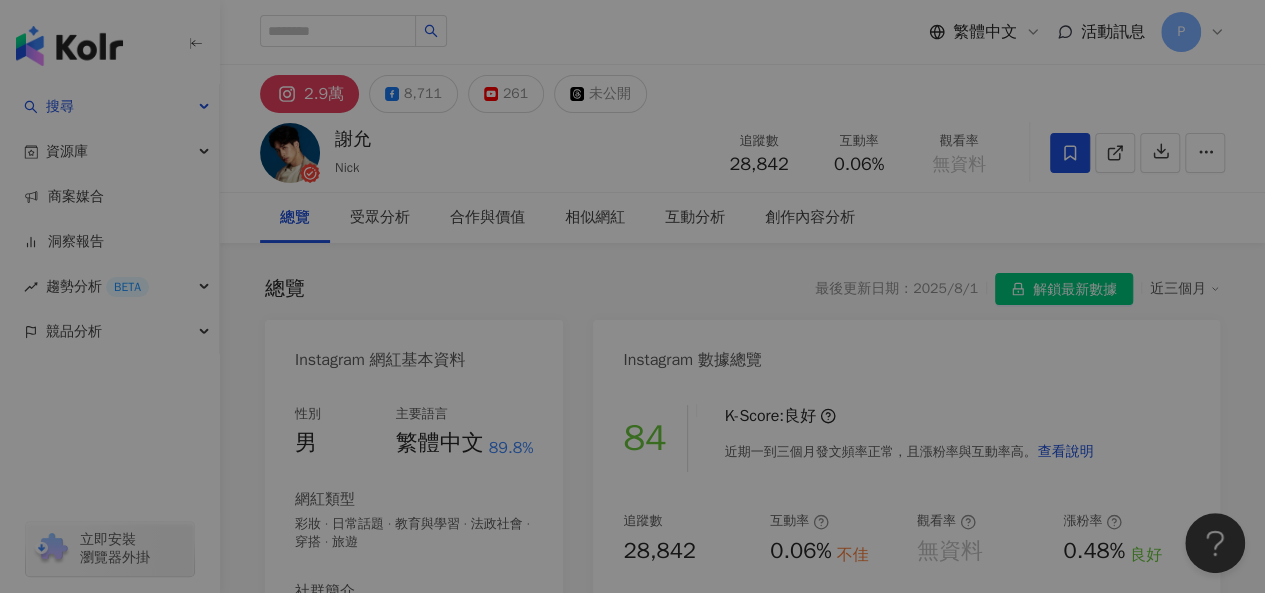 scroll, scrollTop: 0, scrollLeft: 0, axis: both 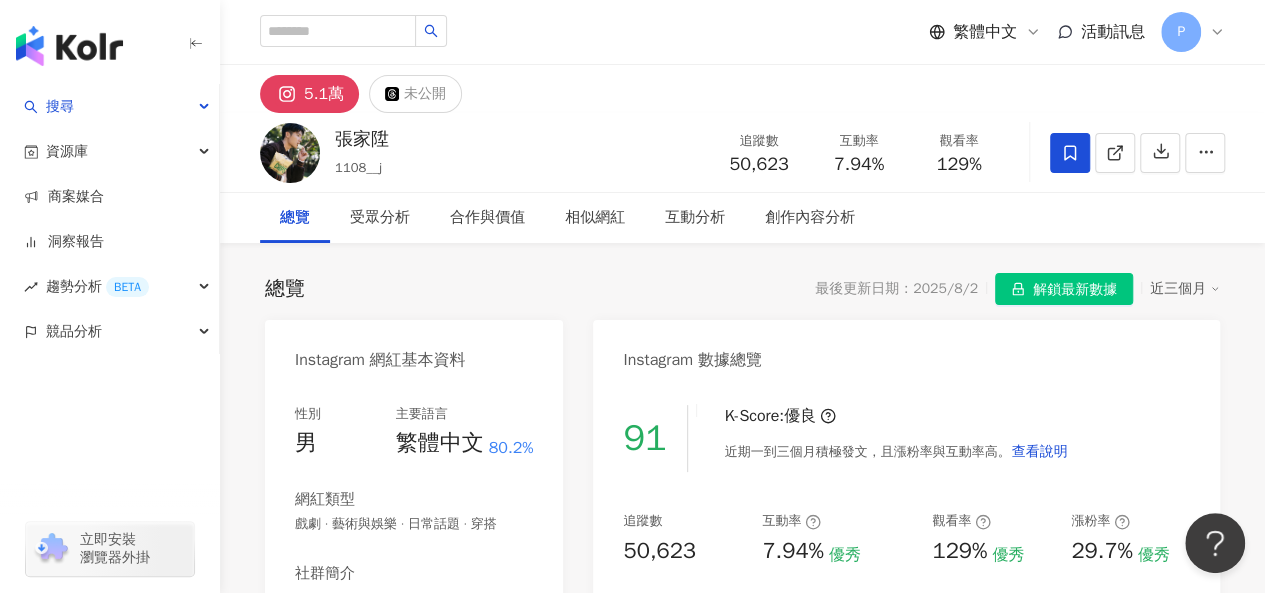 click 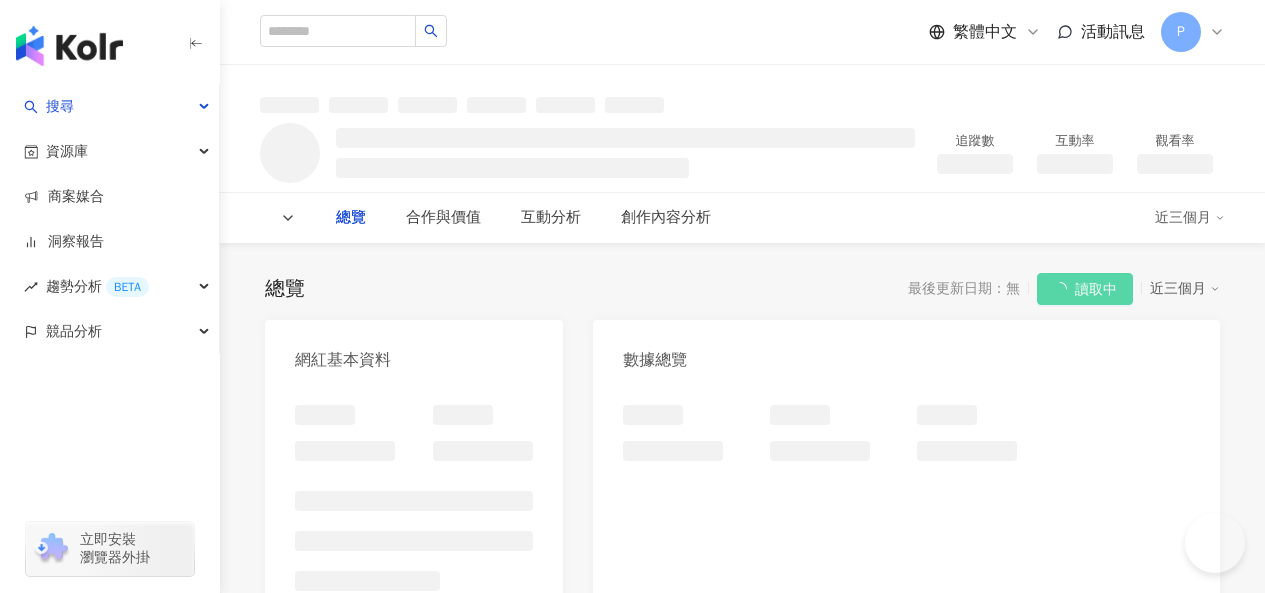 scroll, scrollTop: 0, scrollLeft: 0, axis: both 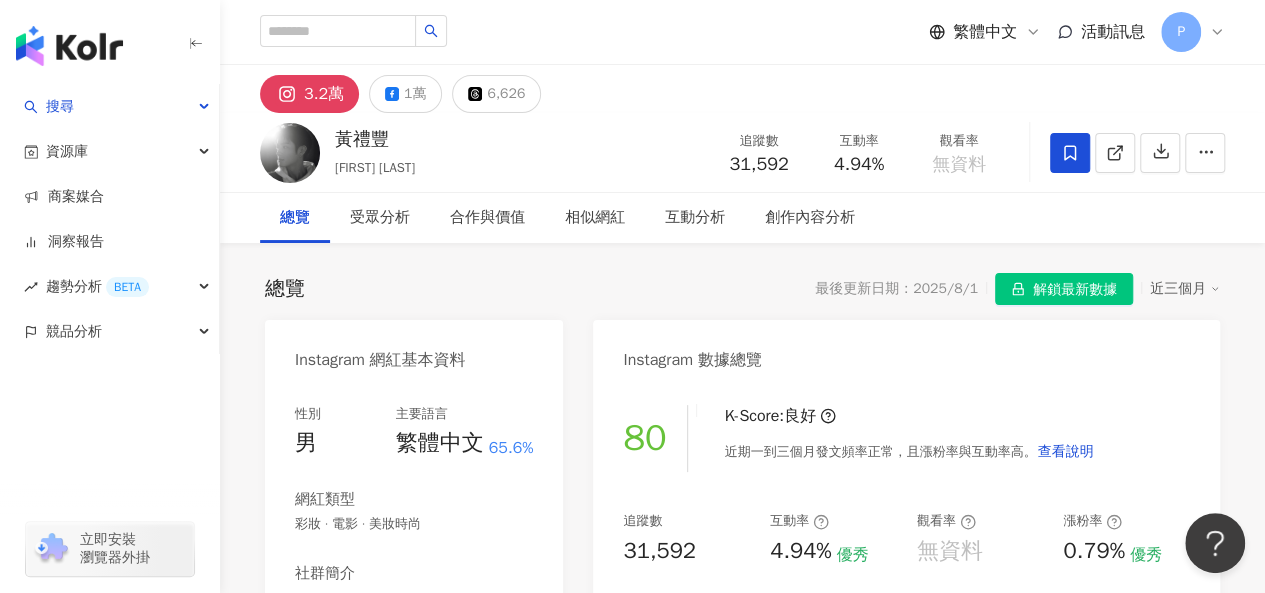 click at bounding box center (1070, 153) 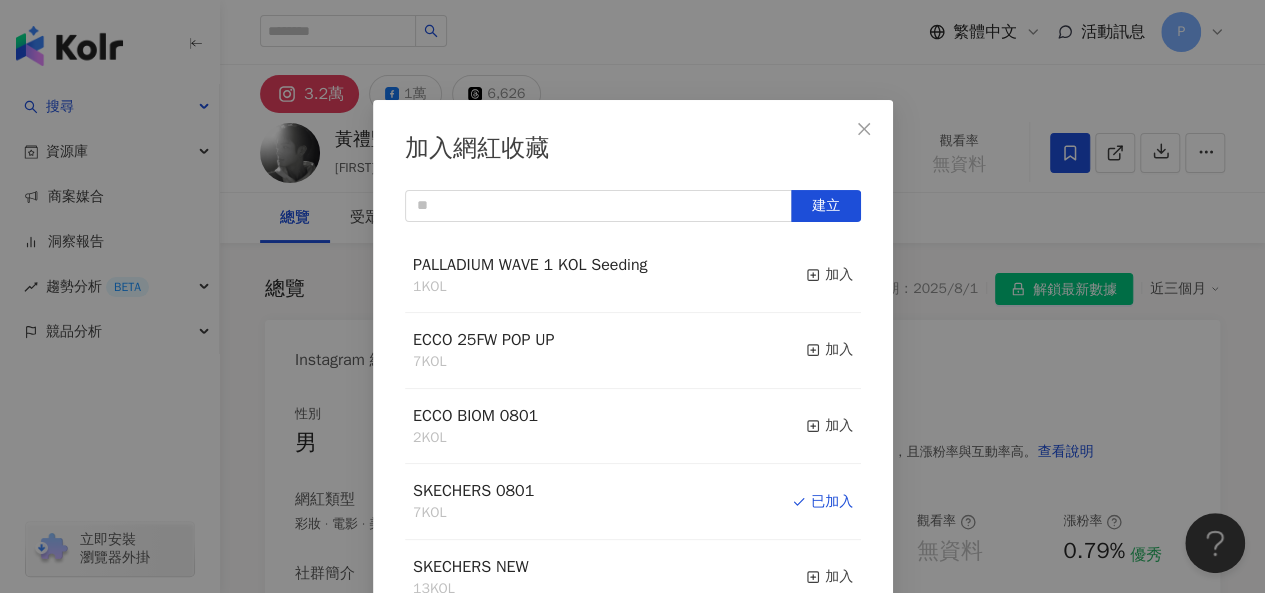 scroll, scrollTop: 28, scrollLeft: 0, axis: vertical 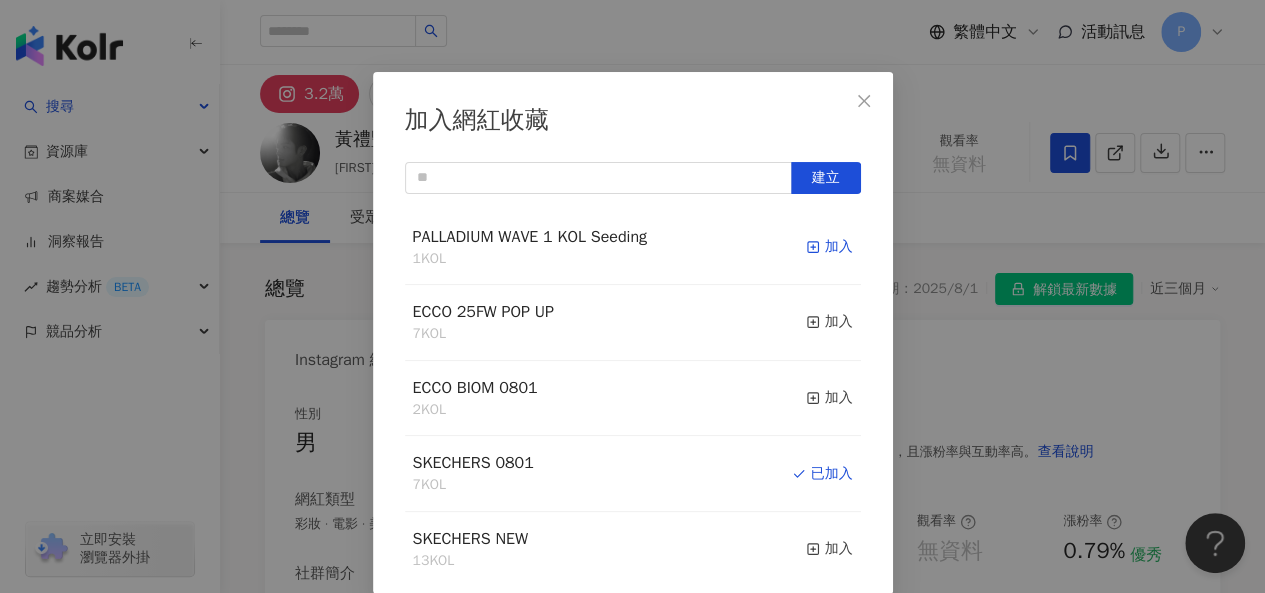 click on "加入" at bounding box center [829, 247] 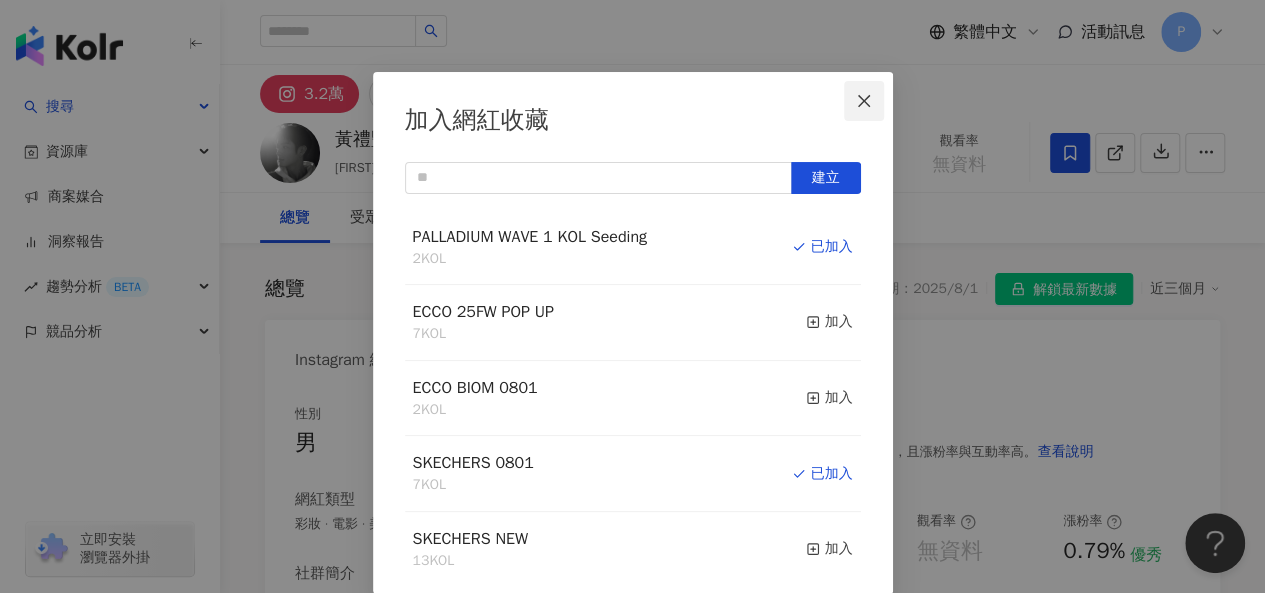 click 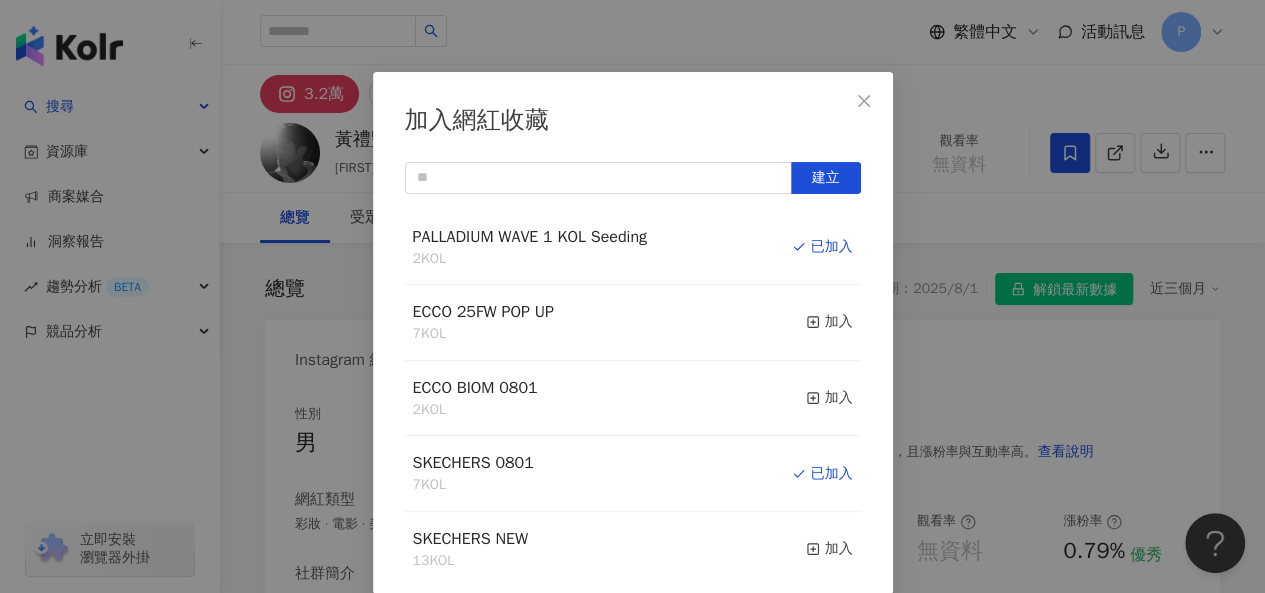 scroll, scrollTop: 0, scrollLeft: 0, axis: both 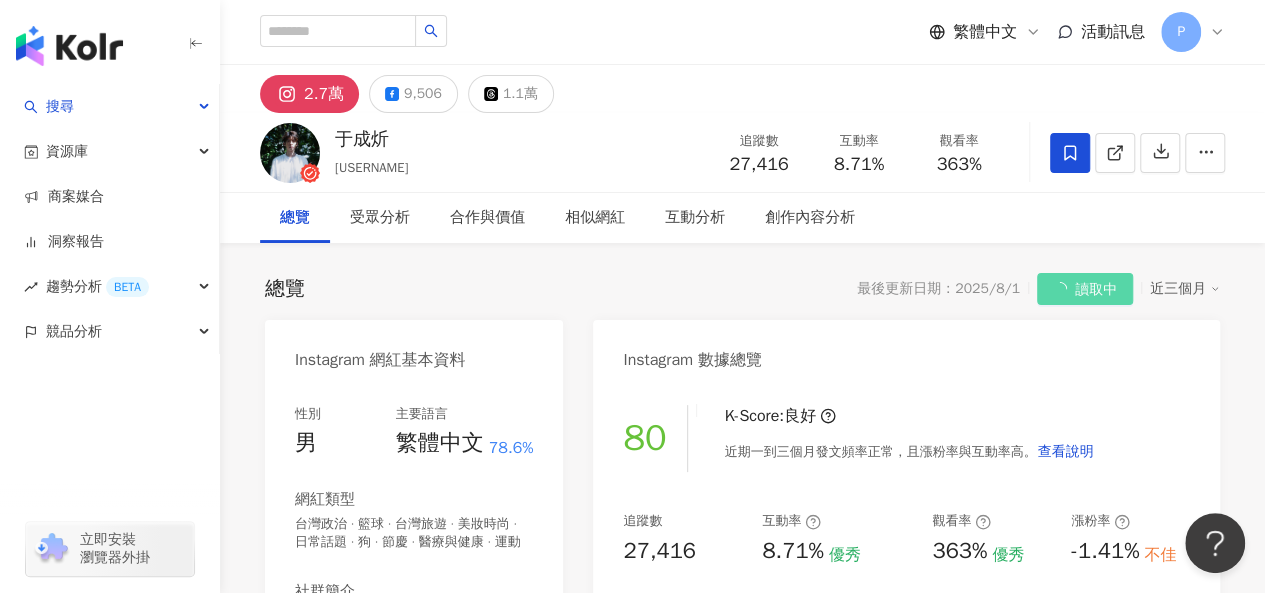 click 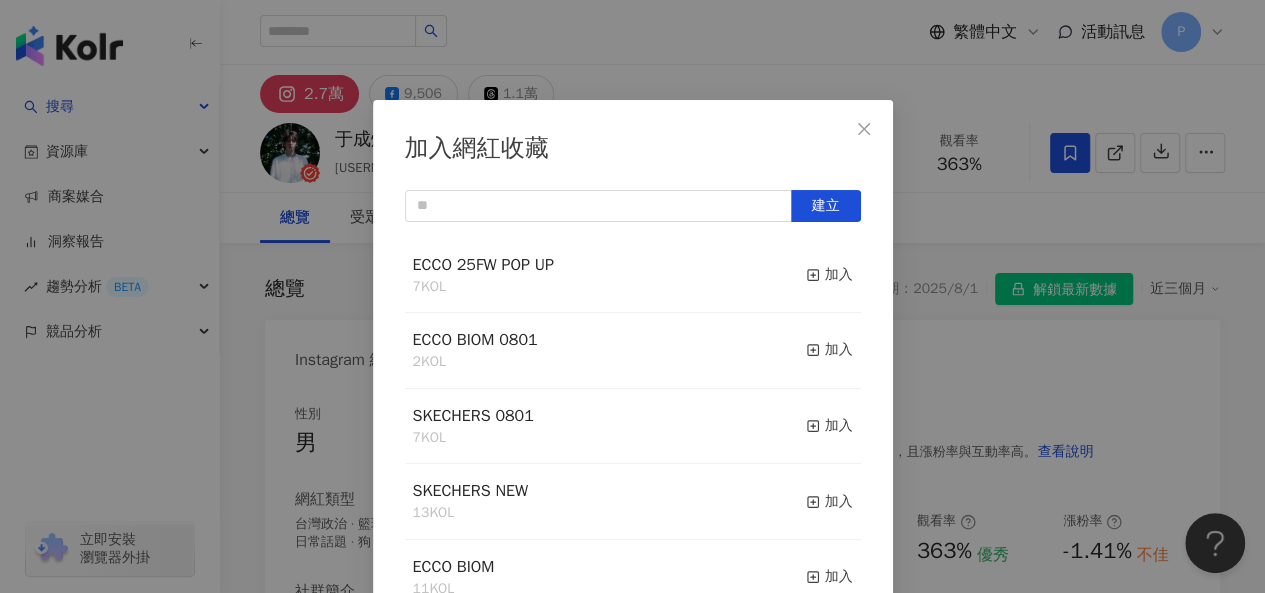 scroll, scrollTop: 400, scrollLeft: 0, axis: vertical 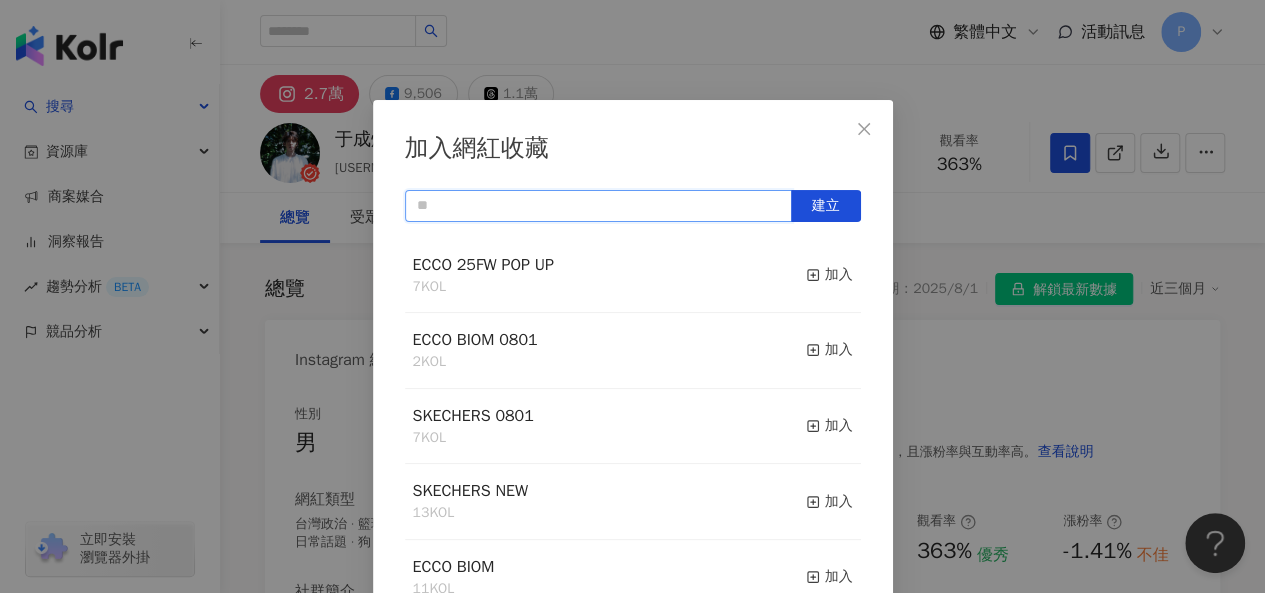 click at bounding box center [598, 206] 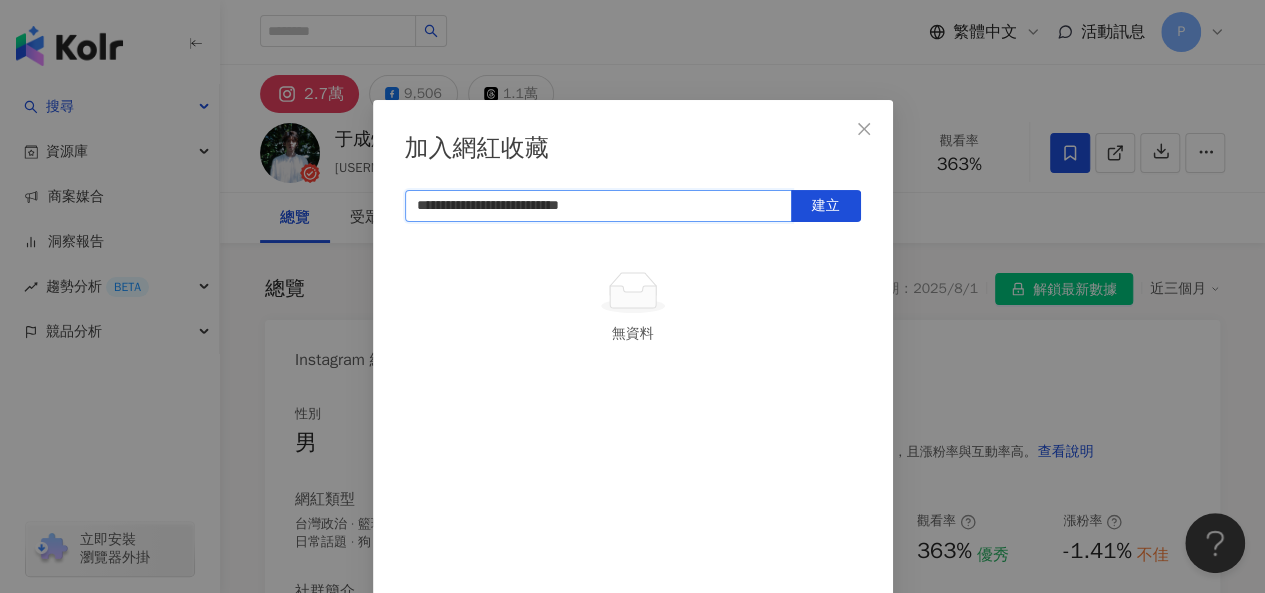 type on "**********" 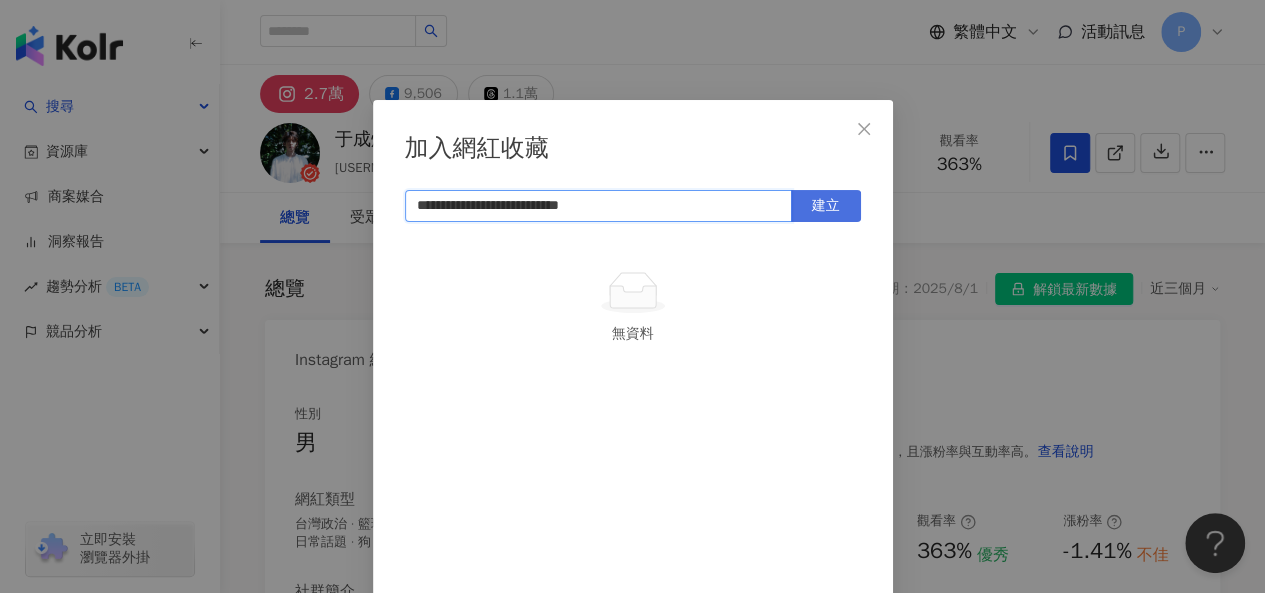 click on "建立" at bounding box center (826, 206) 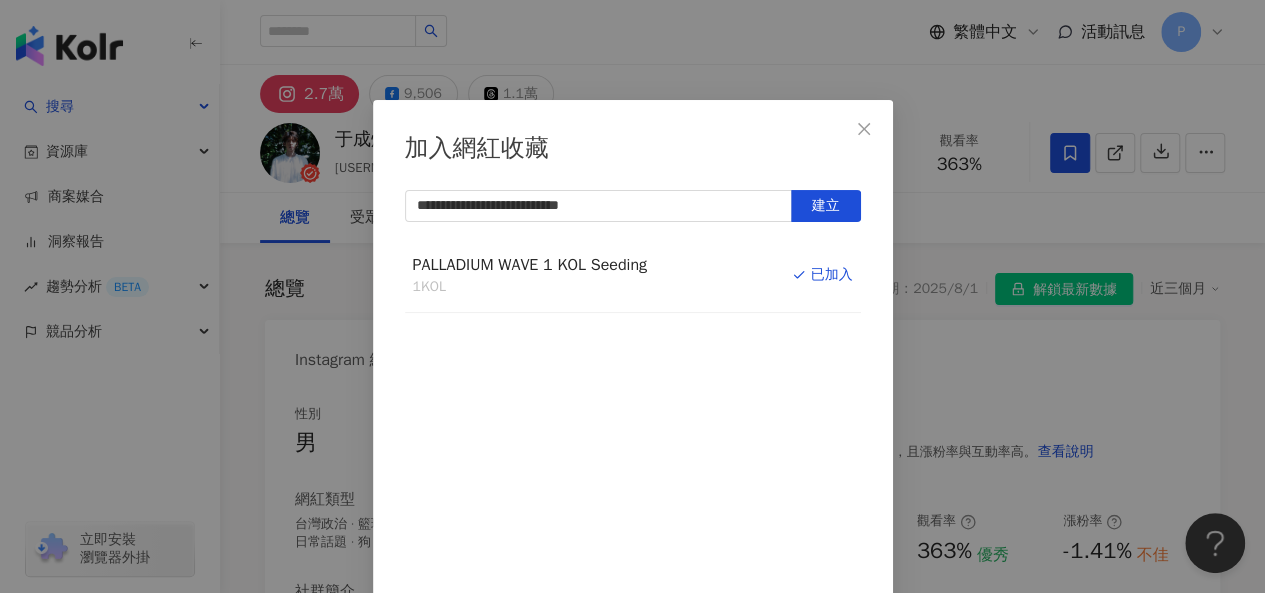 drag, startPoint x: 855, startPoint y: 131, endPoint x: 754, endPoint y: 111, distance: 102.96116 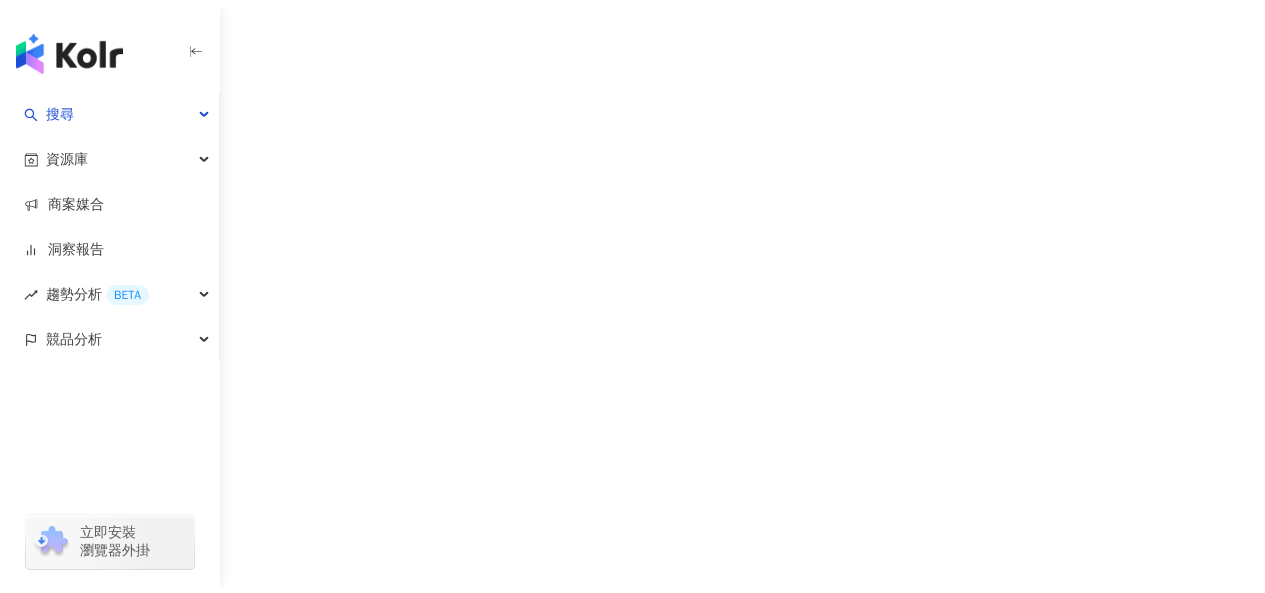 scroll, scrollTop: 0, scrollLeft: 0, axis: both 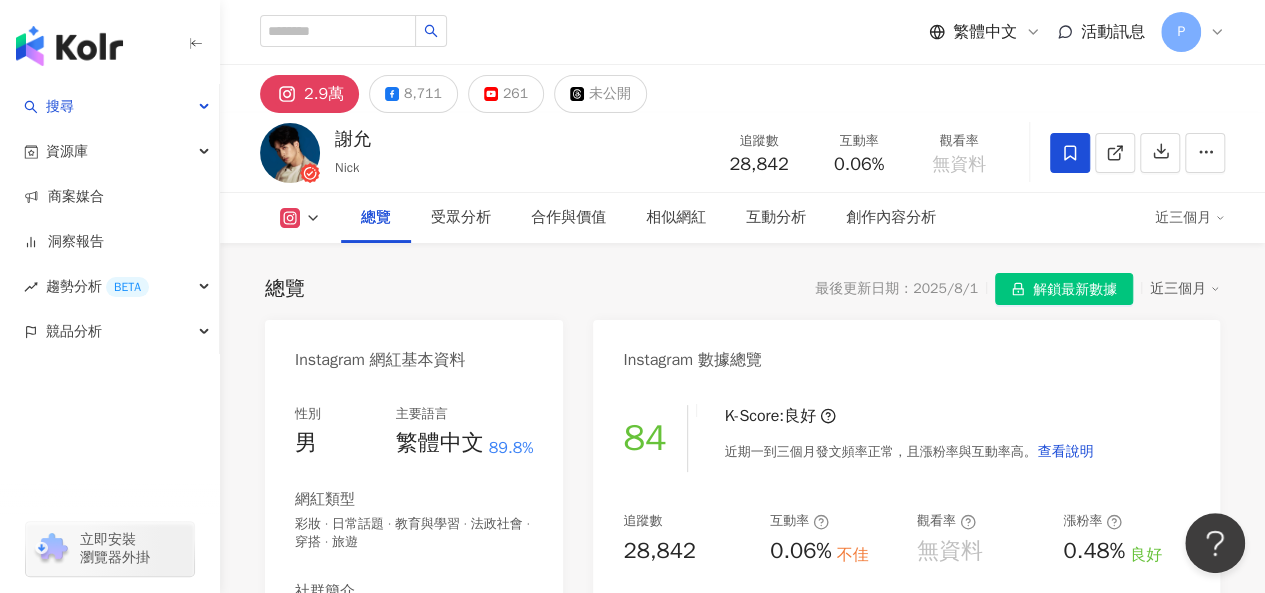 click 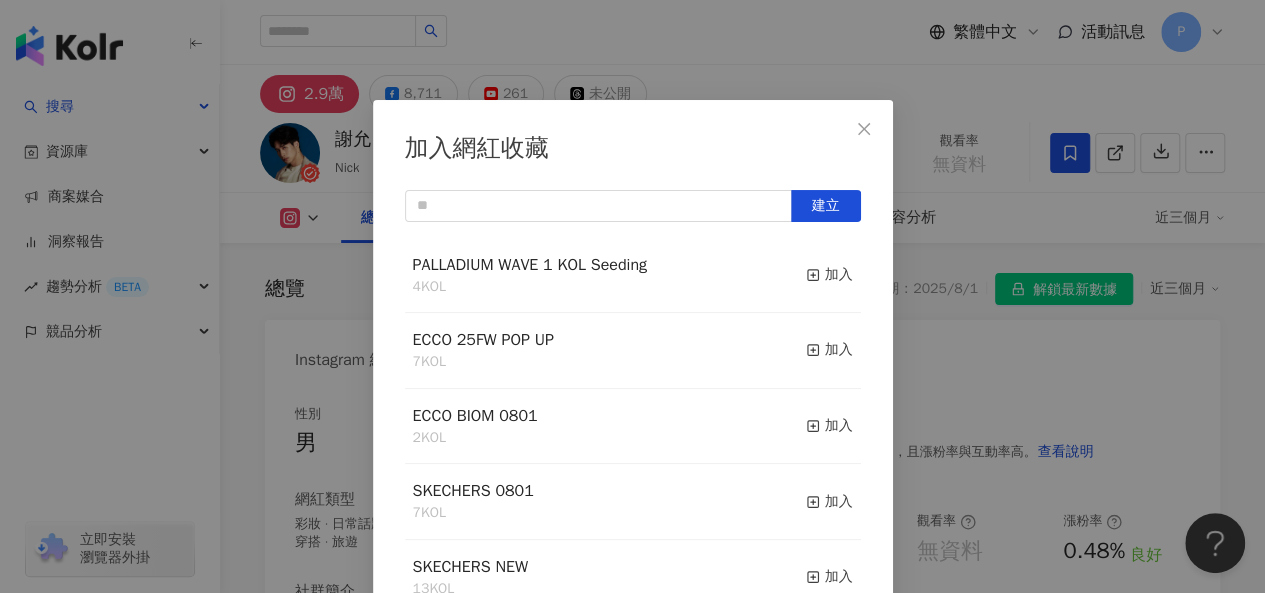 scroll, scrollTop: 28, scrollLeft: 0, axis: vertical 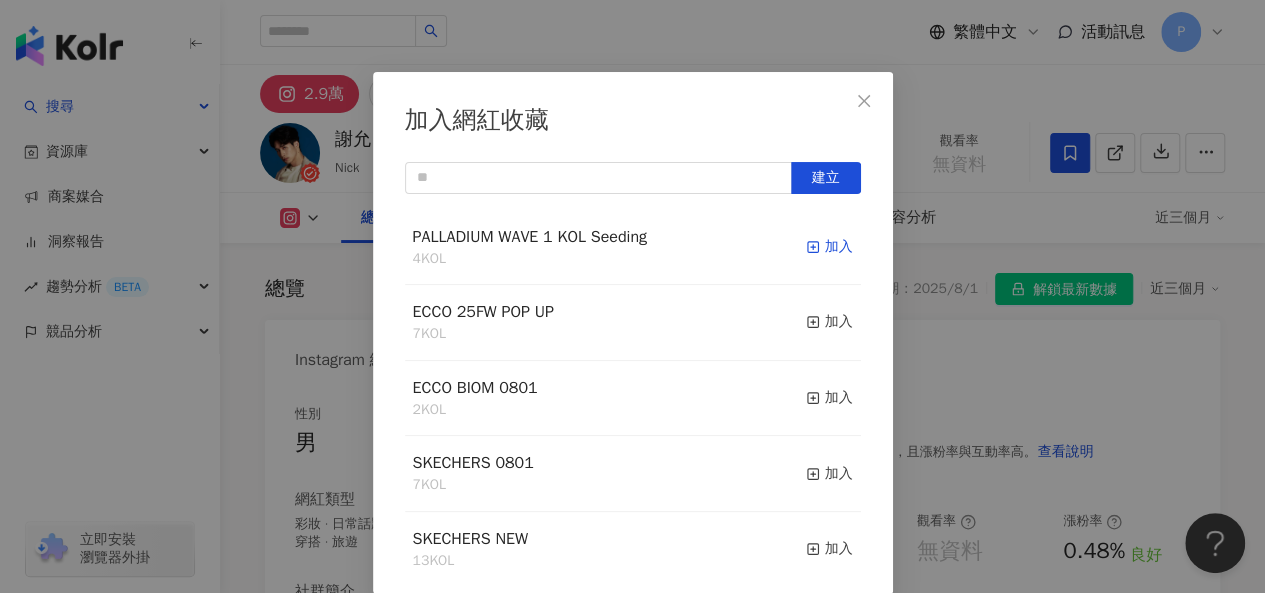click on "加入" at bounding box center (829, 247) 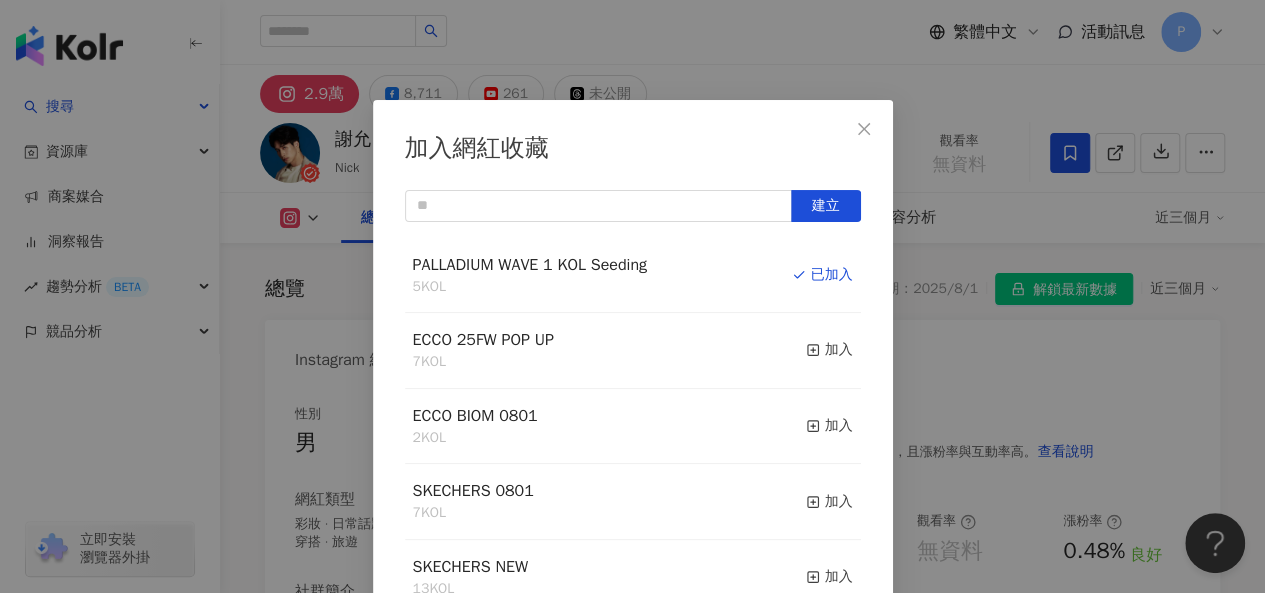 scroll, scrollTop: 0, scrollLeft: 0, axis: both 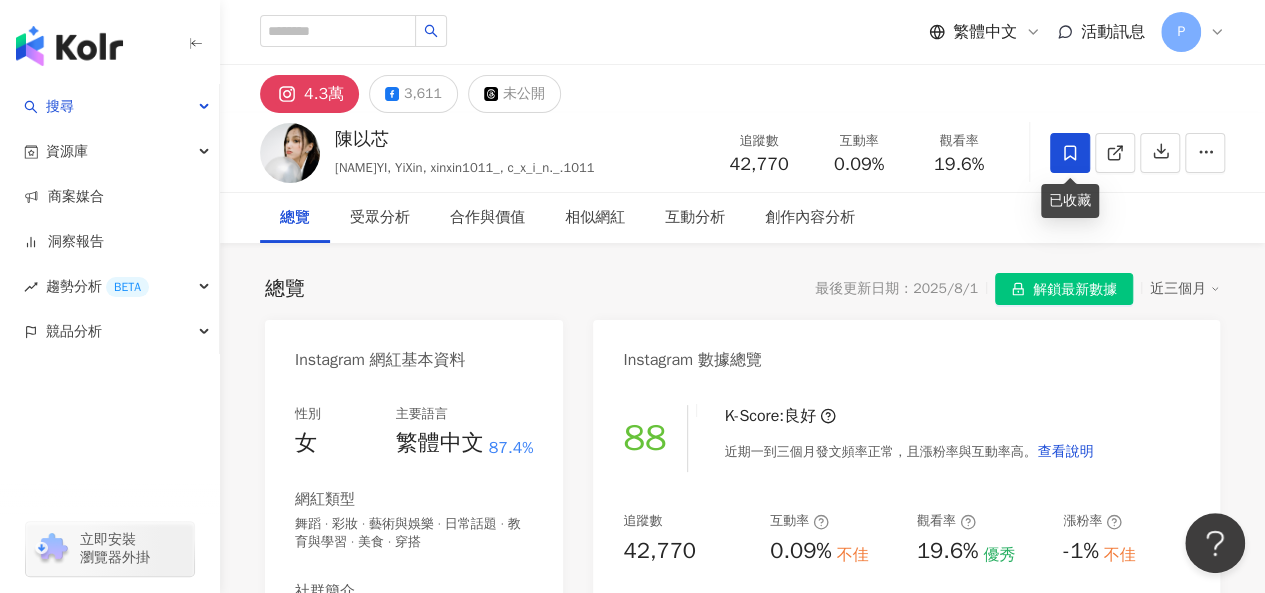 click at bounding box center (1070, 153) 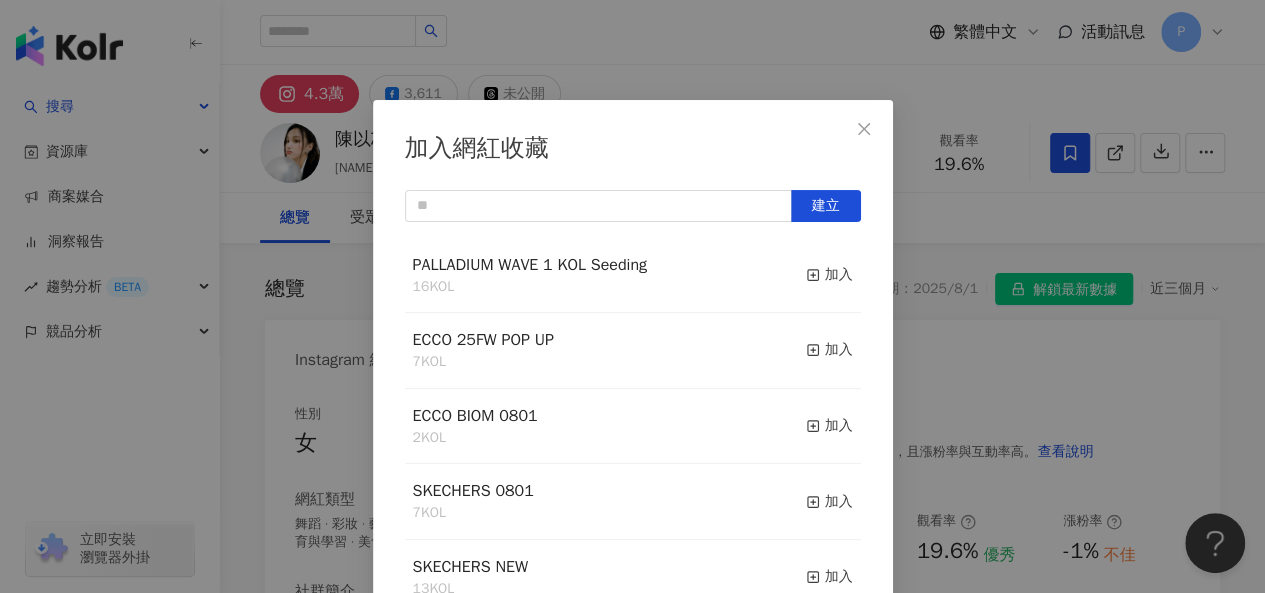 scroll, scrollTop: 28, scrollLeft: 0, axis: vertical 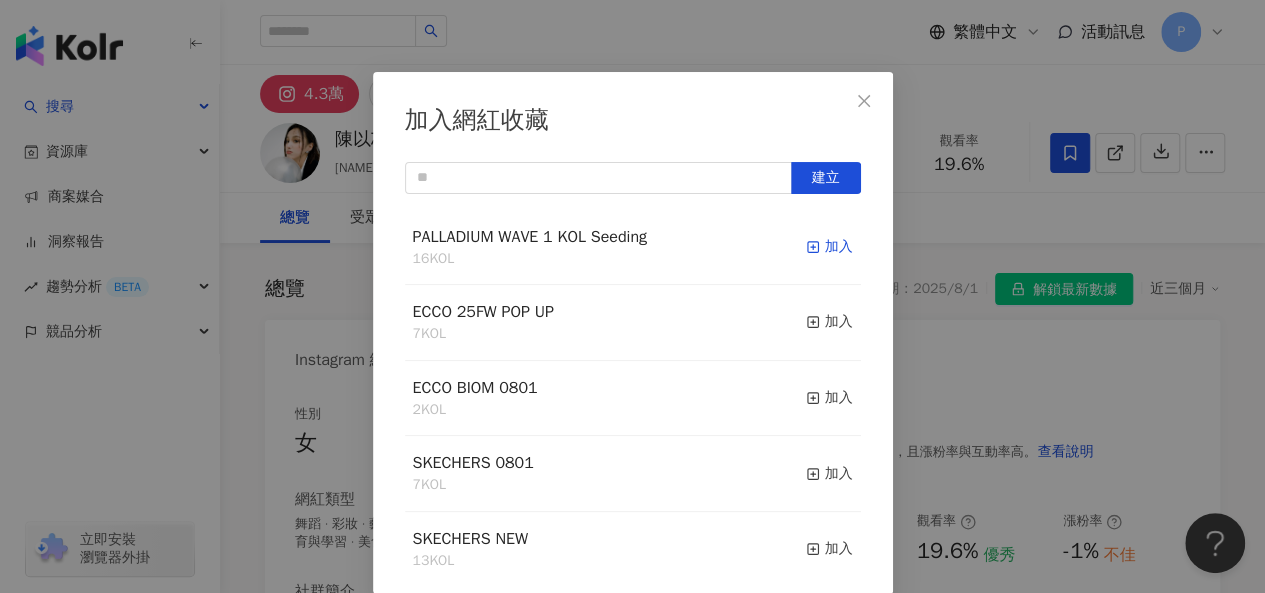 click on "加入" at bounding box center (829, 247) 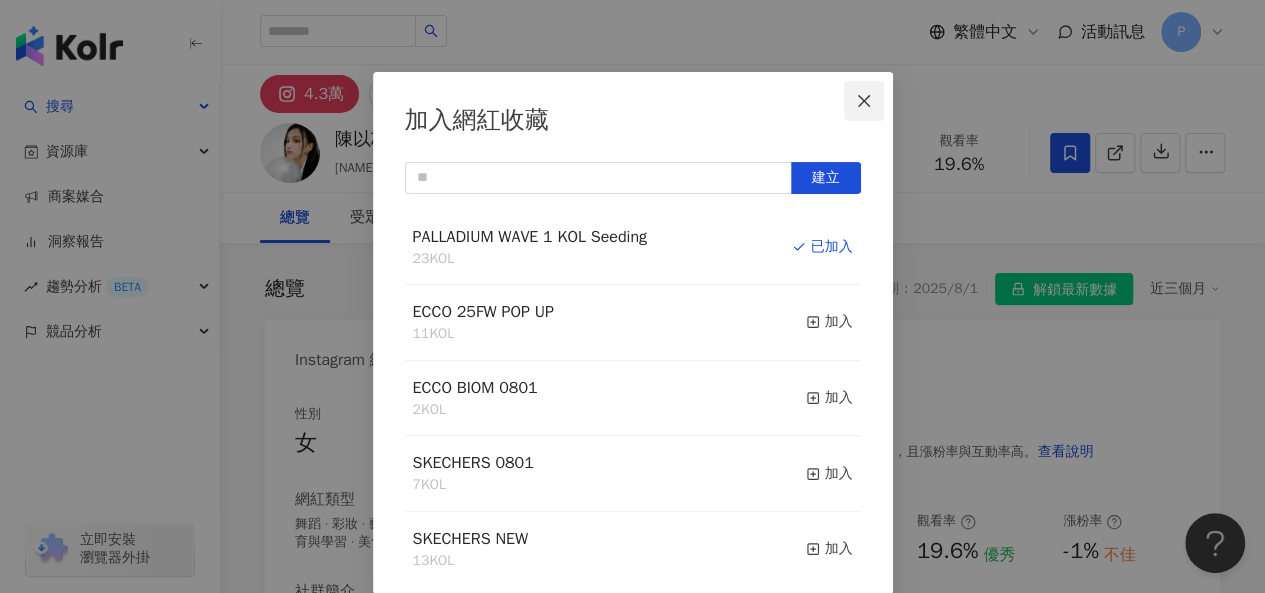 click 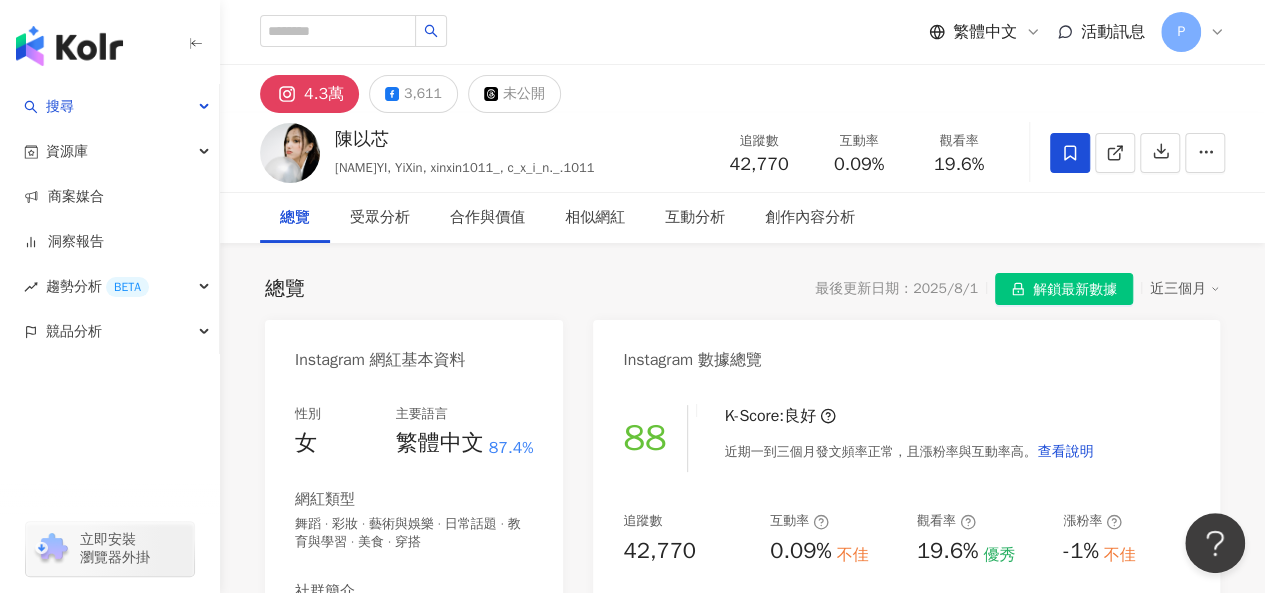scroll, scrollTop: 0, scrollLeft: 0, axis: both 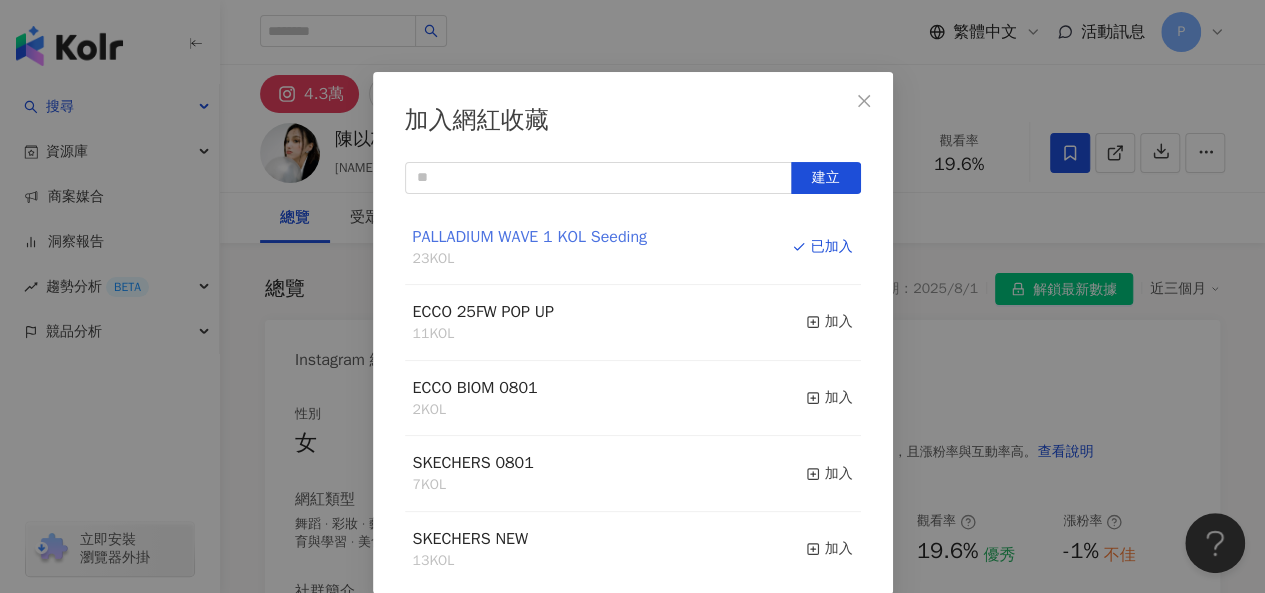 click on "PALLADIUM WAVE 1 KOL Seeding" at bounding box center [530, 237] 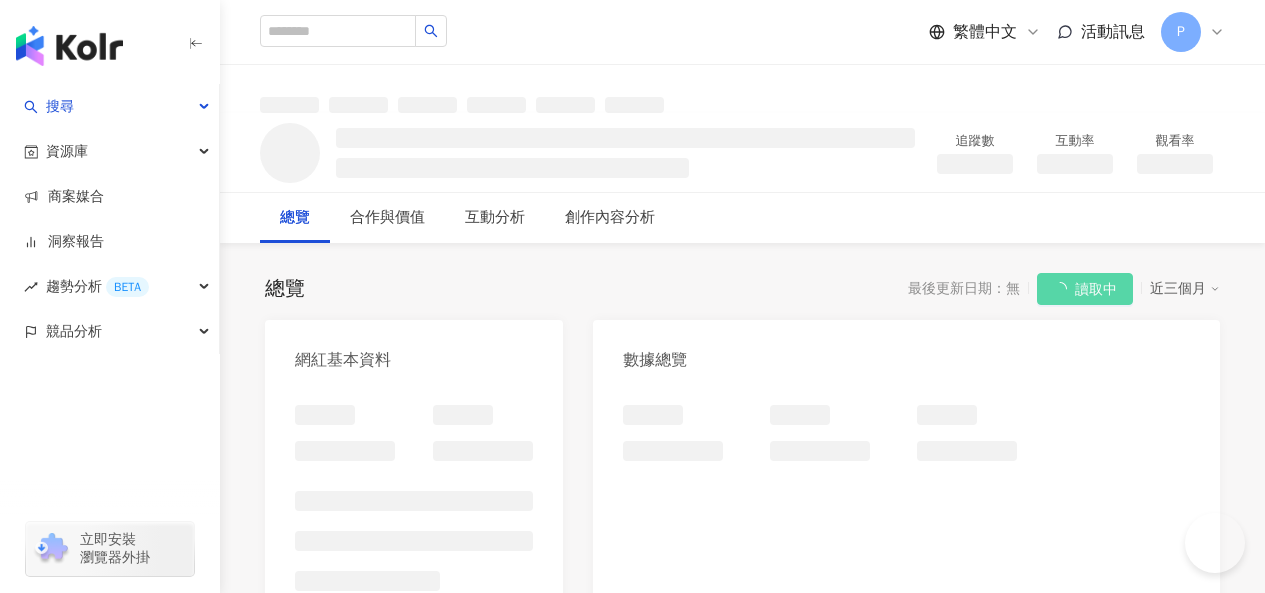 scroll, scrollTop: 0, scrollLeft: 0, axis: both 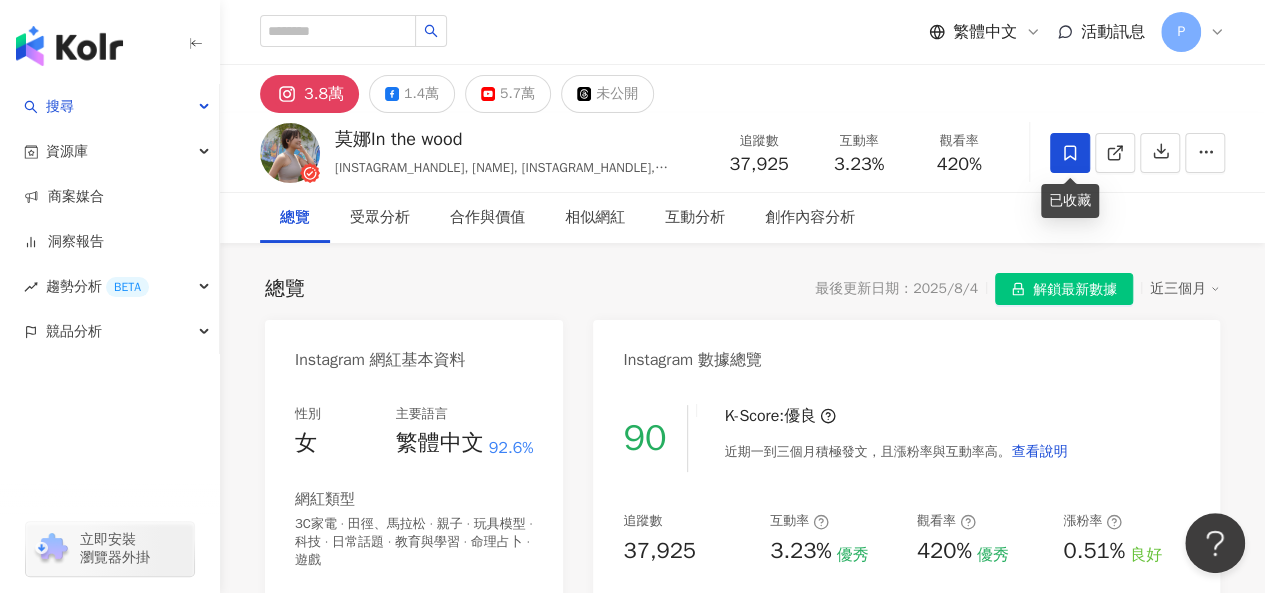 click at bounding box center [1070, 153] 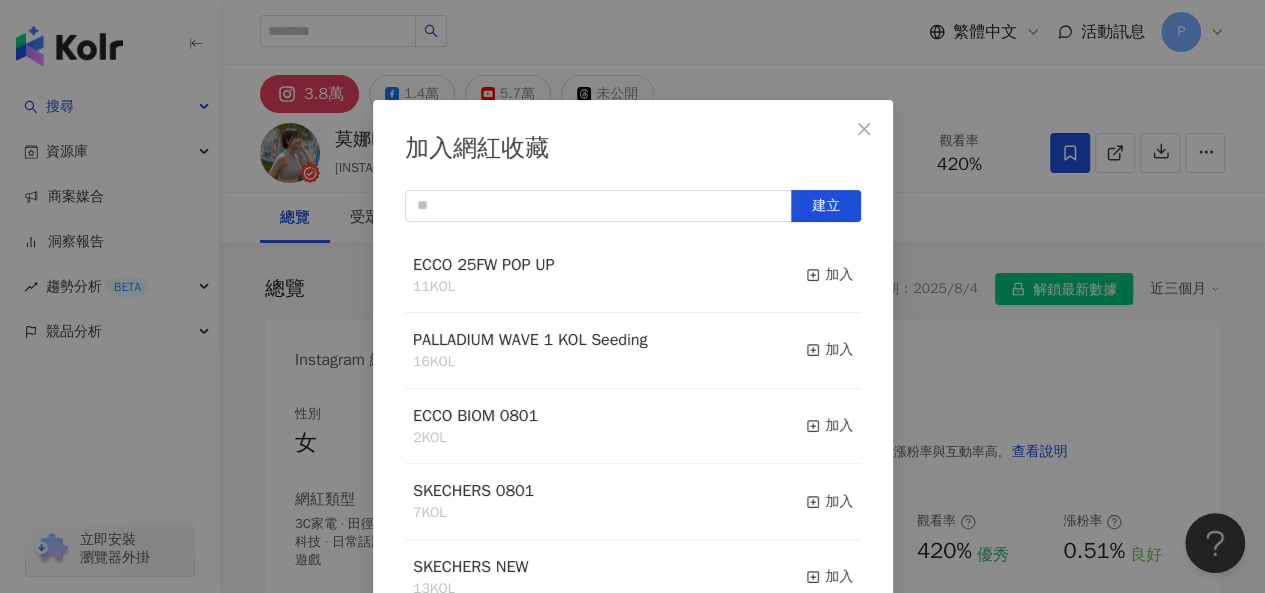 scroll, scrollTop: 28, scrollLeft: 0, axis: vertical 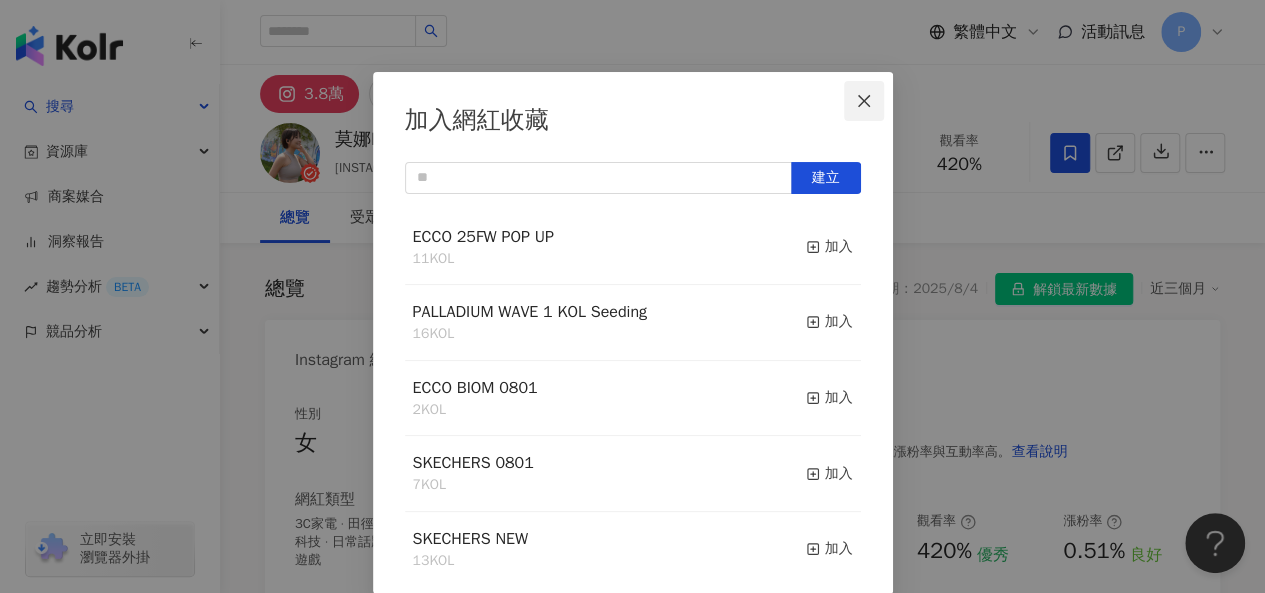 click 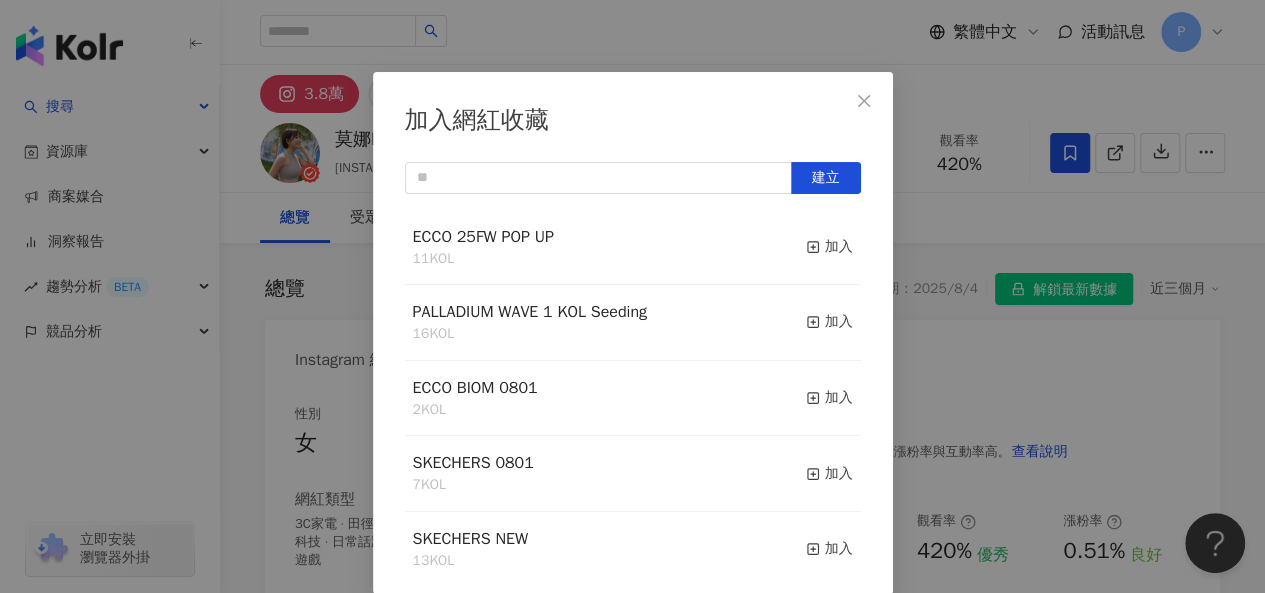 scroll, scrollTop: 0, scrollLeft: 0, axis: both 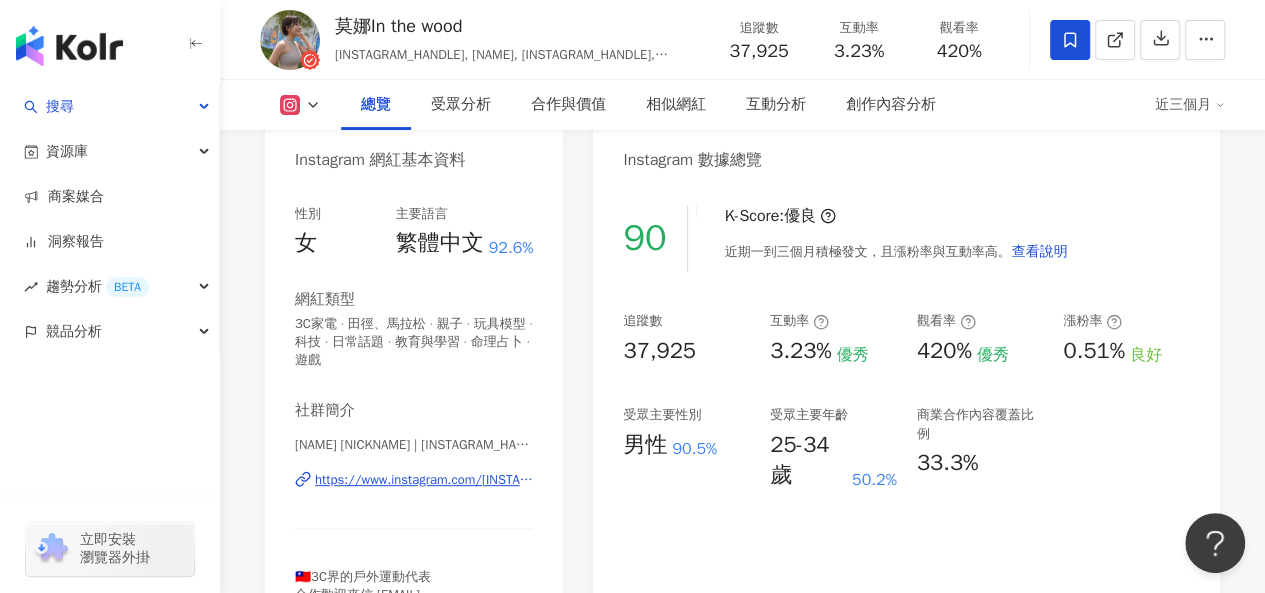click on "https://www.instagram.com/moana_inthewood/" at bounding box center (424, 480) 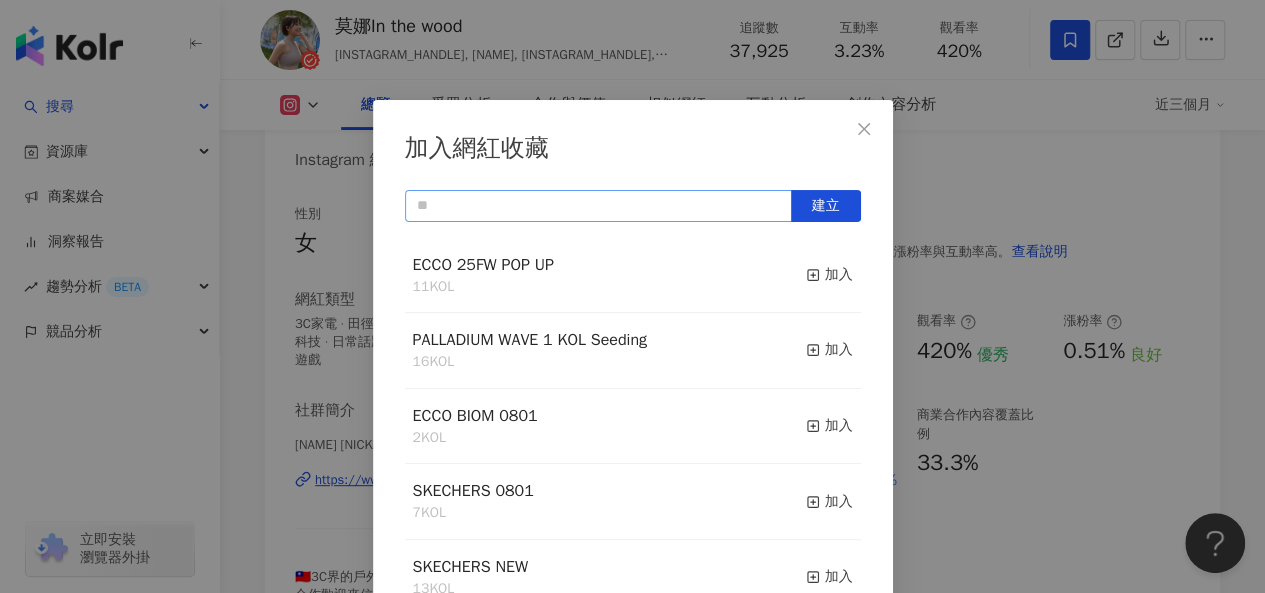 scroll, scrollTop: 28, scrollLeft: 0, axis: vertical 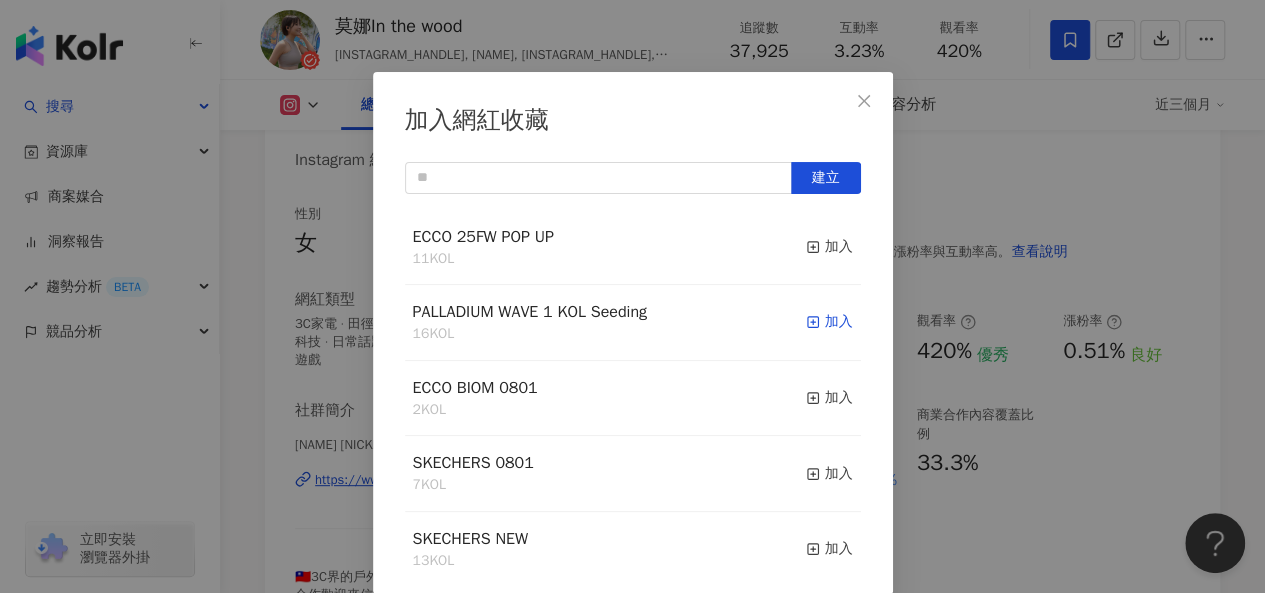 click 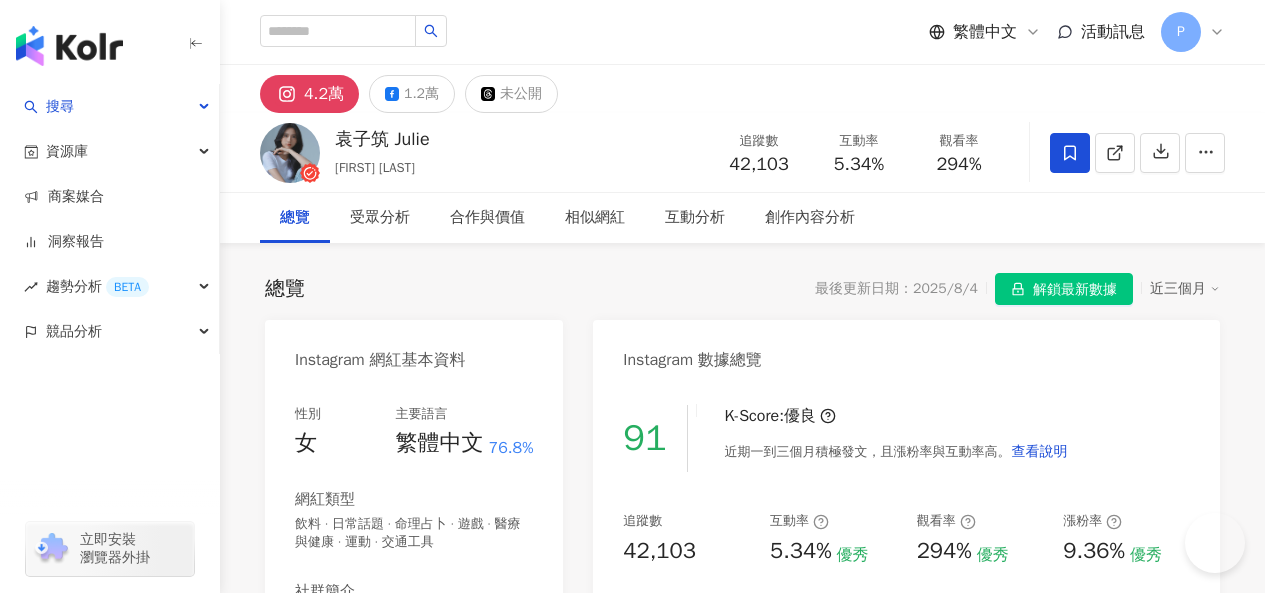 scroll, scrollTop: 0, scrollLeft: 0, axis: both 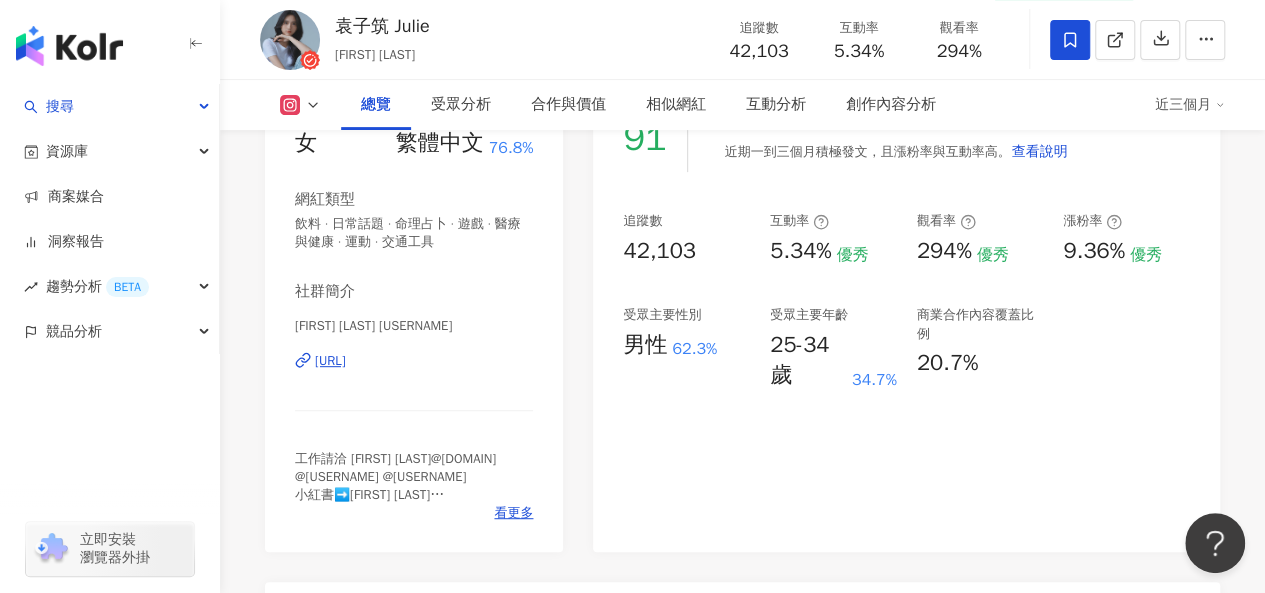 click on "[URL]" at bounding box center (330, 361) 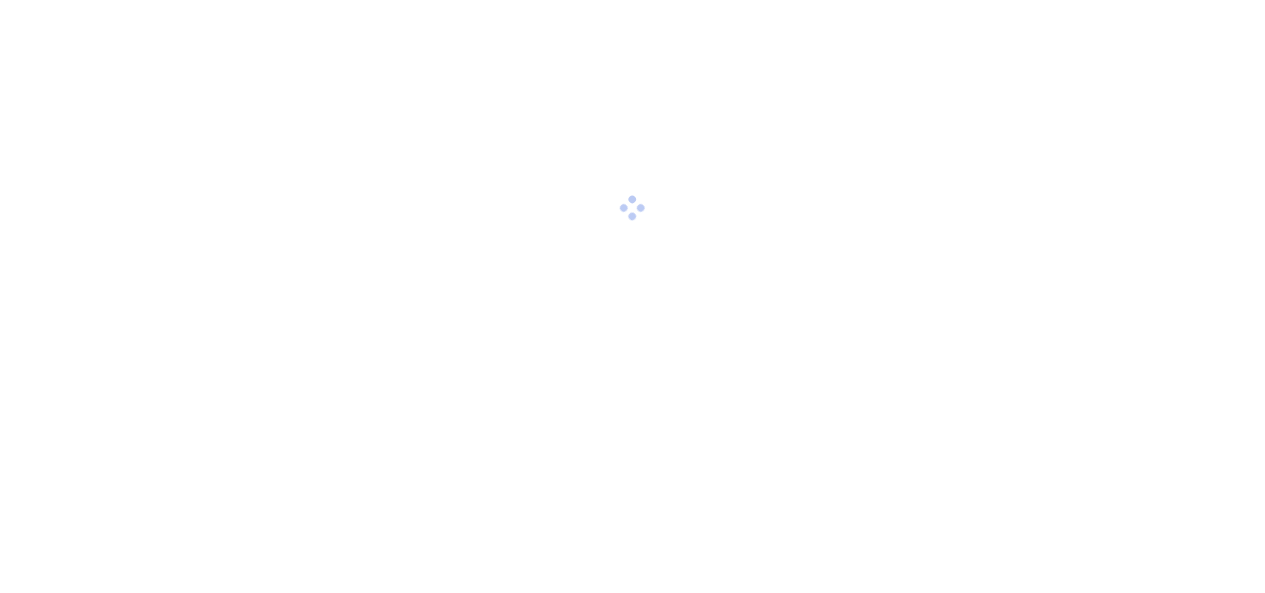 scroll, scrollTop: 0, scrollLeft: 0, axis: both 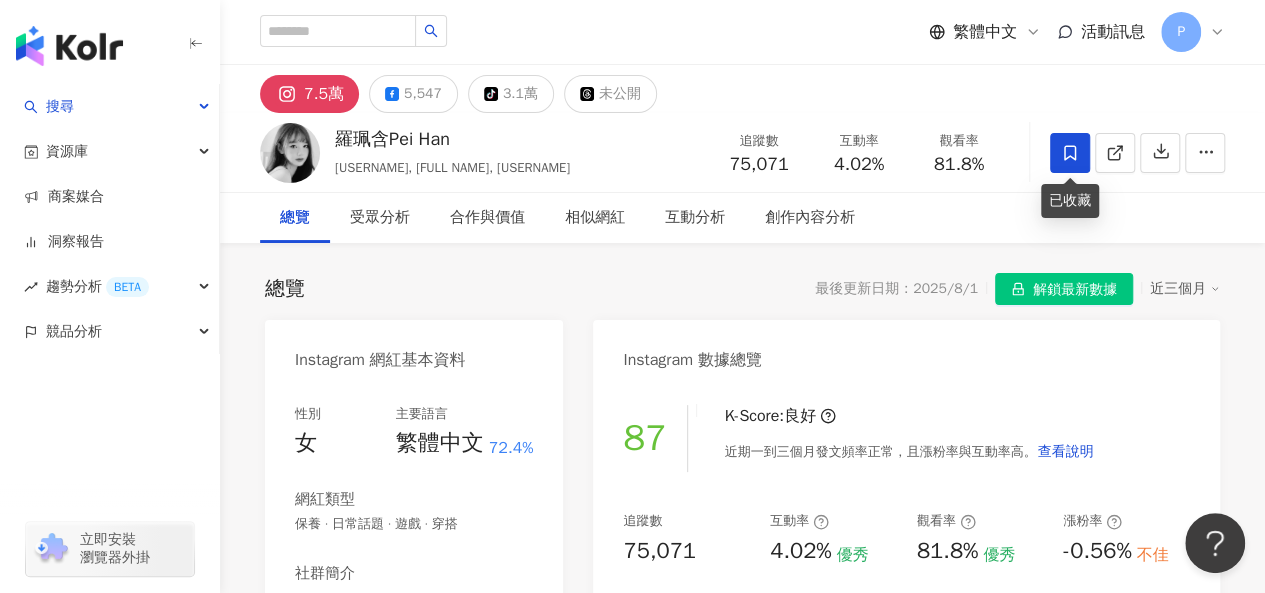 click 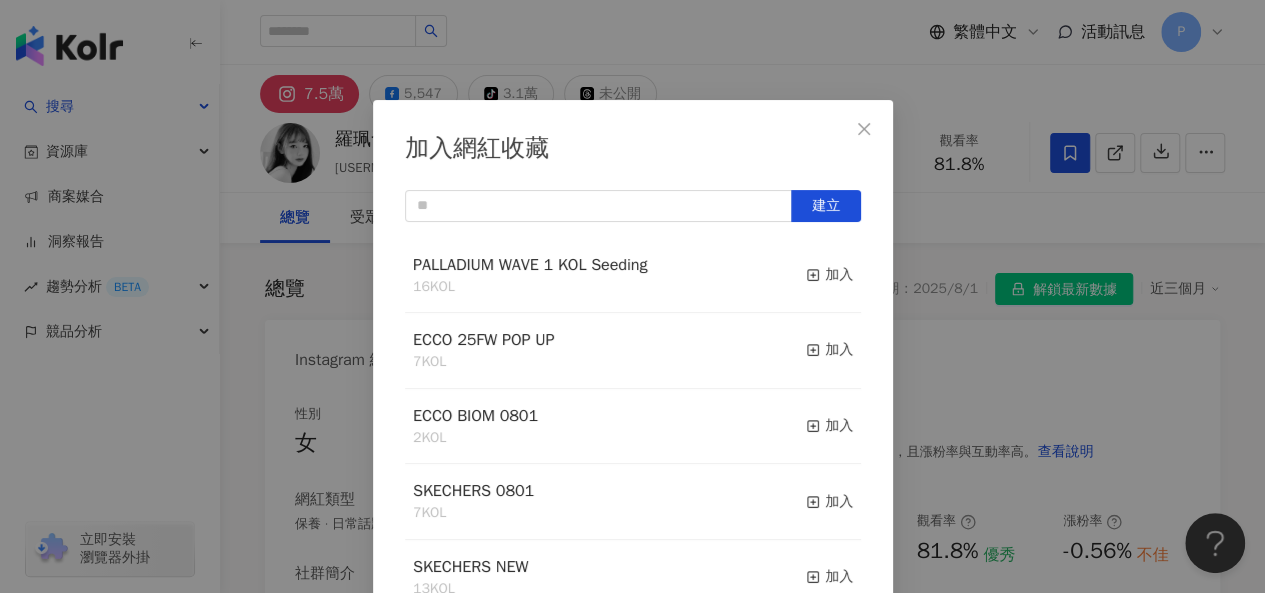 scroll, scrollTop: 28, scrollLeft: 0, axis: vertical 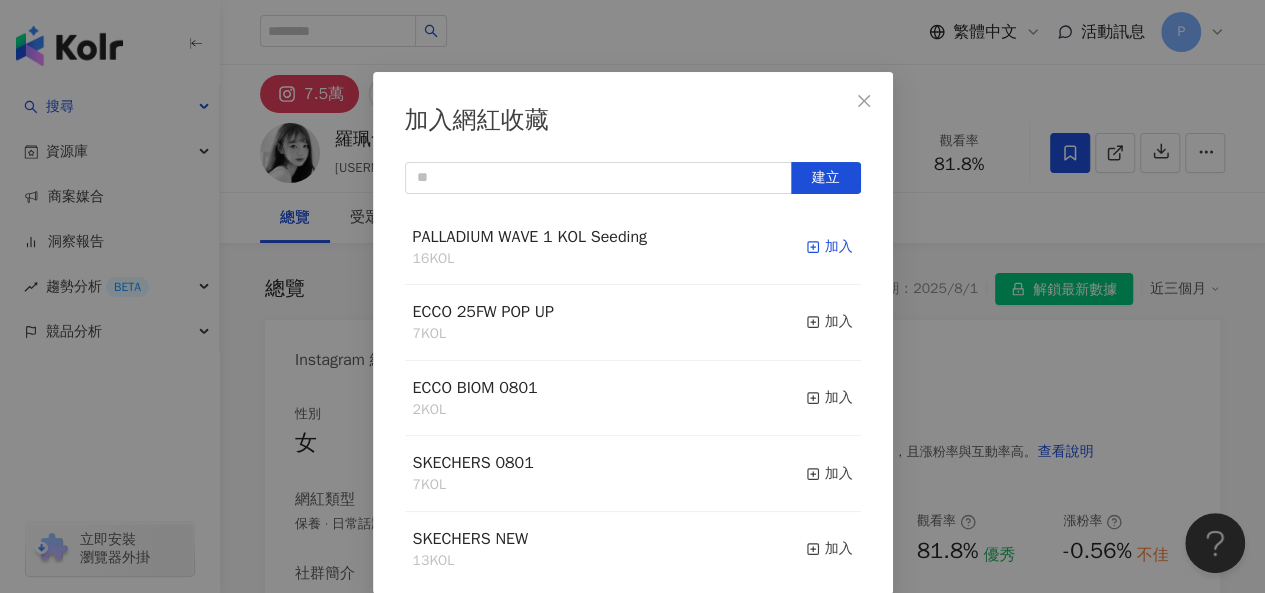 click 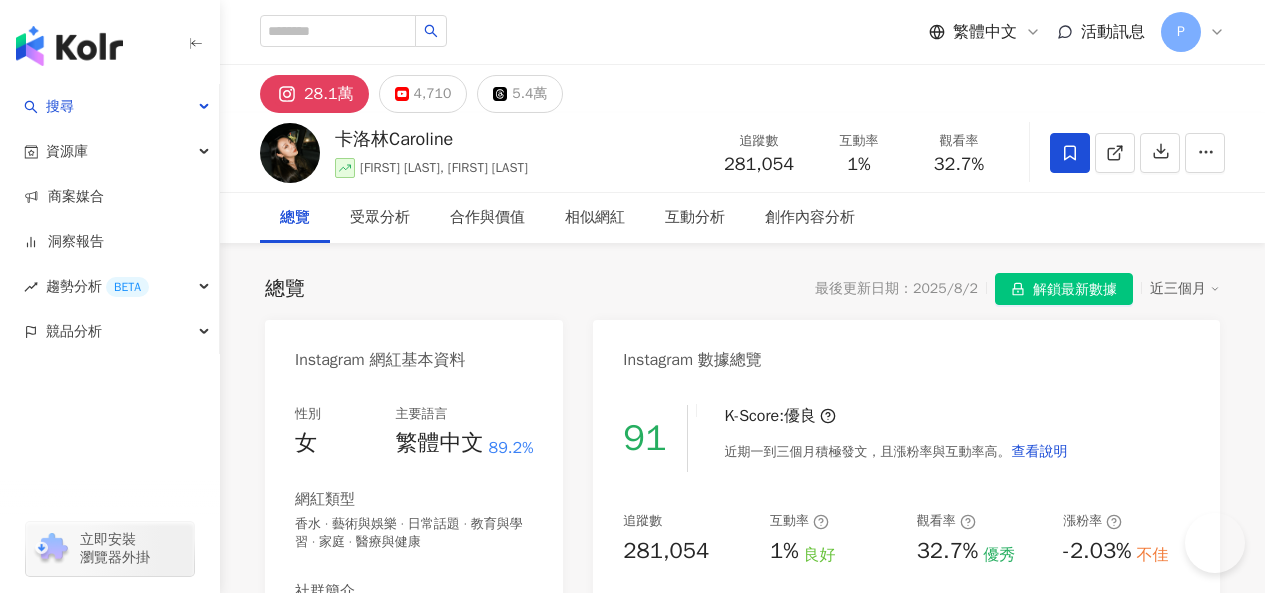scroll, scrollTop: 0, scrollLeft: 0, axis: both 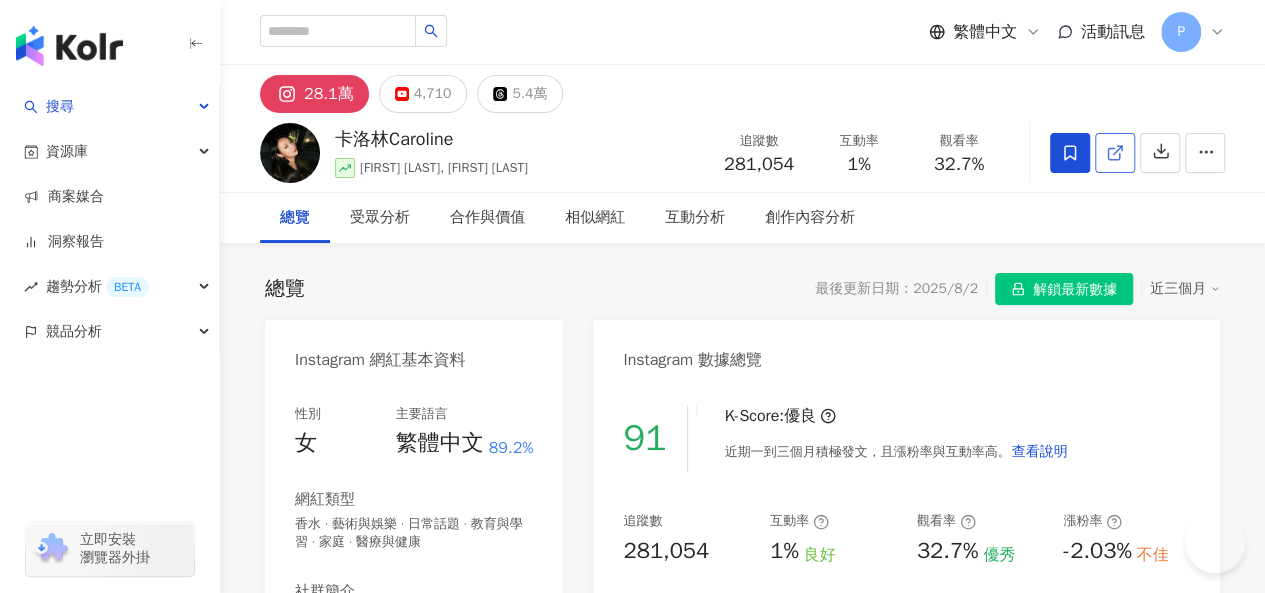 click 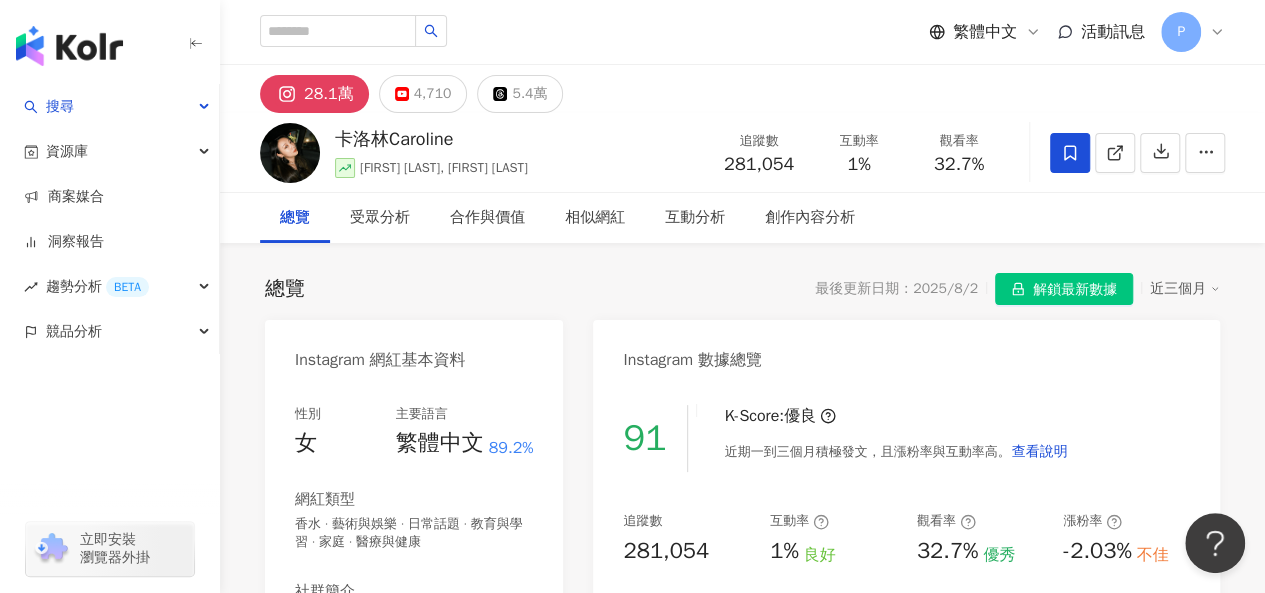 scroll, scrollTop: 0, scrollLeft: 0, axis: both 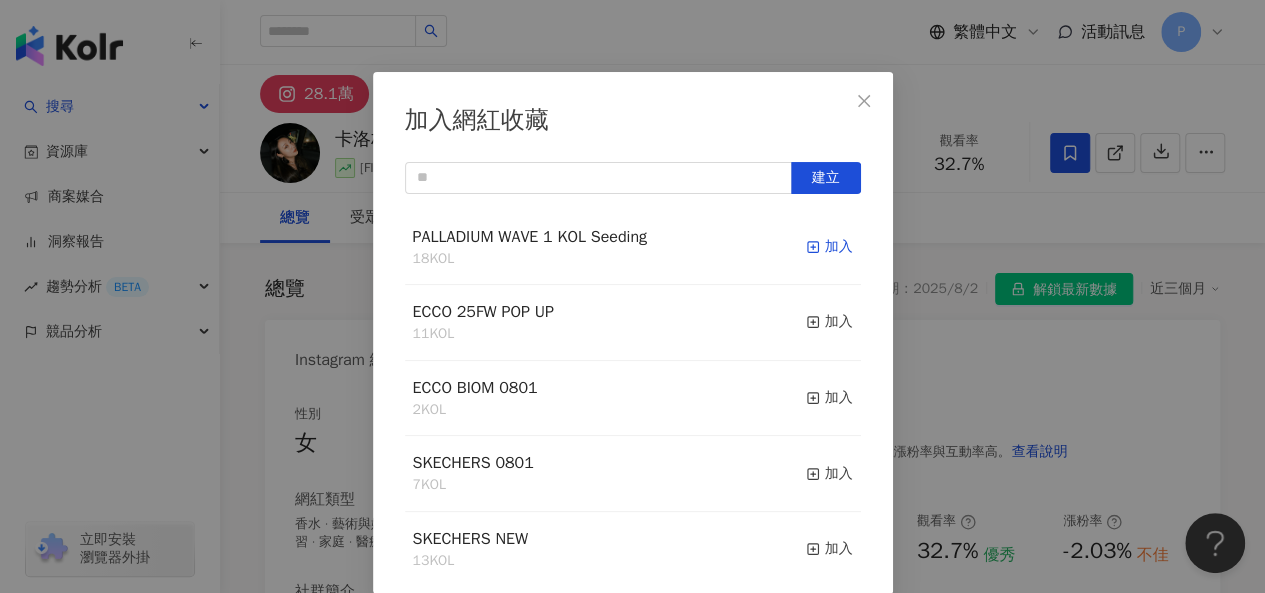 click on "加入" at bounding box center (829, 247) 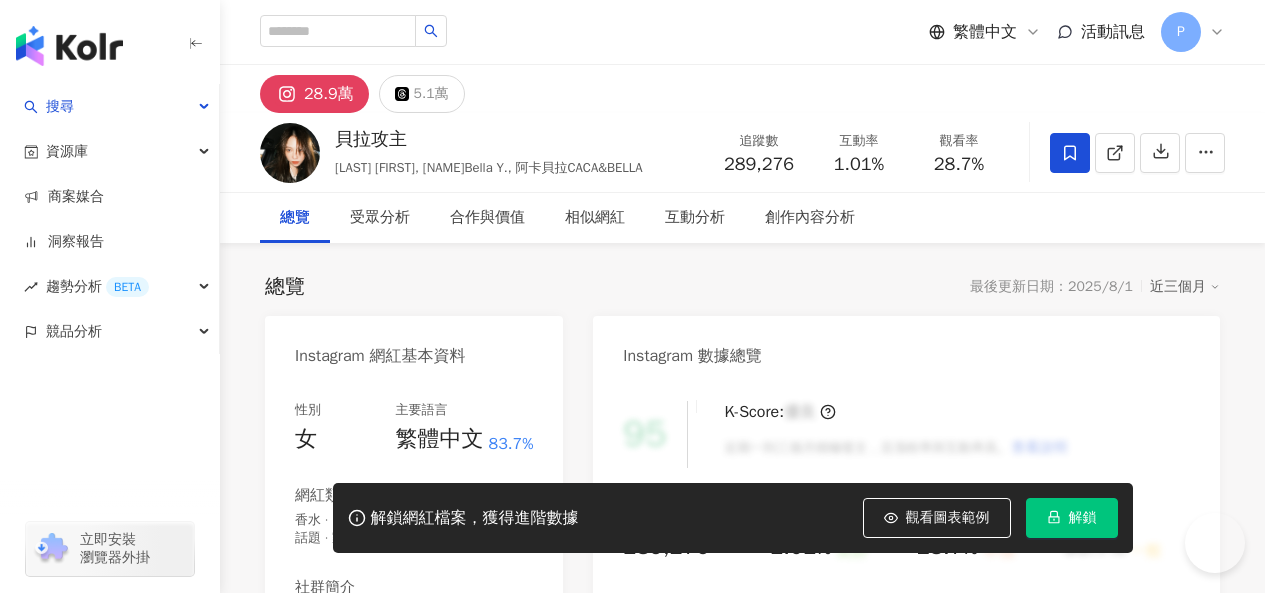 scroll, scrollTop: 0, scrollLeft: 0, axis: both 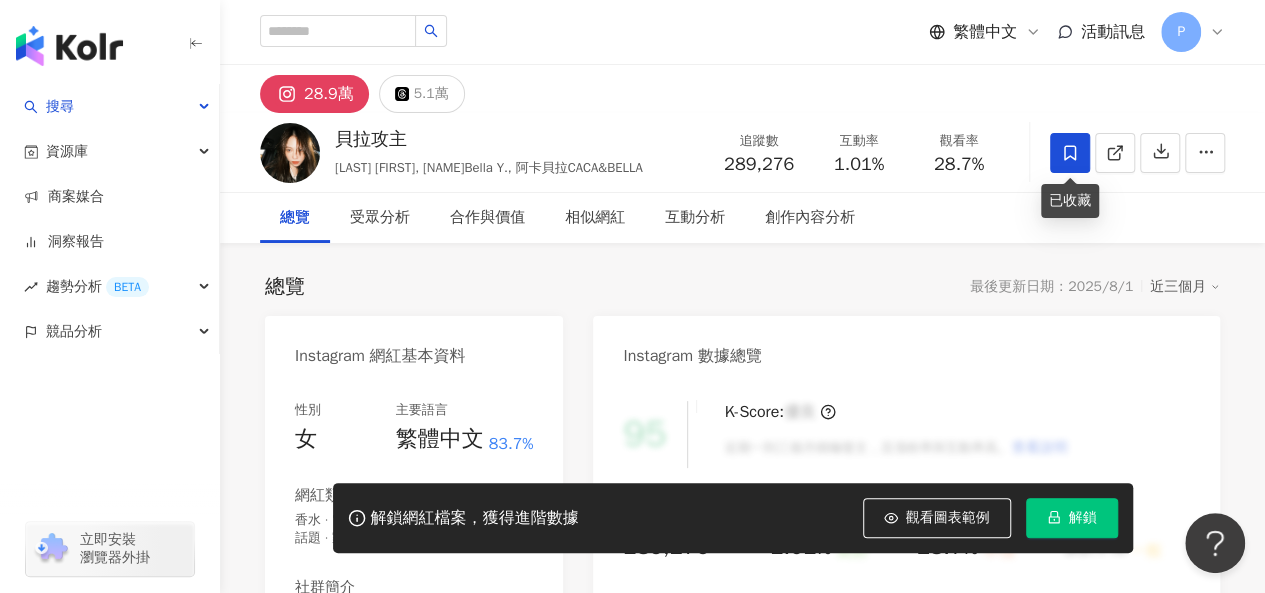 click at bounding box center [1070, 153] 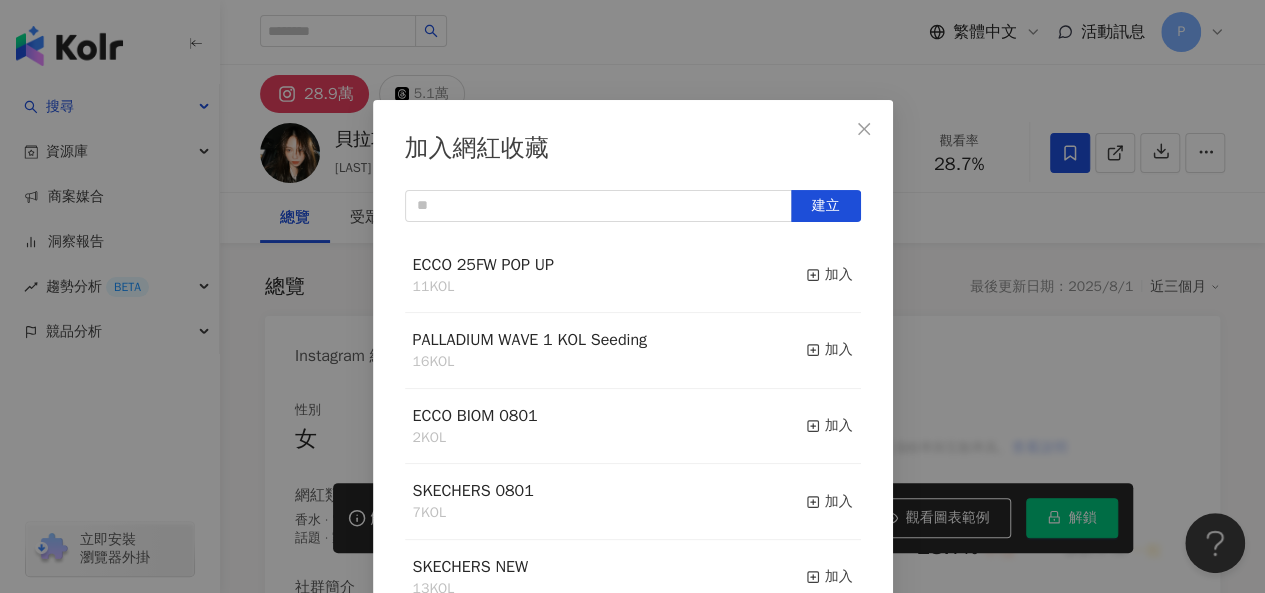click 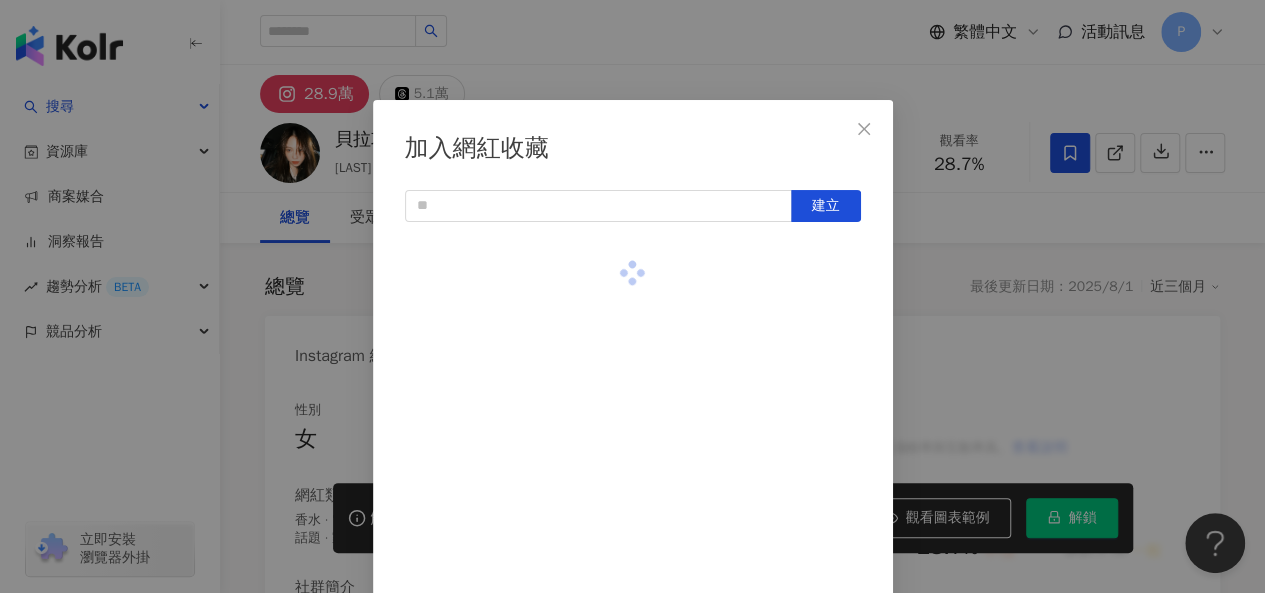scroll, scrollTop: 28, scrollLeft: 0, axis: vertical 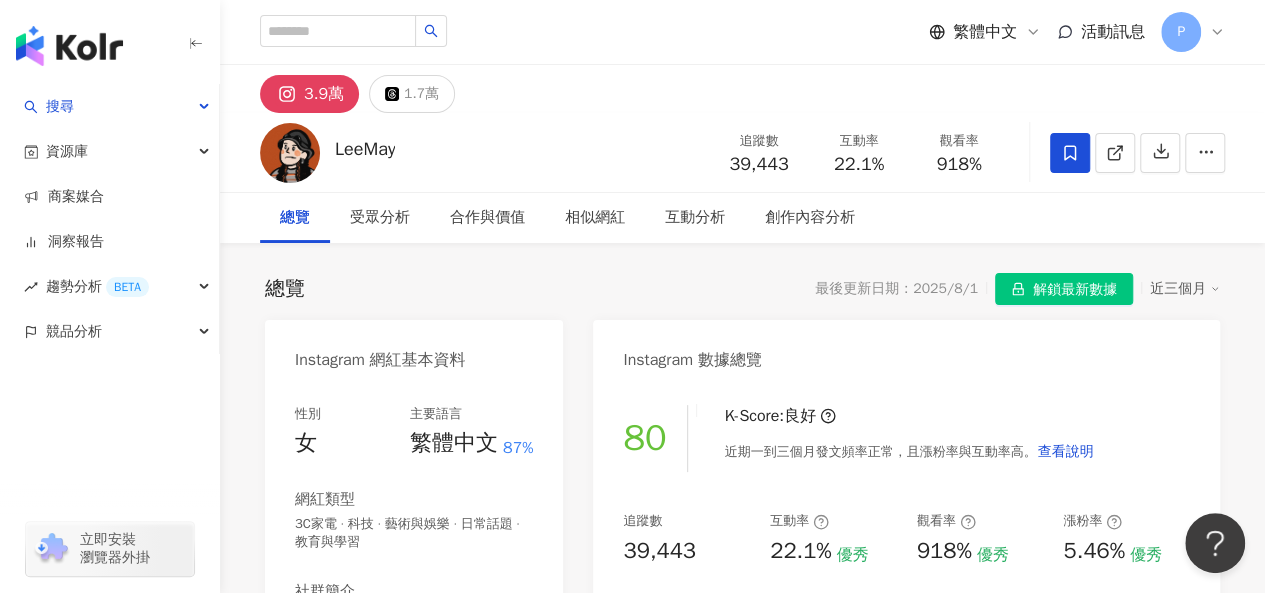 click at bounding box center [1070, 153] 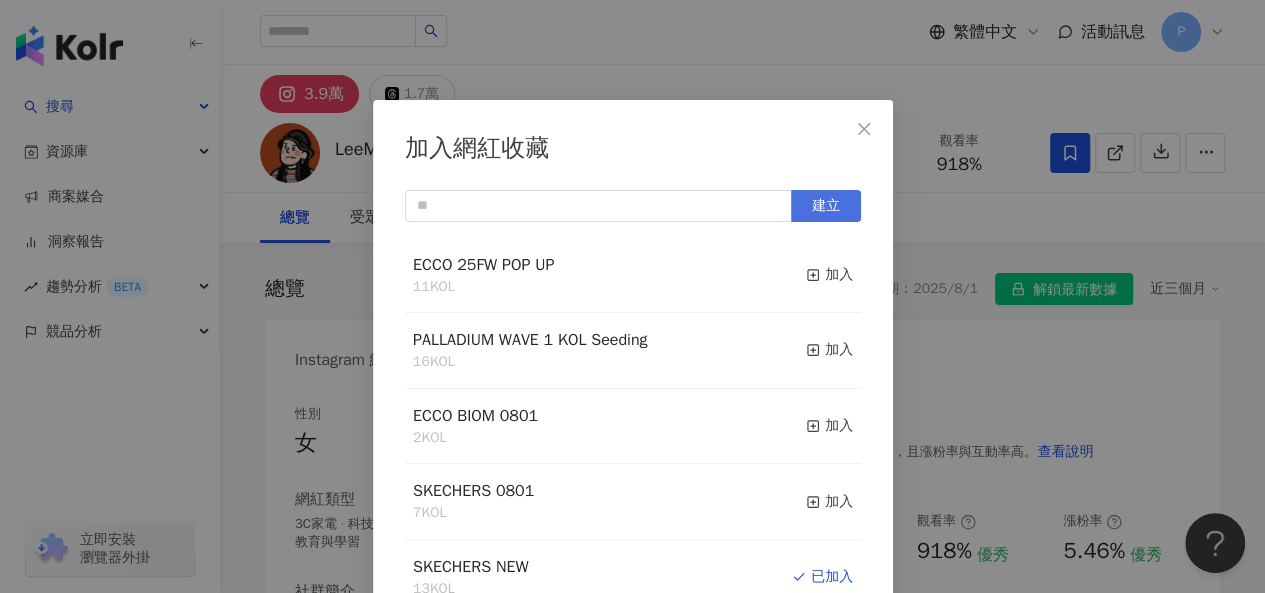 scroll, scrollTop: 28, scrollLeft: 0, axis: vertical 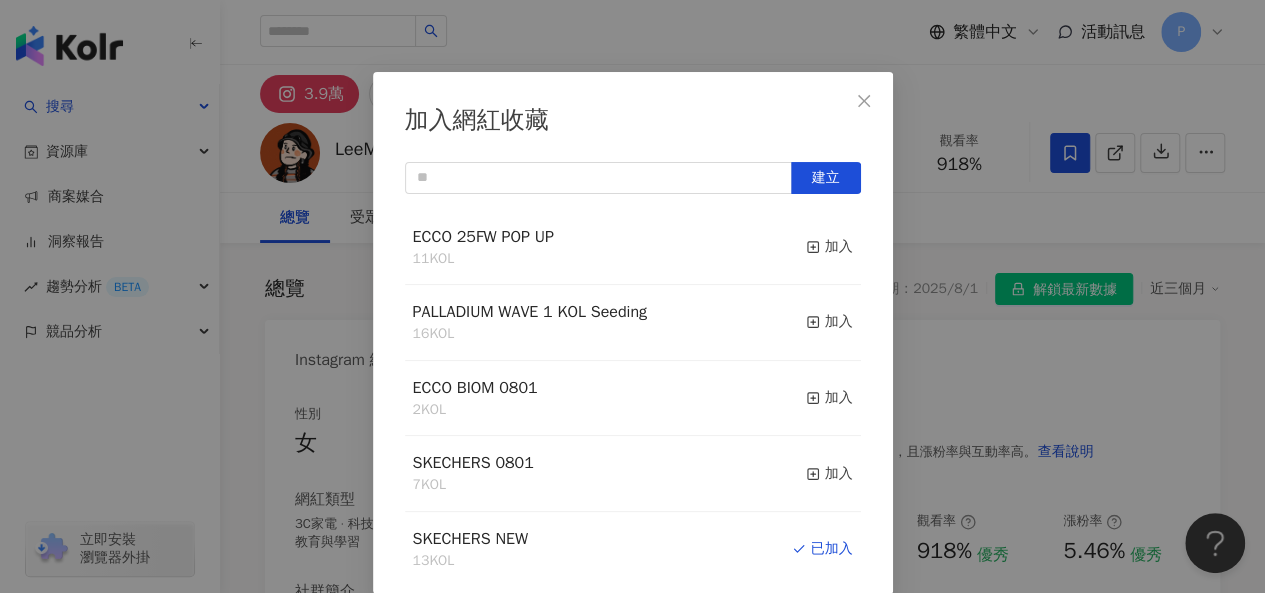 click 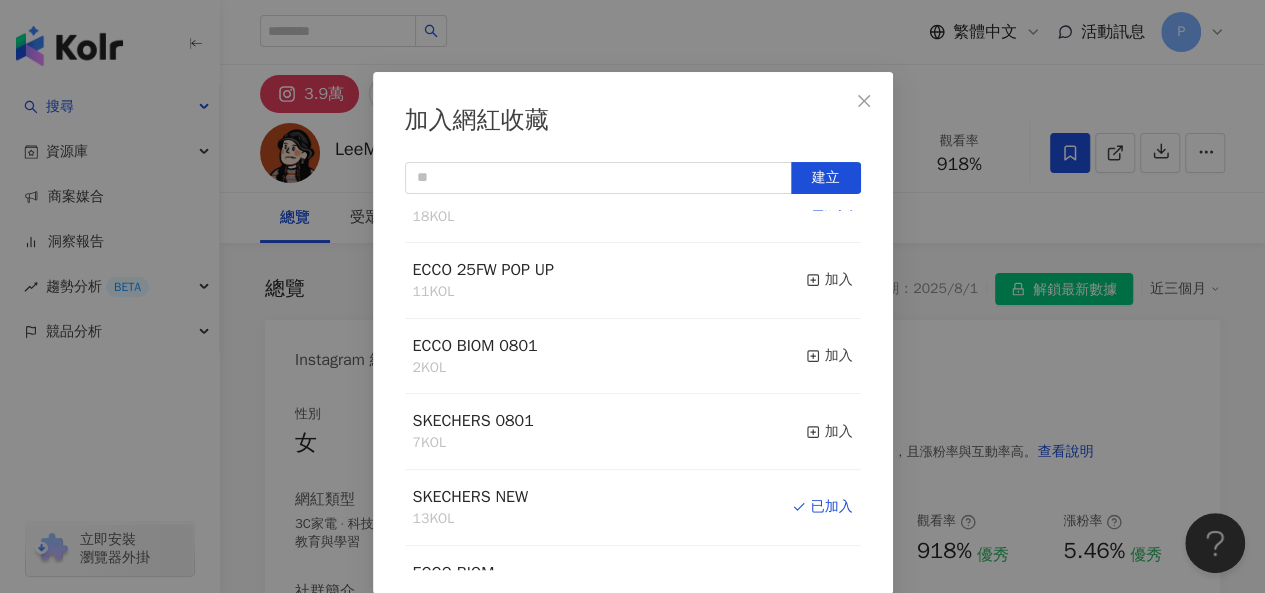 scroll, scrollTop: 0, scrollLeft: 0, axis: both 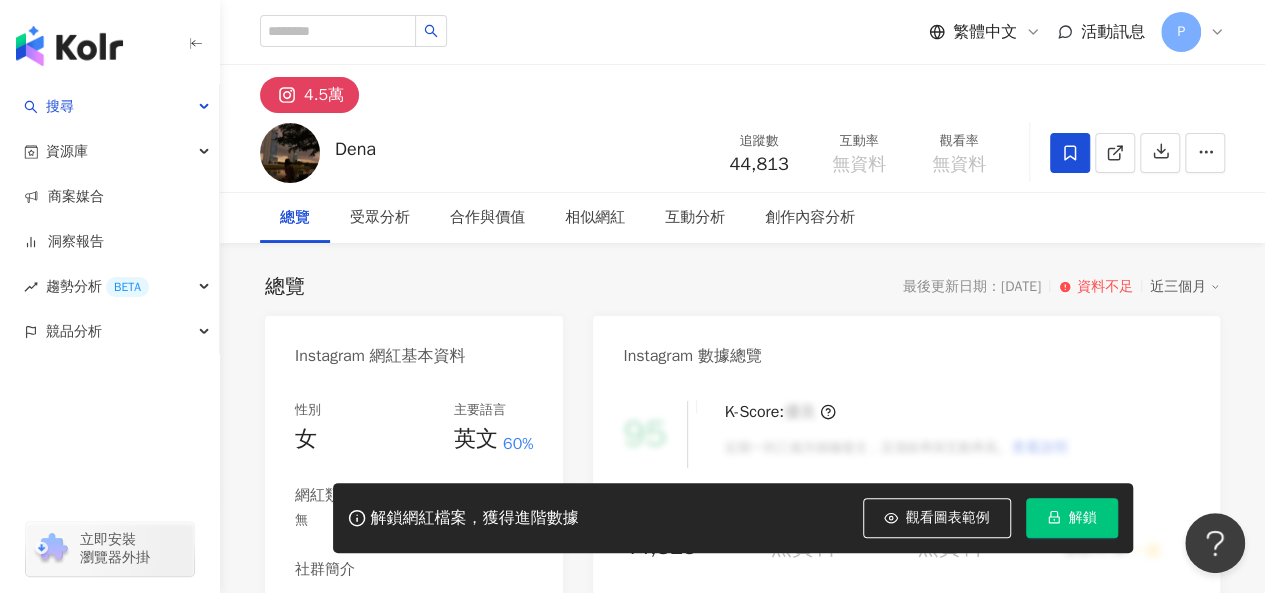 click 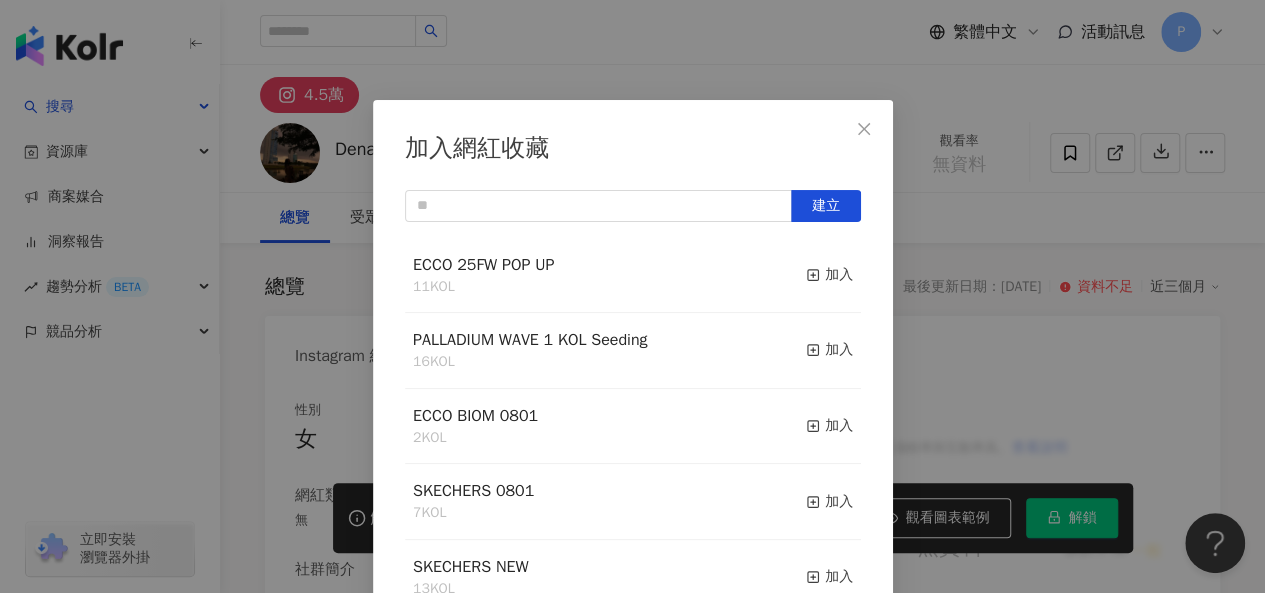 scroll, scrollTop: 28, scrollLeft: 0, axis: vertical 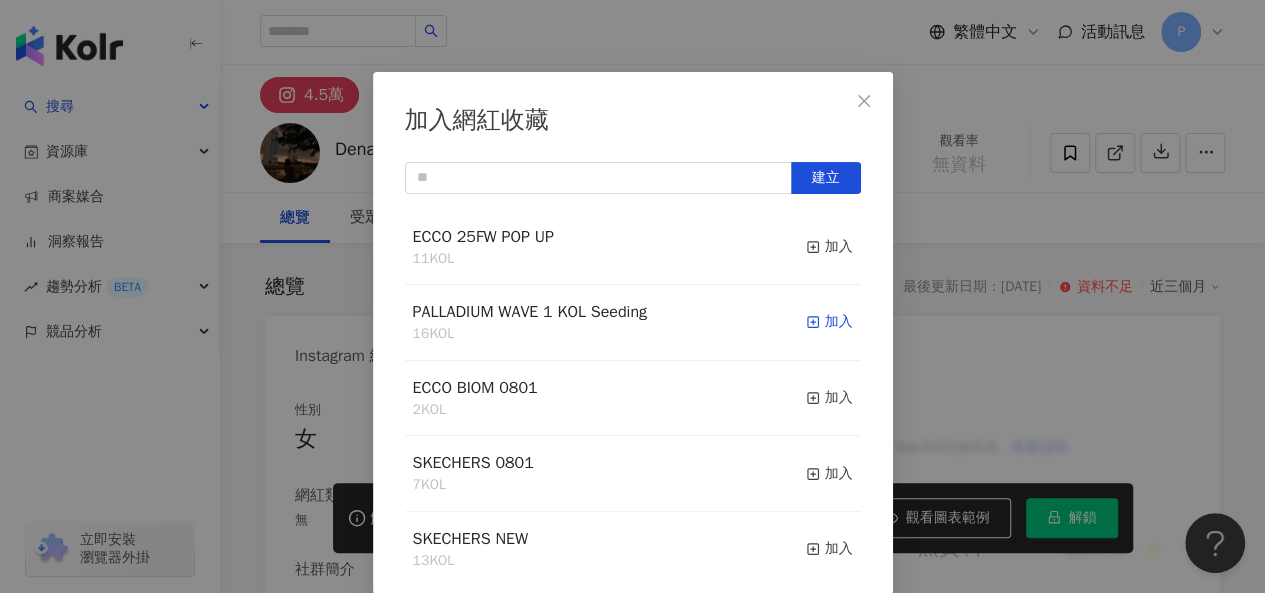 click on "加入" at bounding box center (829, 322) 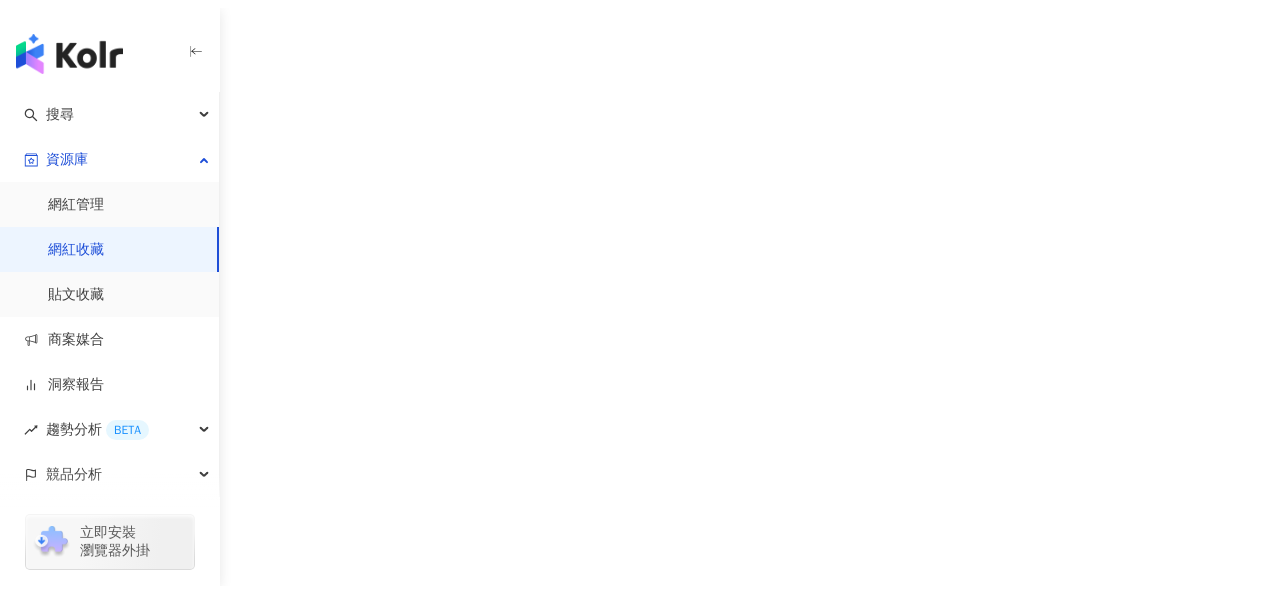 scroll, scrollTop: 0, scrollLeft: 0, axis: both 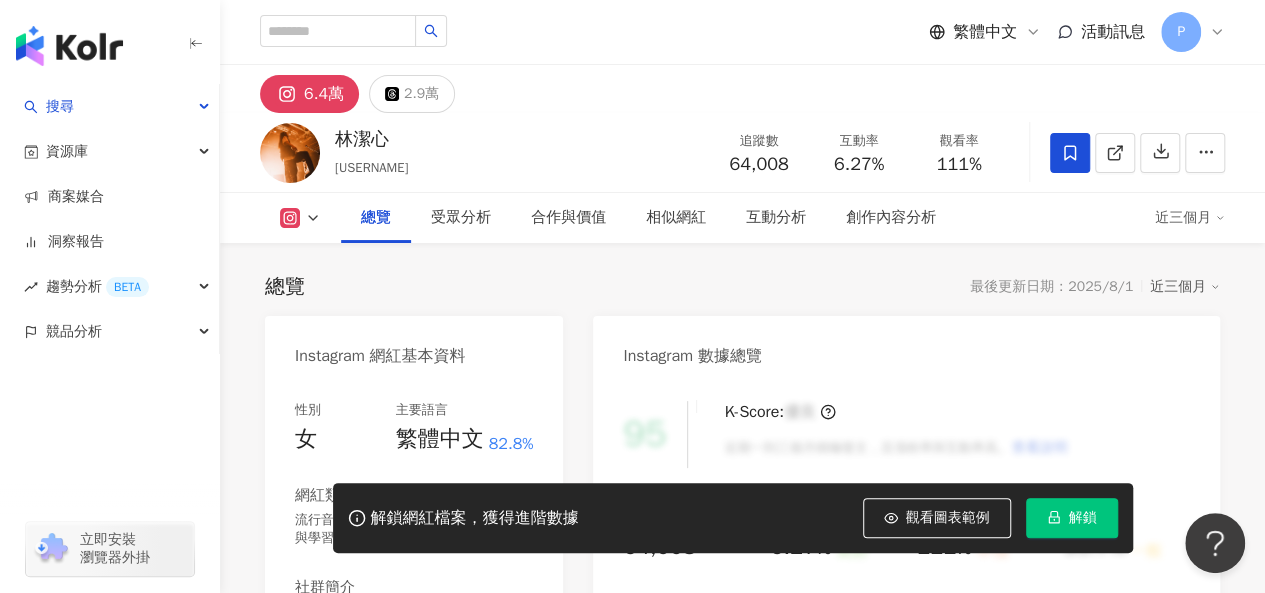 click 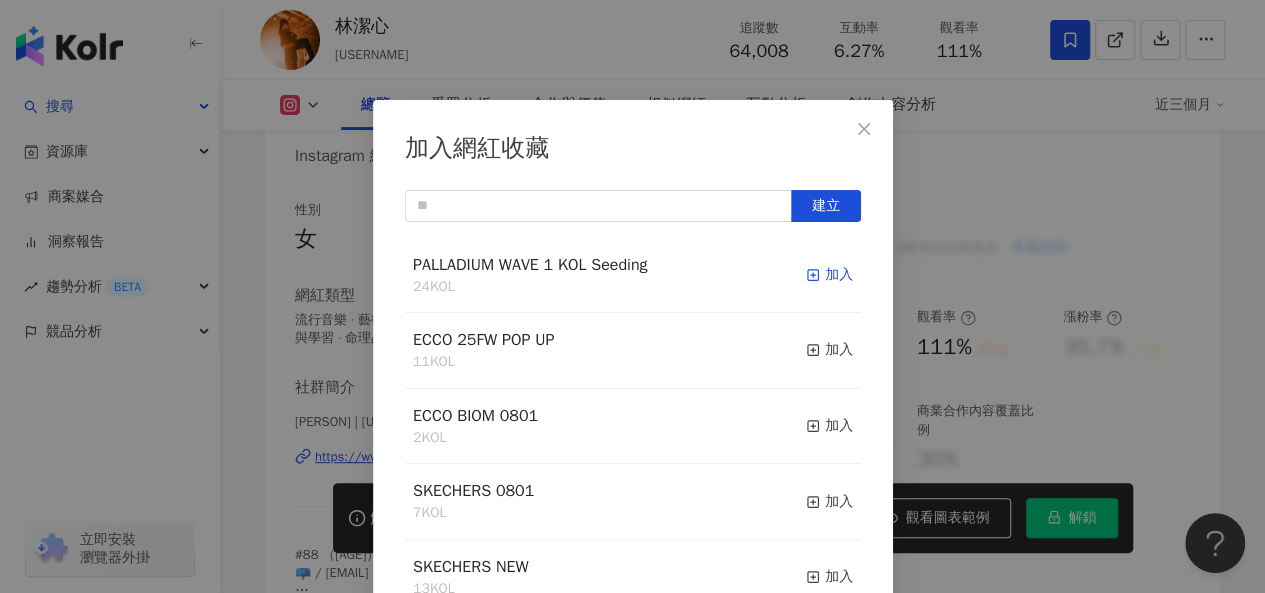 scroll, scrollTop: 28, scrollLeft: 0, axis: vertical 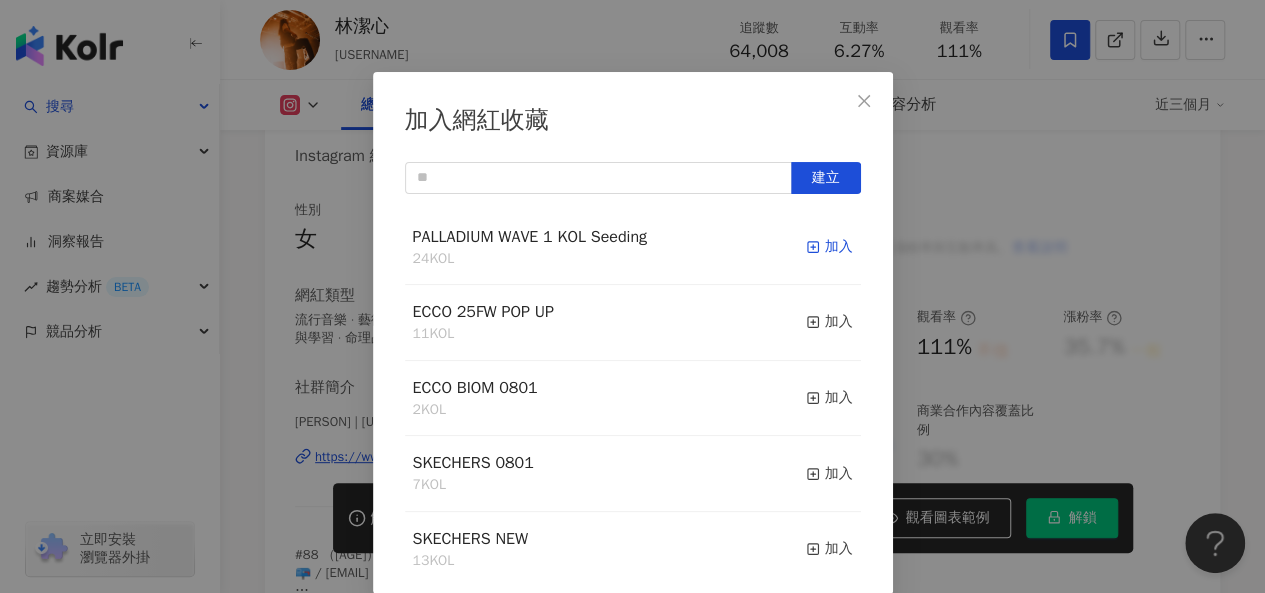 click on "加入" at bounding box center [829, 247] 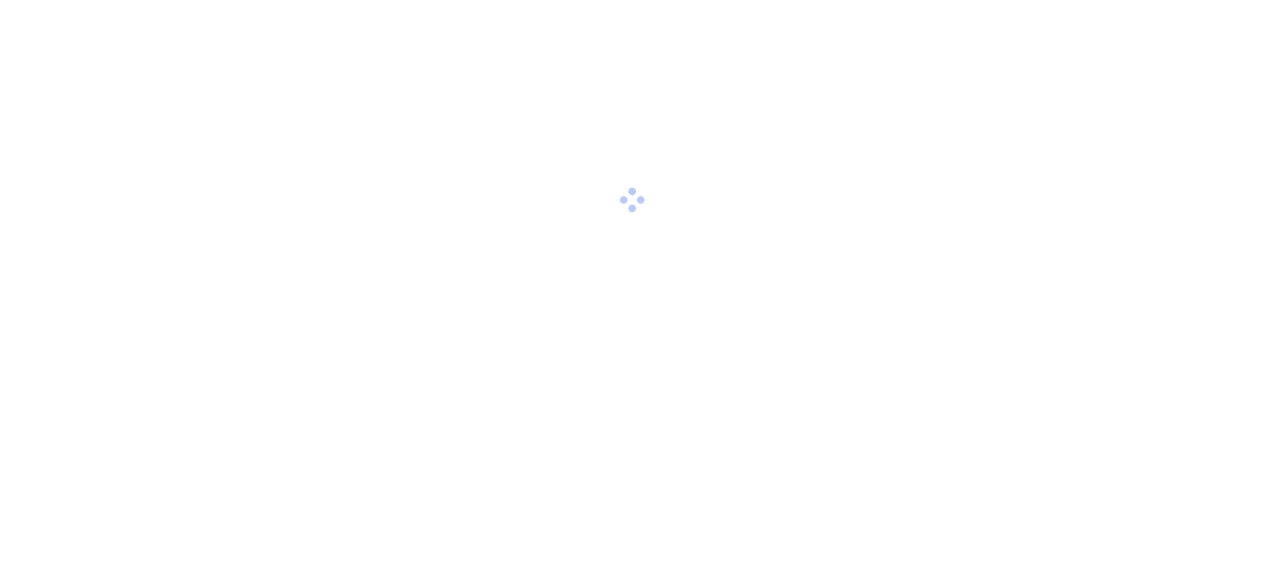 scroll, scrollTop: 0, scrollLeft: 0, axis: both 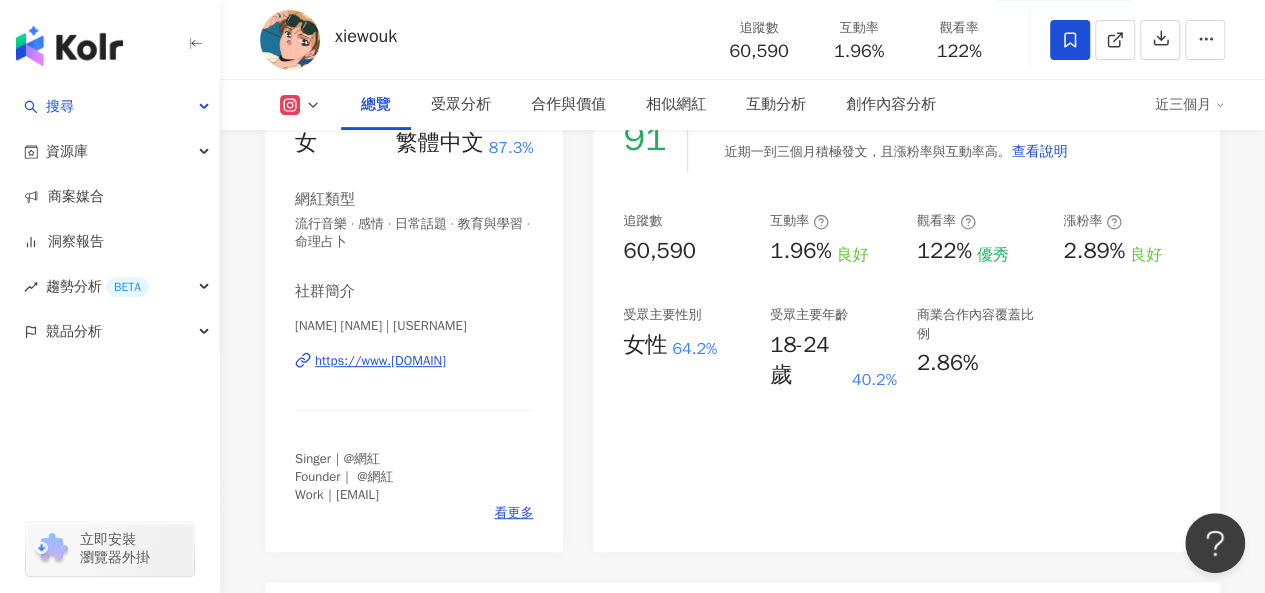 click on "https://www.instagram.com/xiewouk/" at bounding box center [380, 361] 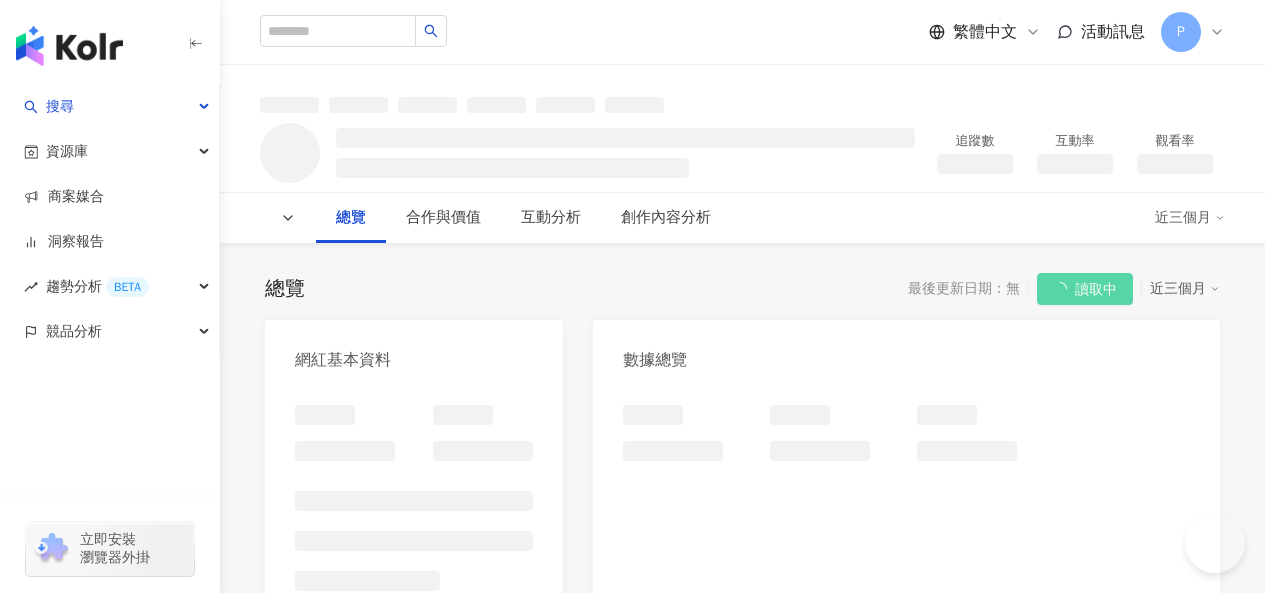 scroll, scrollTop: 0, scrollLeft: 0, axis: both 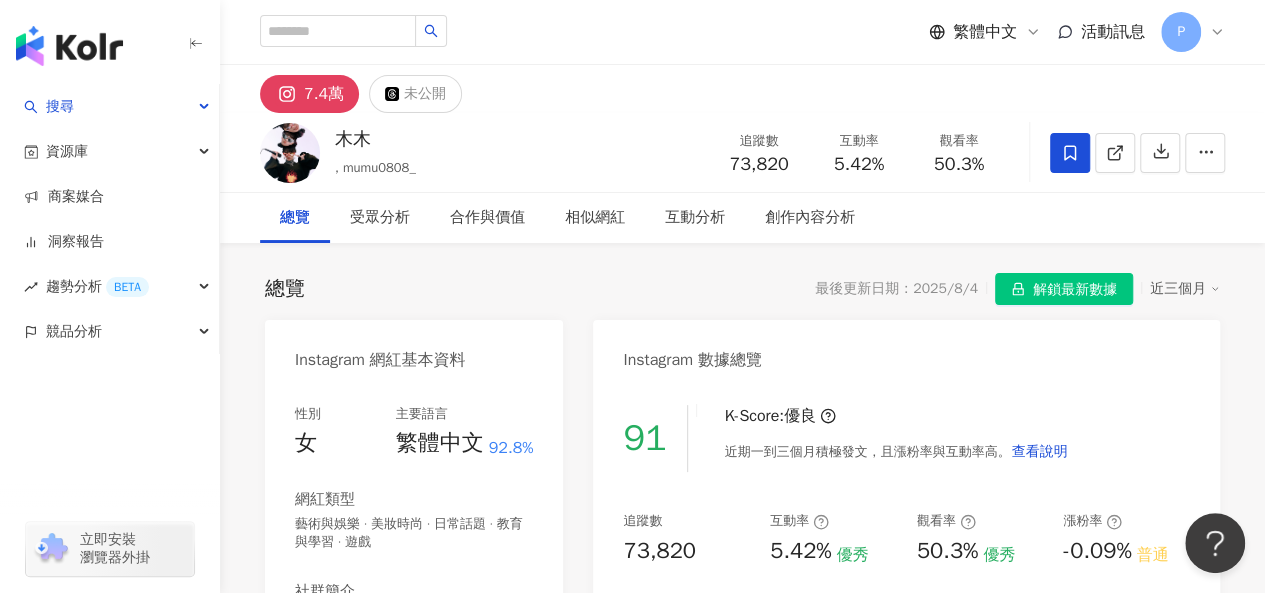drag, startPoint x: 1077, startPoint y: 154, endPoint x: 1057, endPoint y: 160, distance: 20.880613 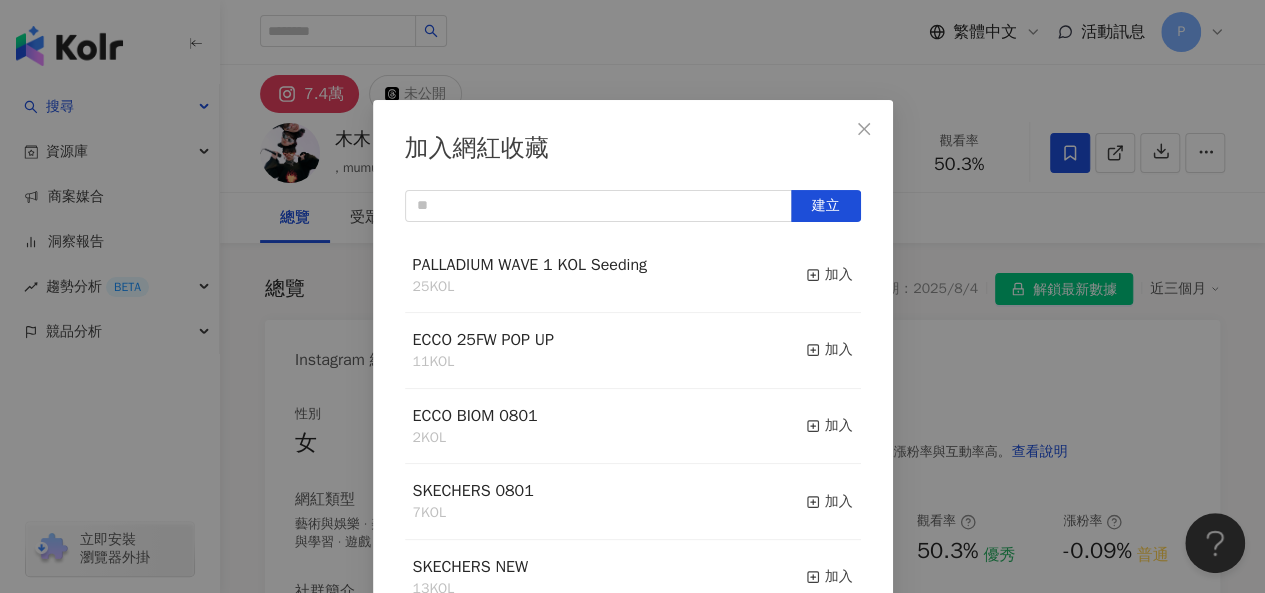 scroll, scrollTop: 28, scrollLeft: 0, axis: vertical 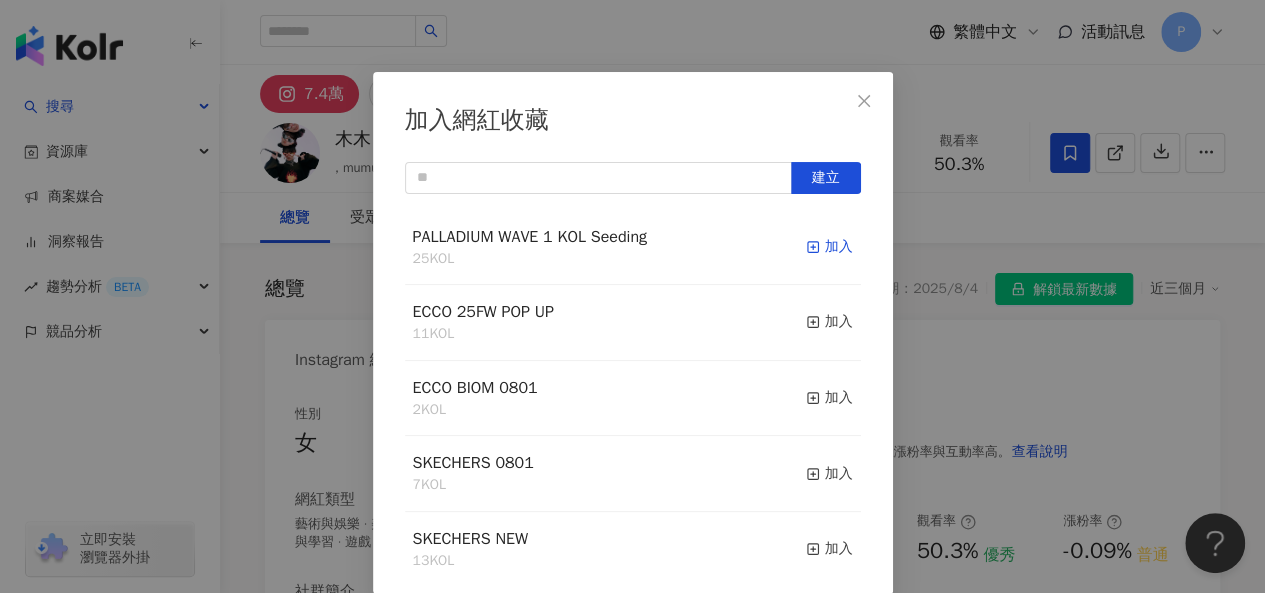 click 